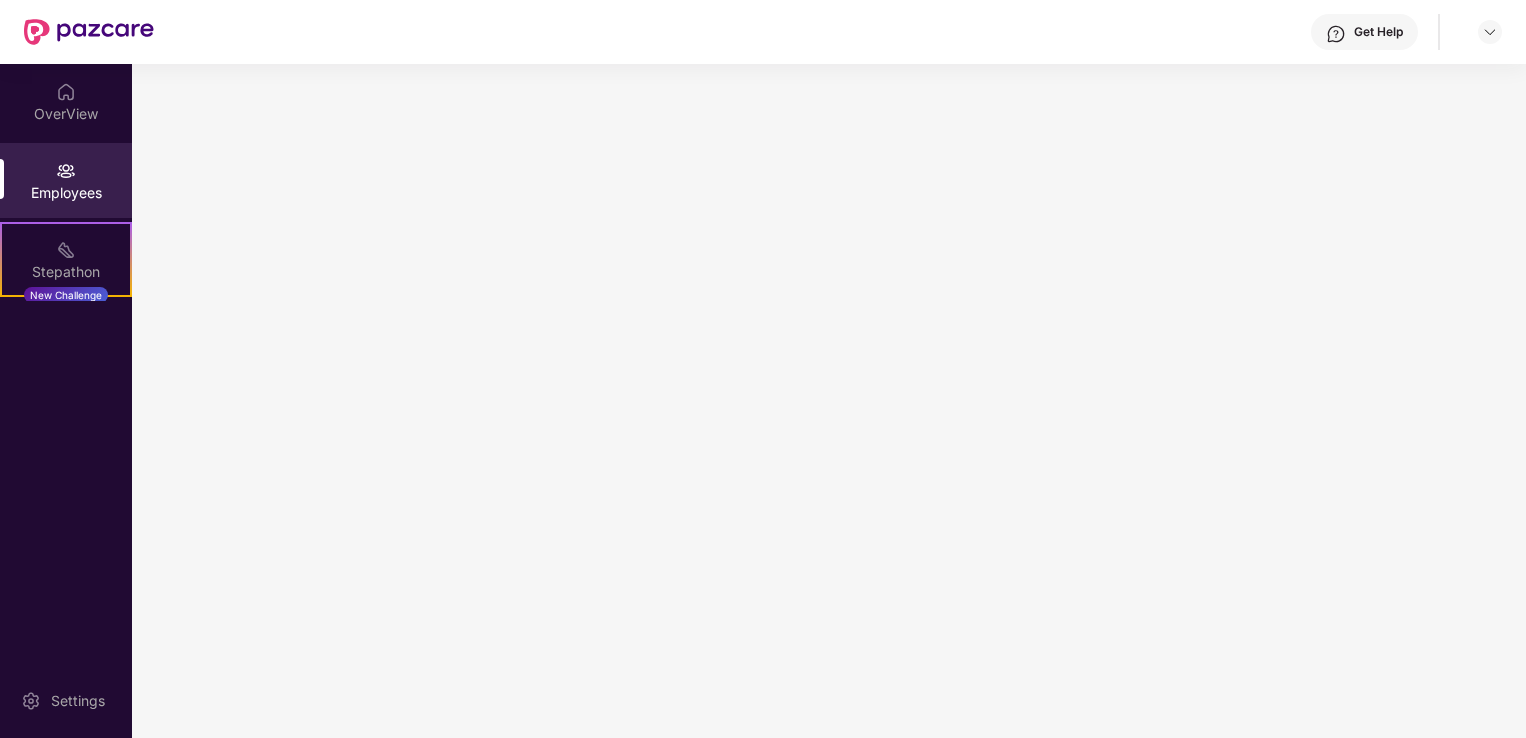scroll, scrollTop: 0, scrollLeft: 0, axis: both 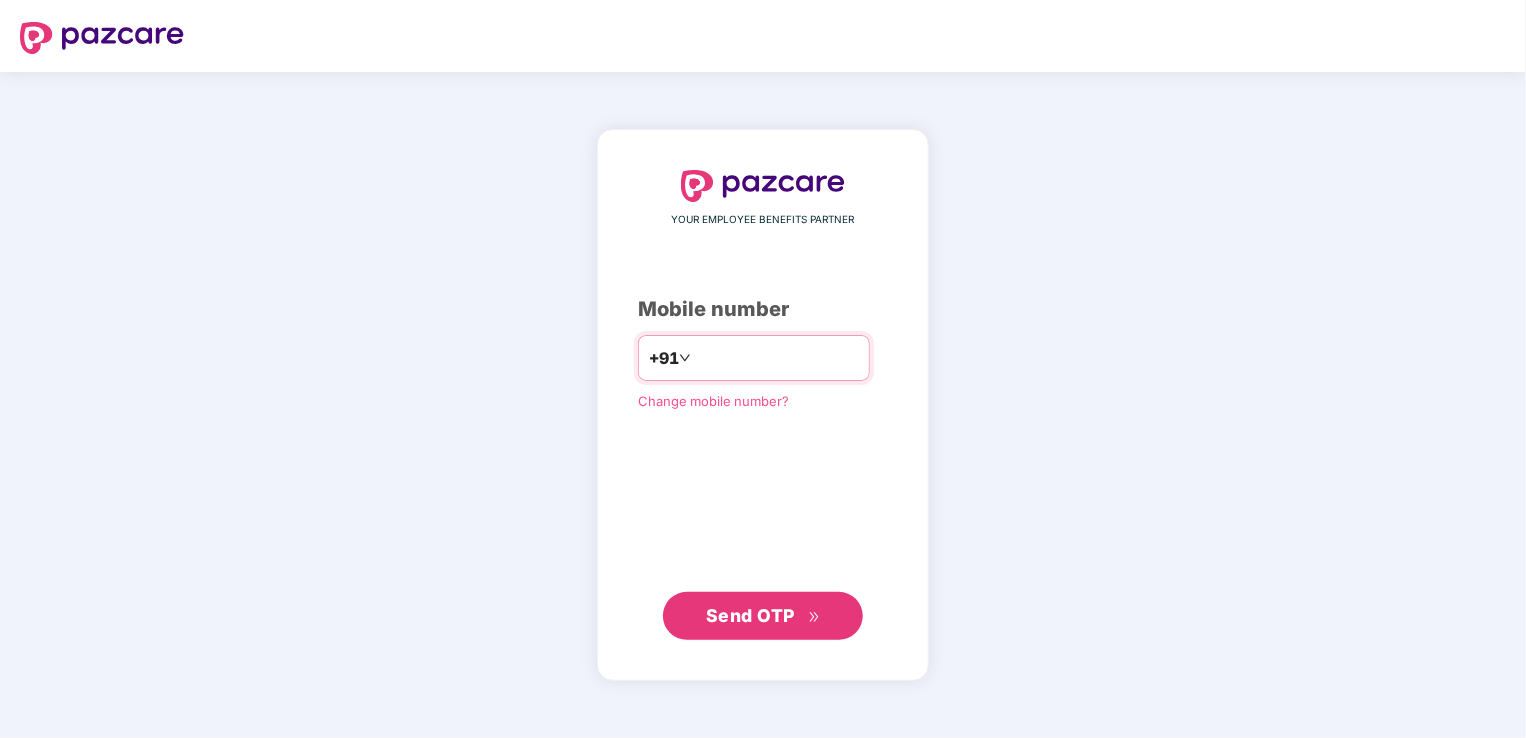 type on "*" 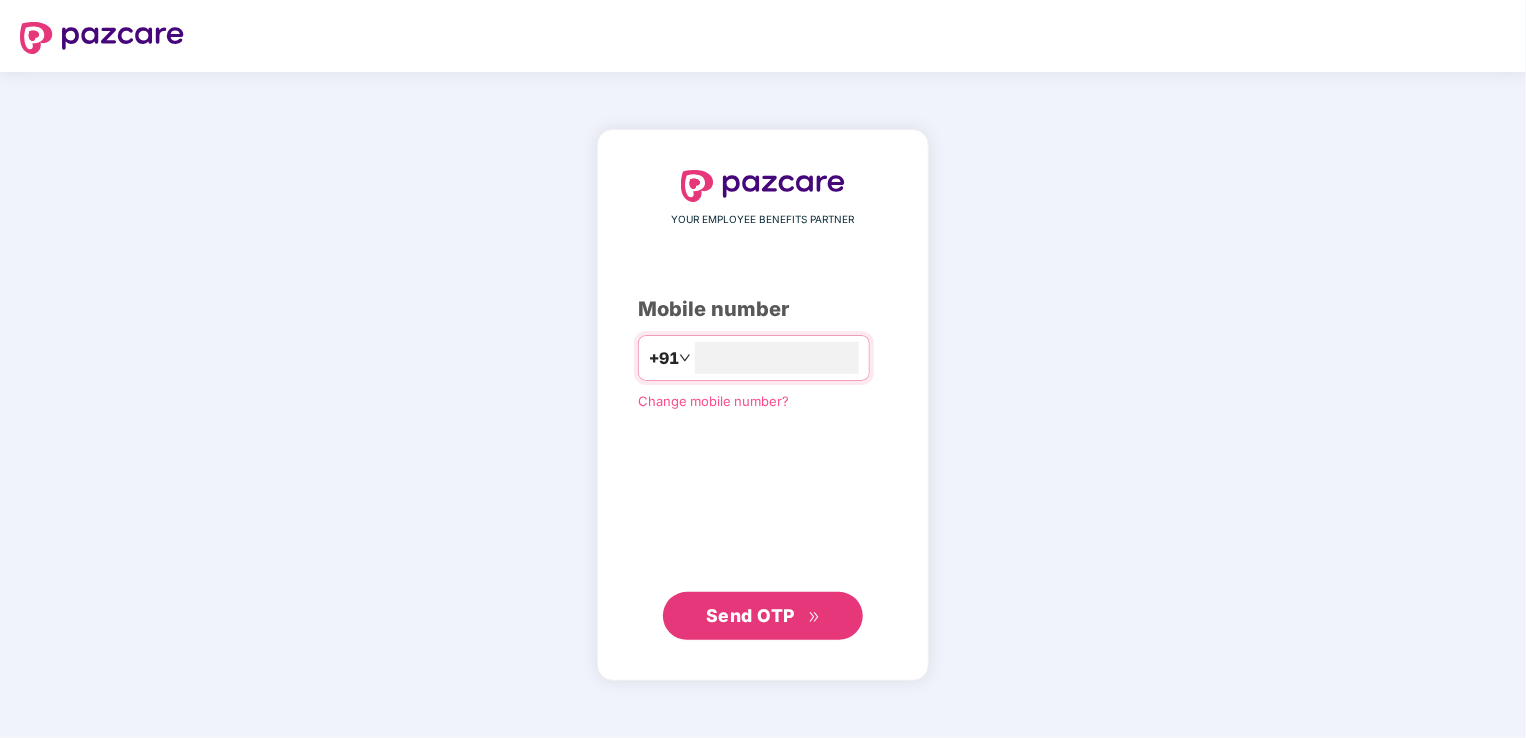 type on "**********" 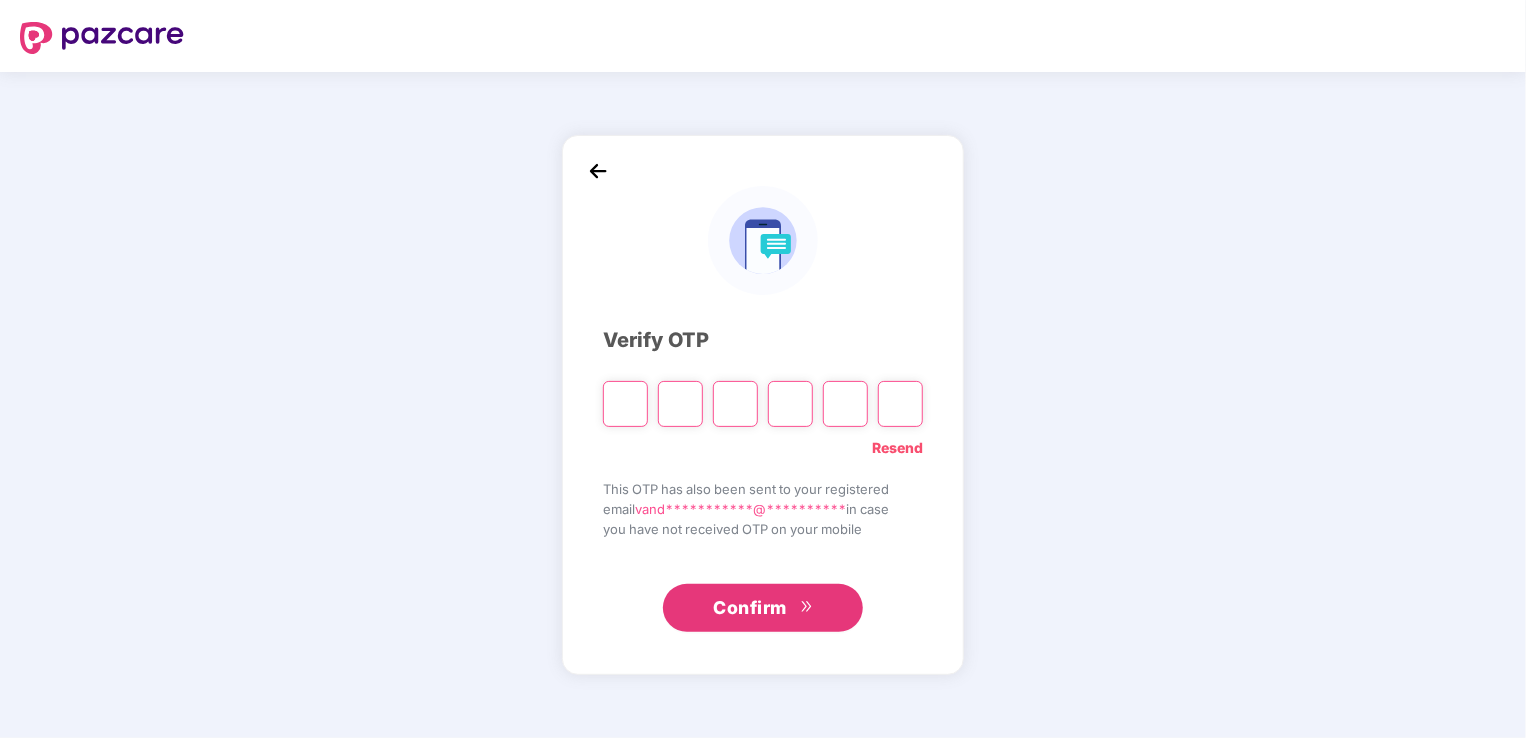 type on "*" 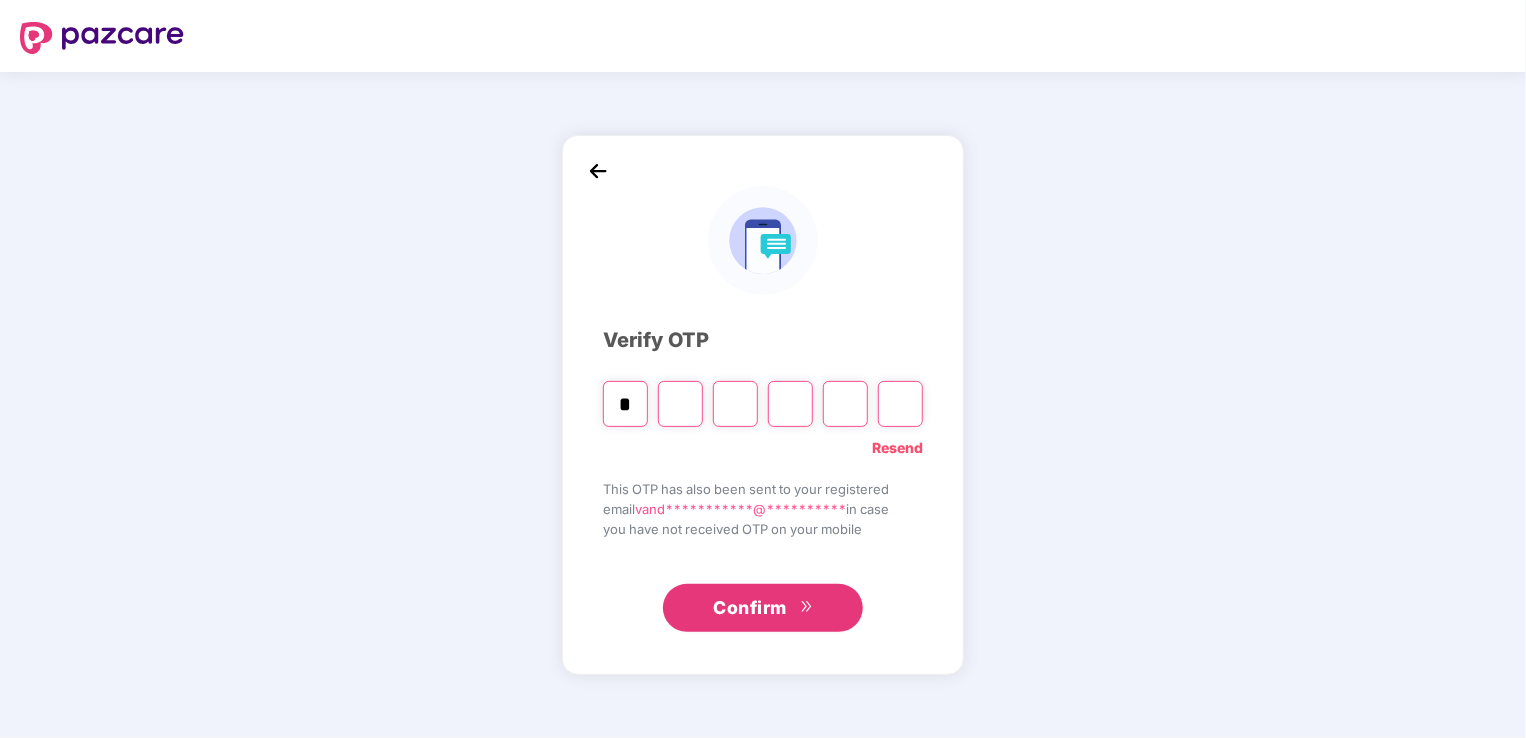 type on "*" 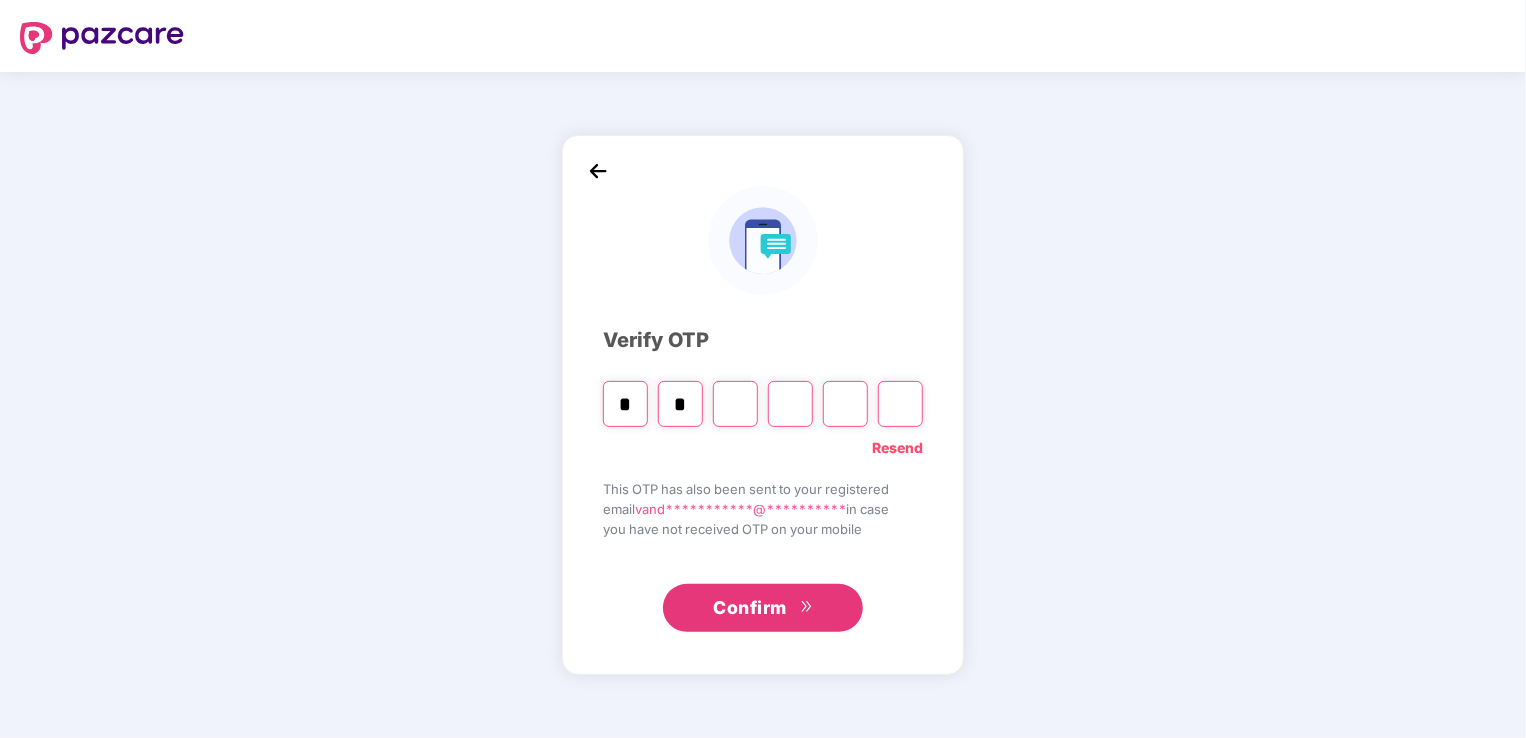 type on "*" 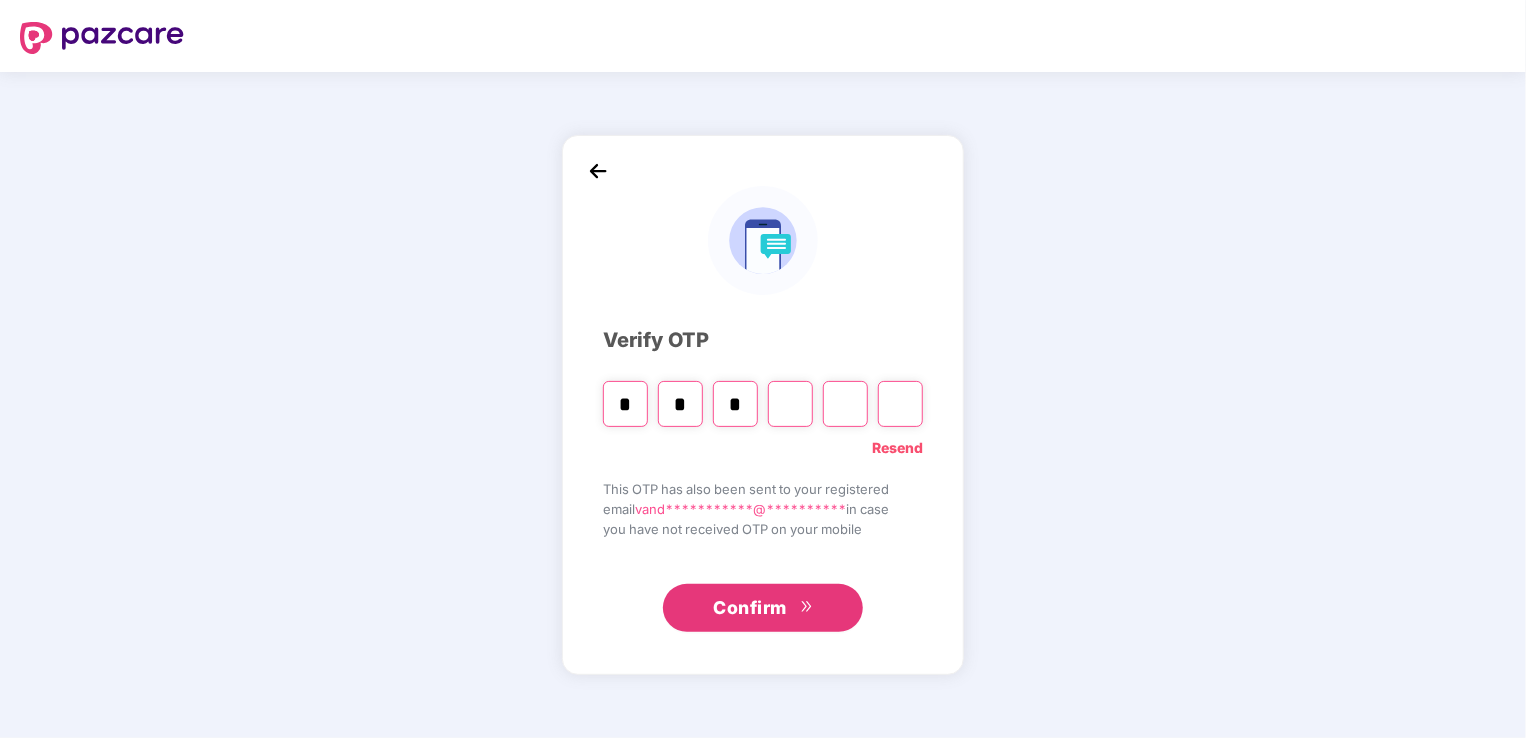 type on "*" 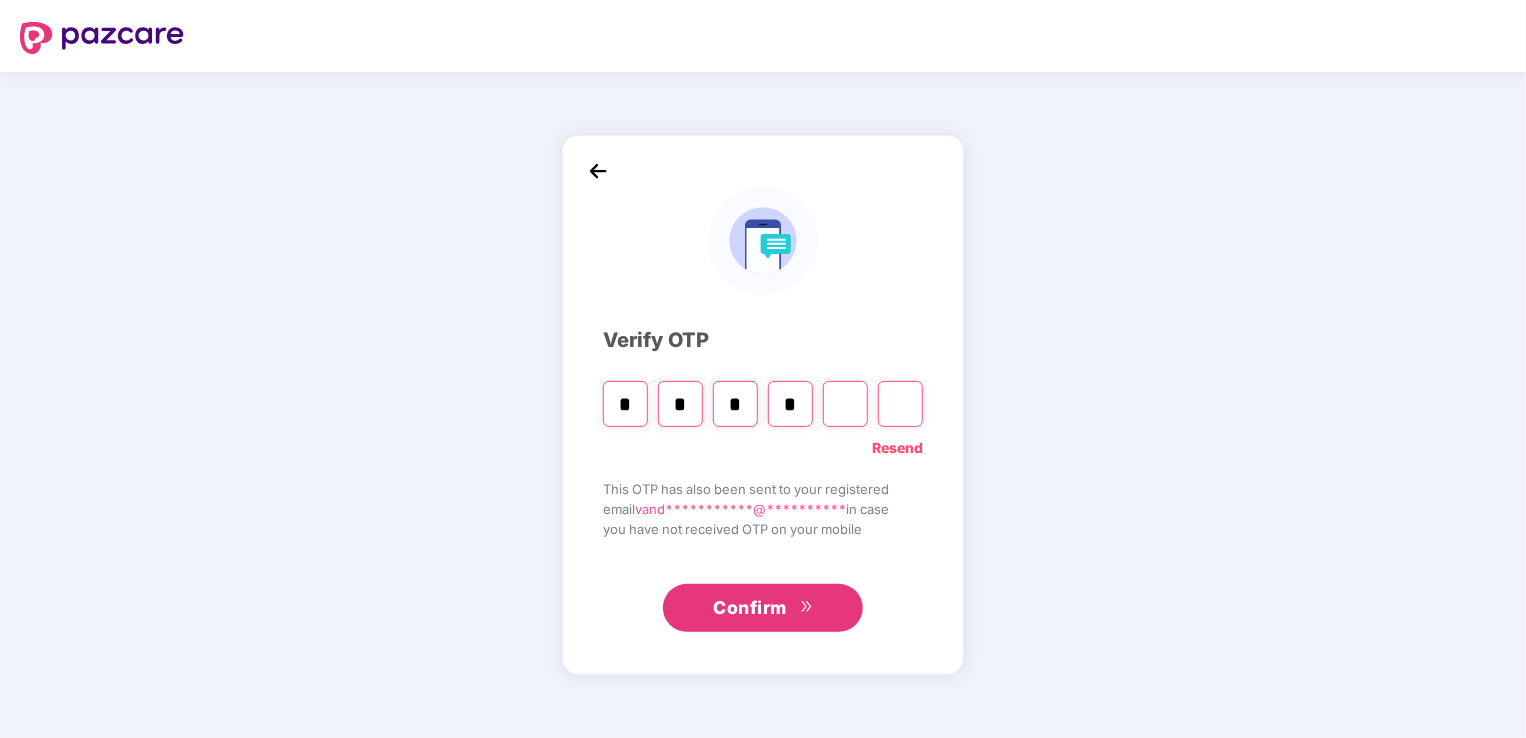 type on "*" 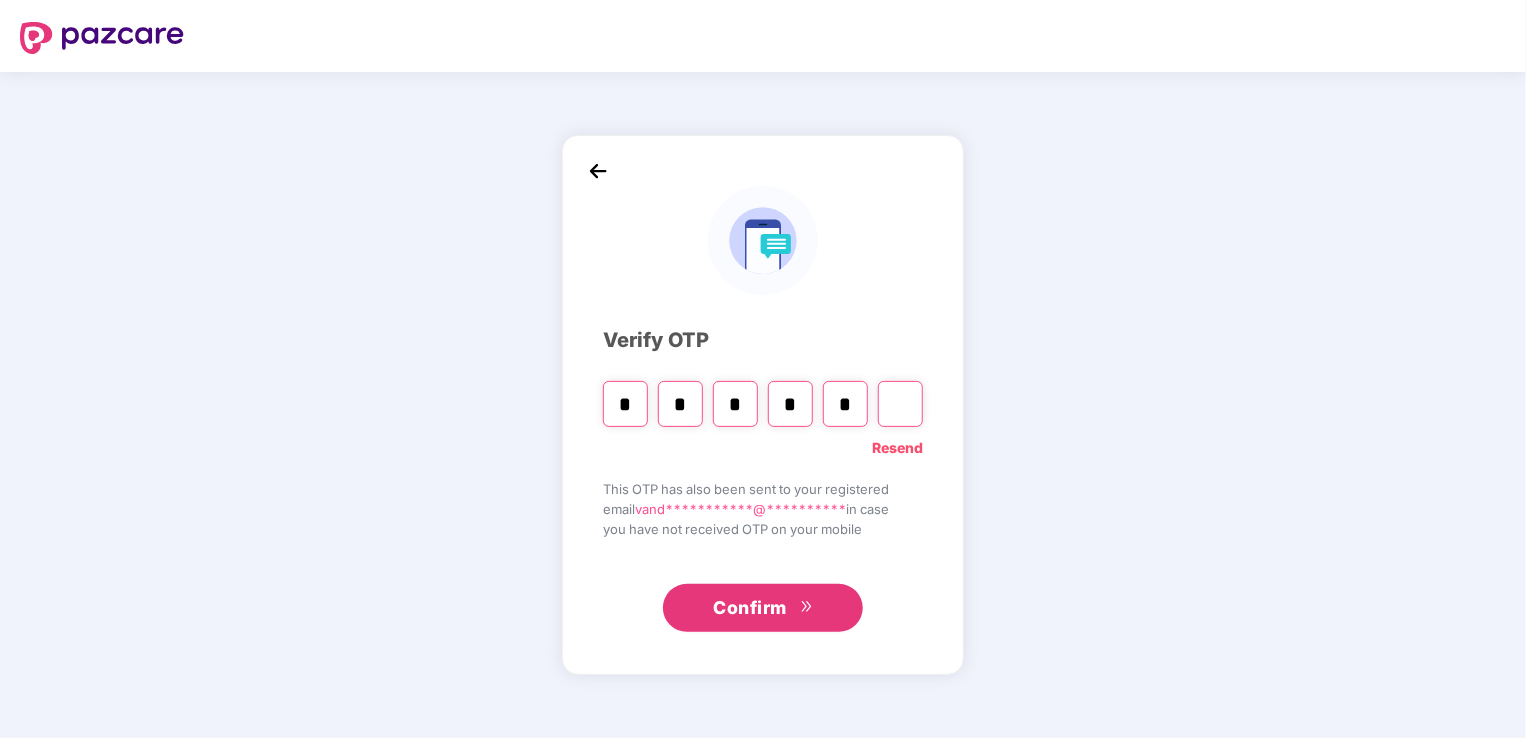 type on "*" 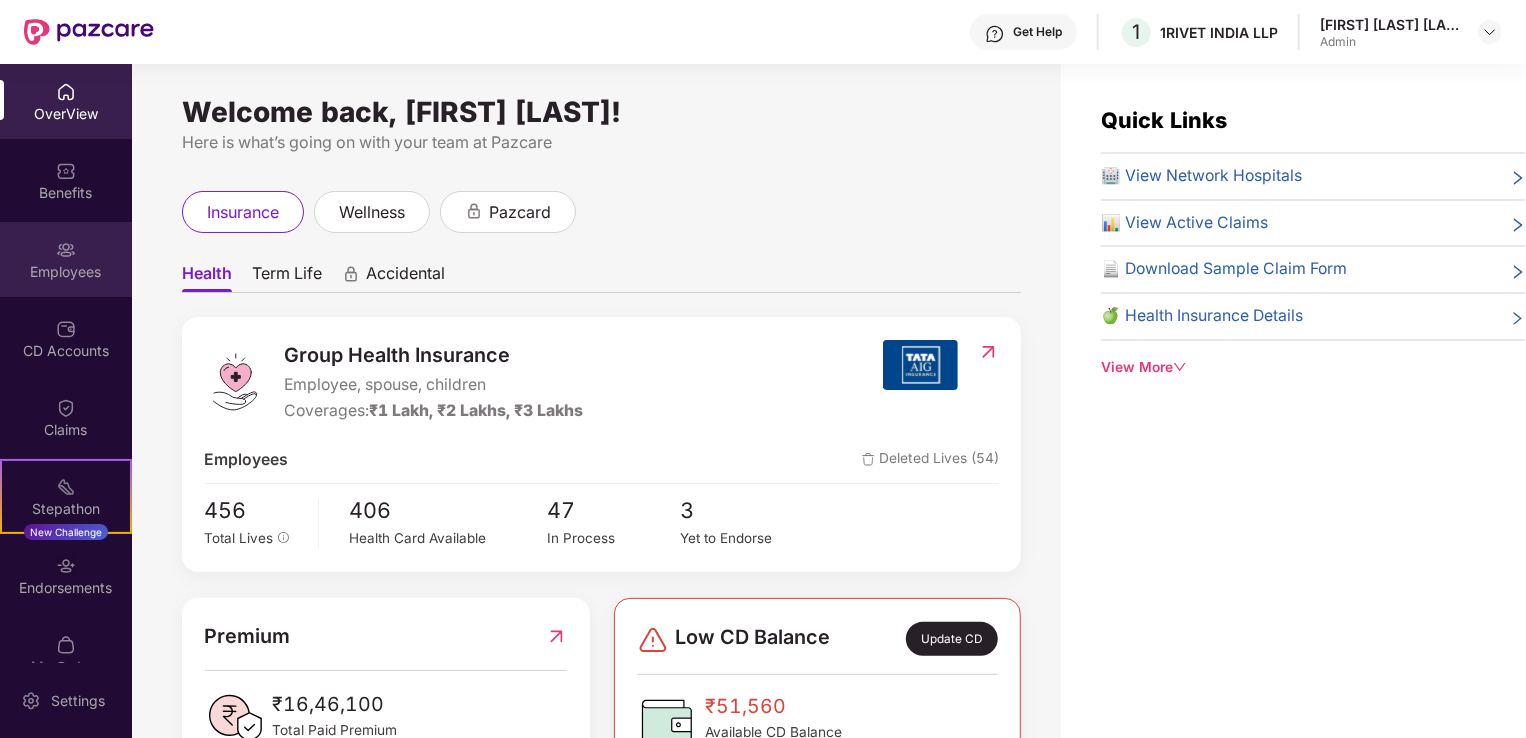 click on "Employees" at bounding box center [66, 259] 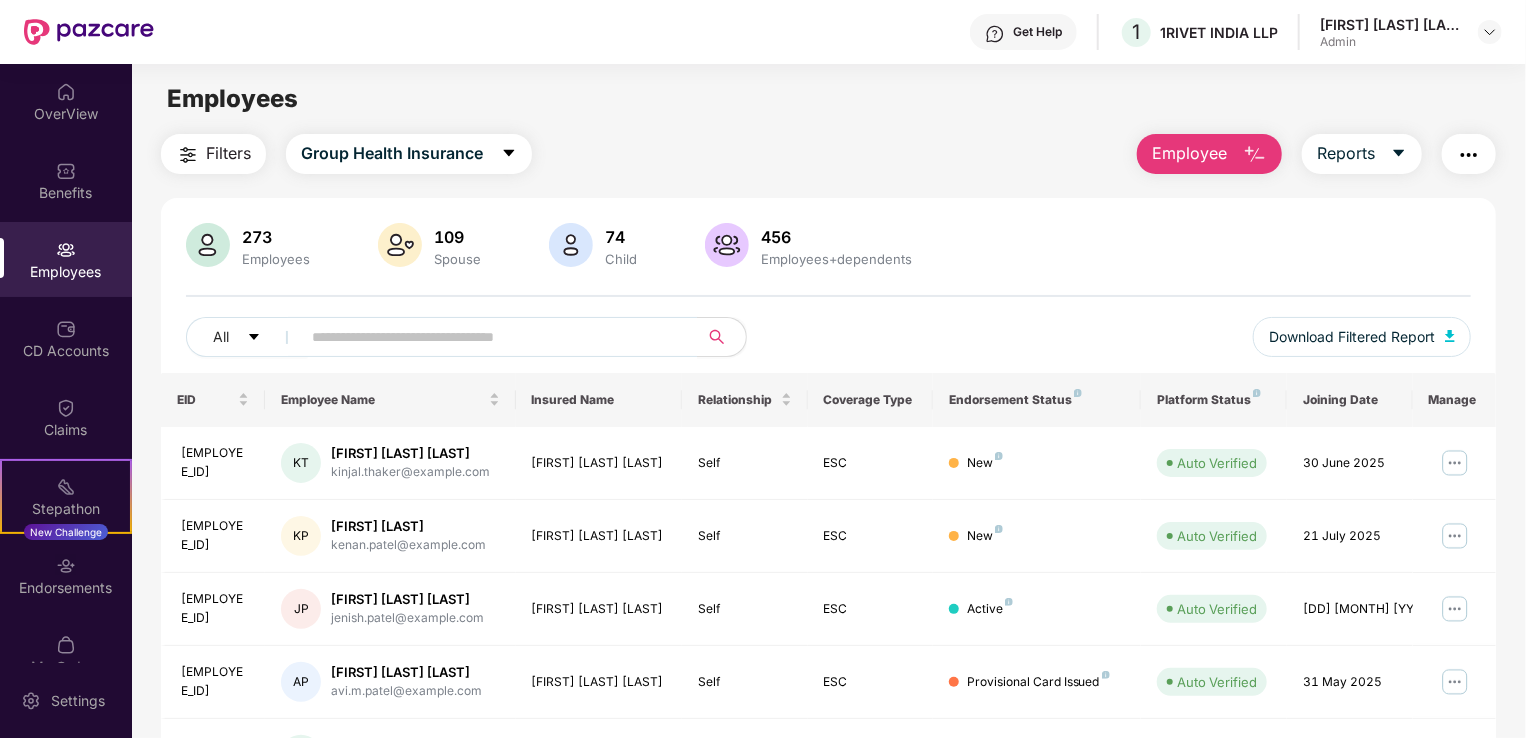 click on "Employee" at bounding box center [1189, 153] 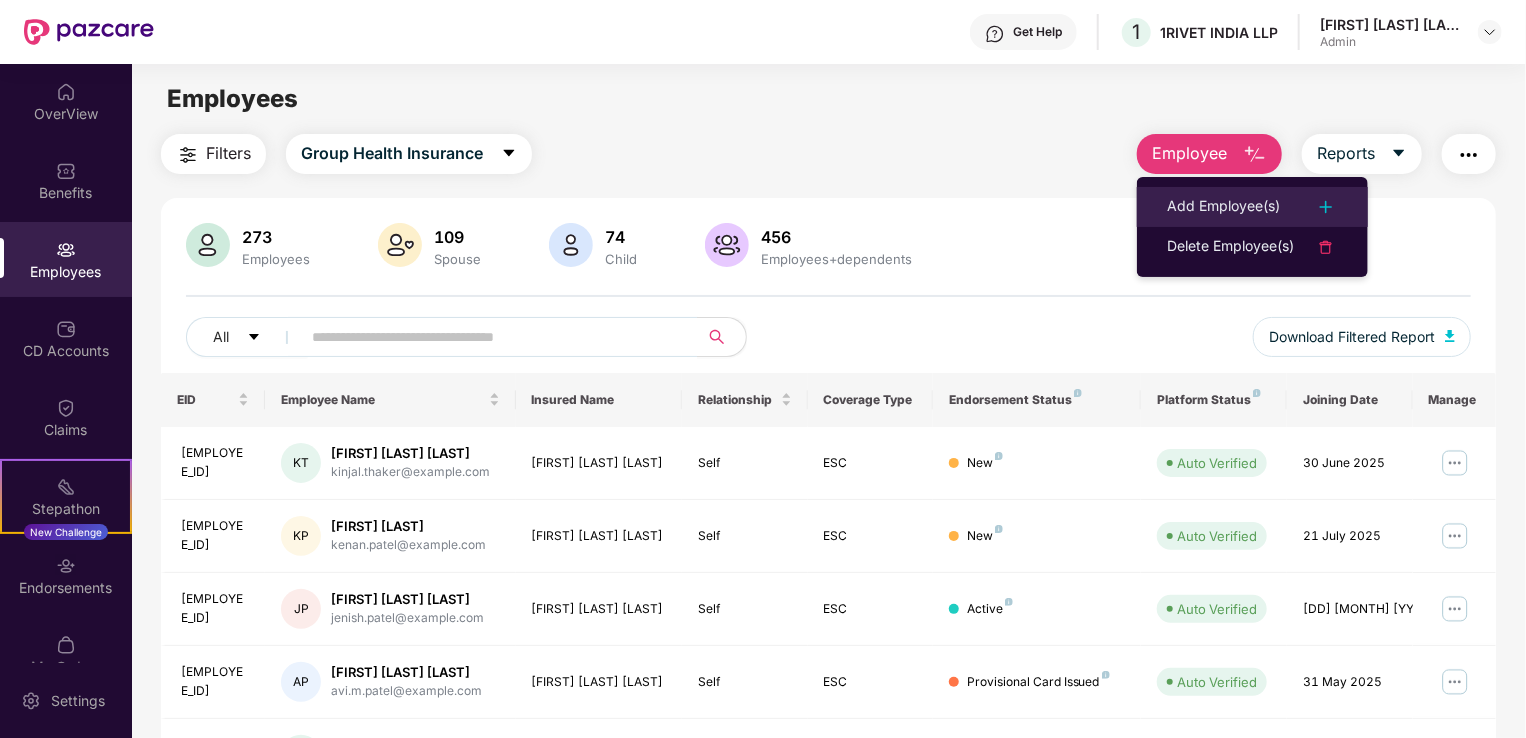 click on "Add Employee(s)" at bounding box center (1223, 207) 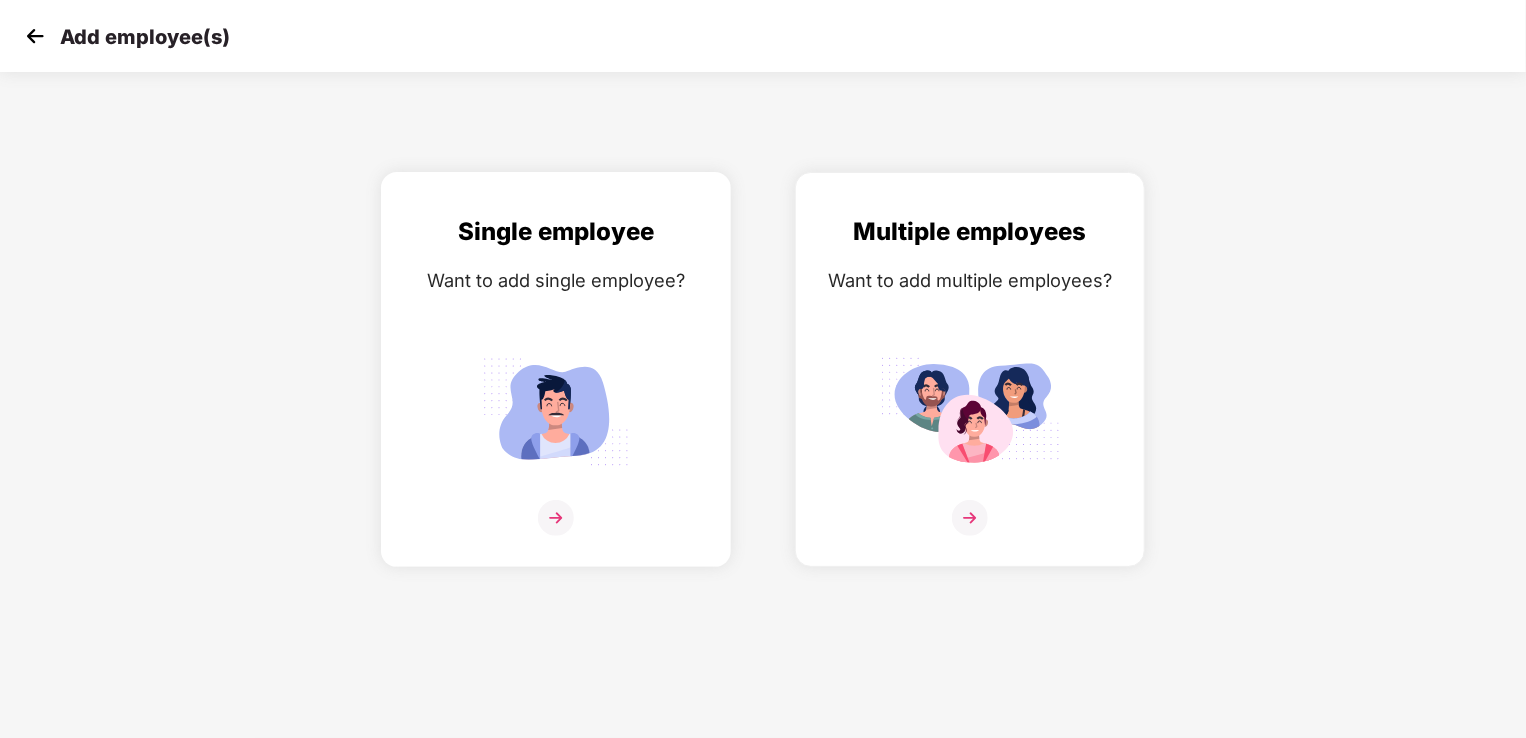 click at bounding box center (556, 518) 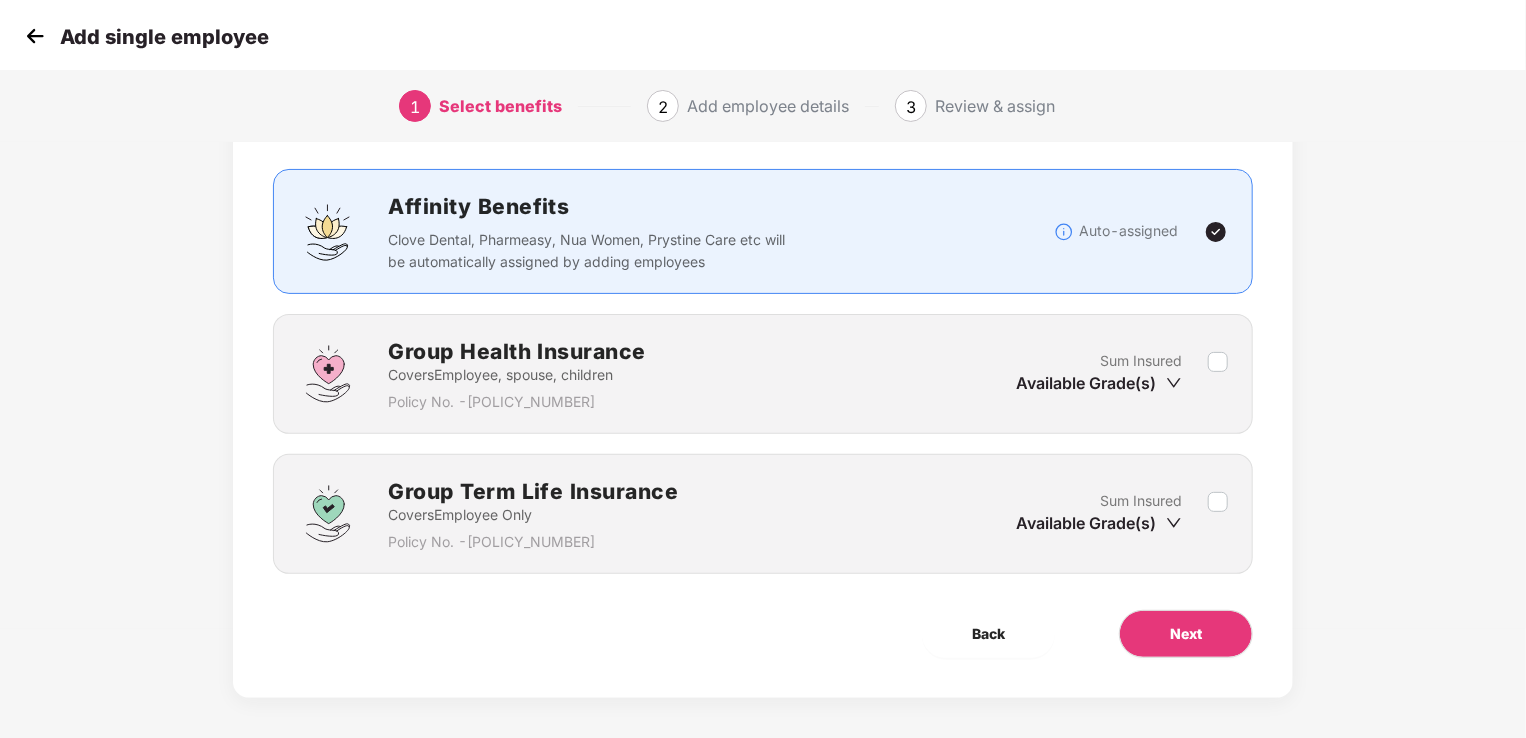 scroll, scrollTop: 117, scrollLeft: 0, axis: vertical 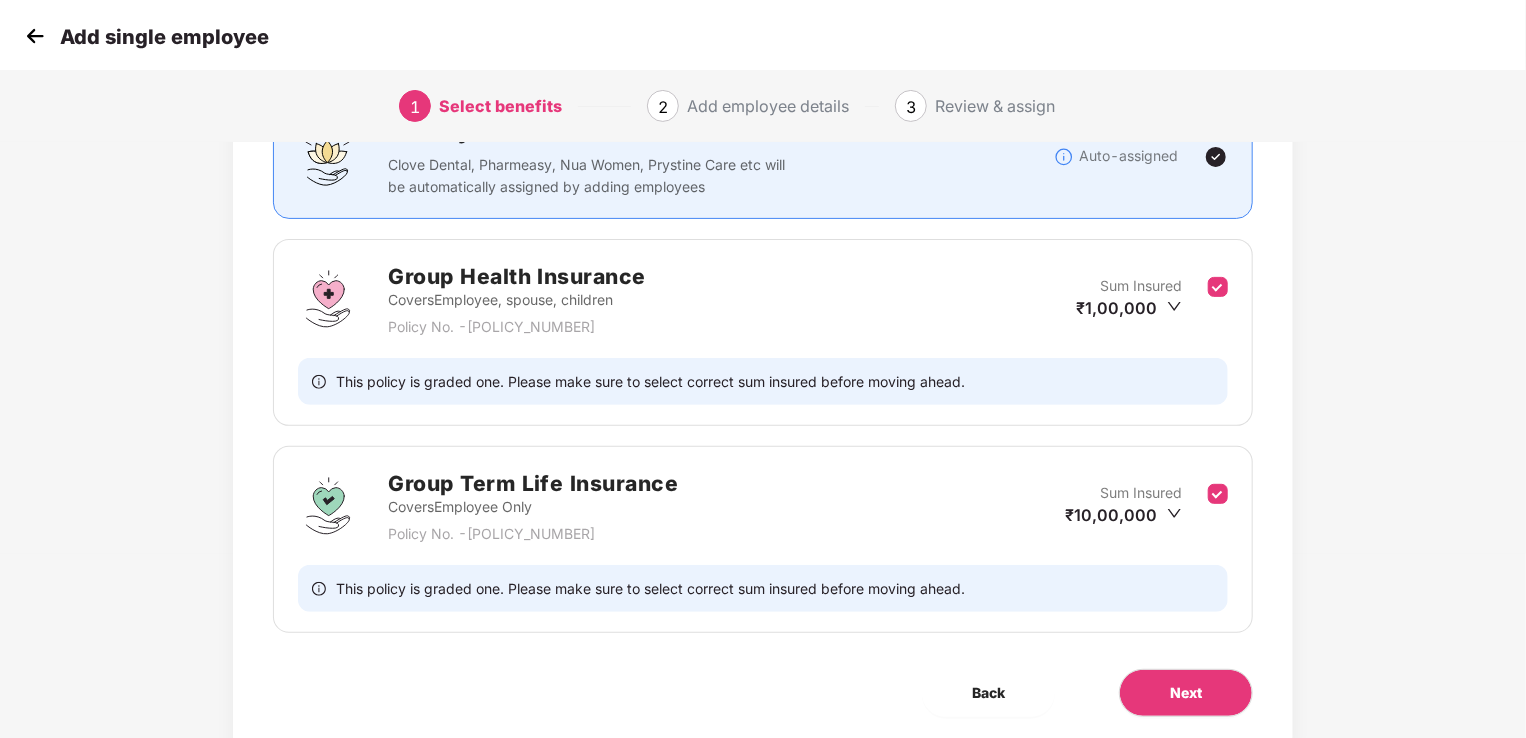 click on "Group Term Life Insurance Covers  Employee Only Policy No. -  [POLICY_NUMBER] Sum Insured ₹10,00,000   This policy is graded one. Please make sure to select correct sum insured before moving ahead." at bounding box center [763, 539] 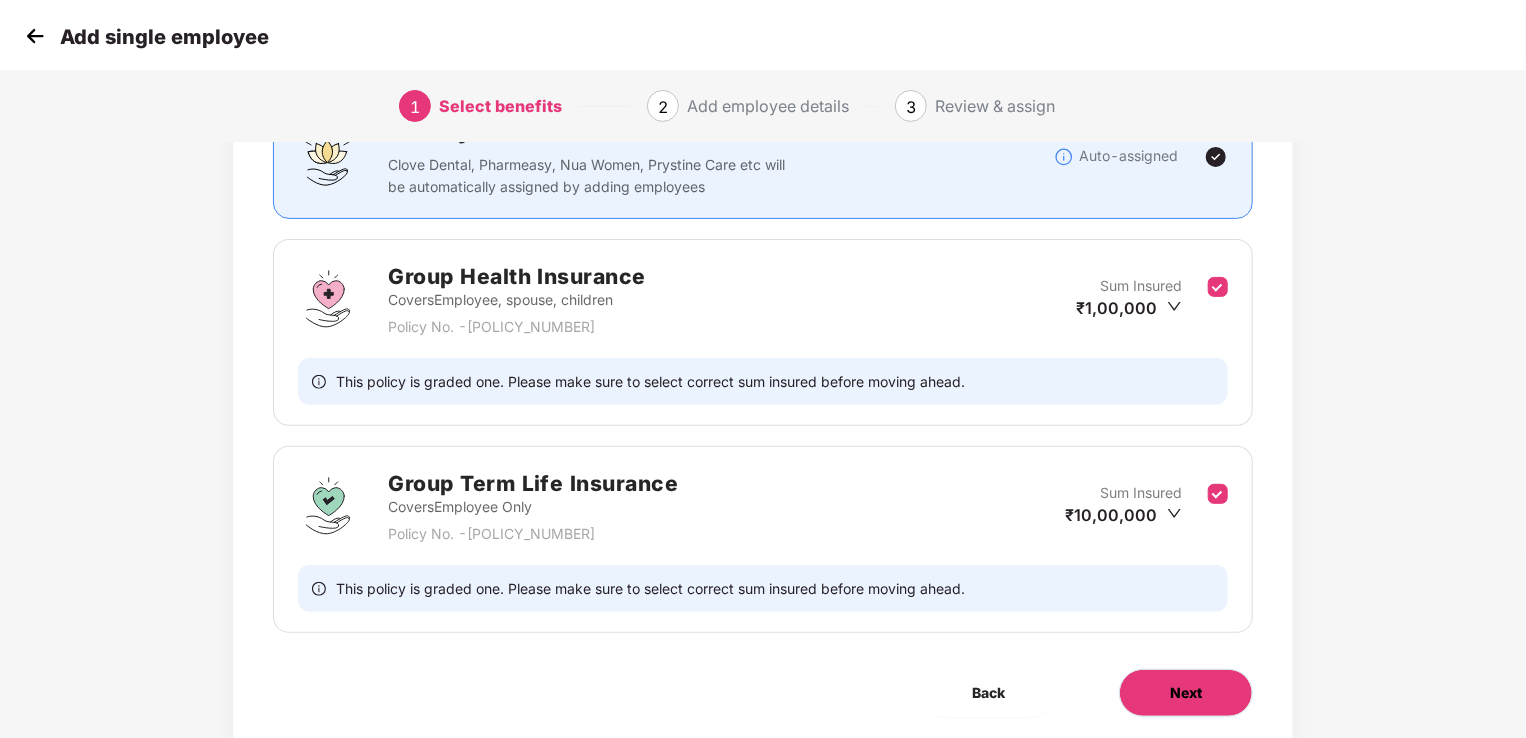 click on "Next" at bounding box center (1186, 693) 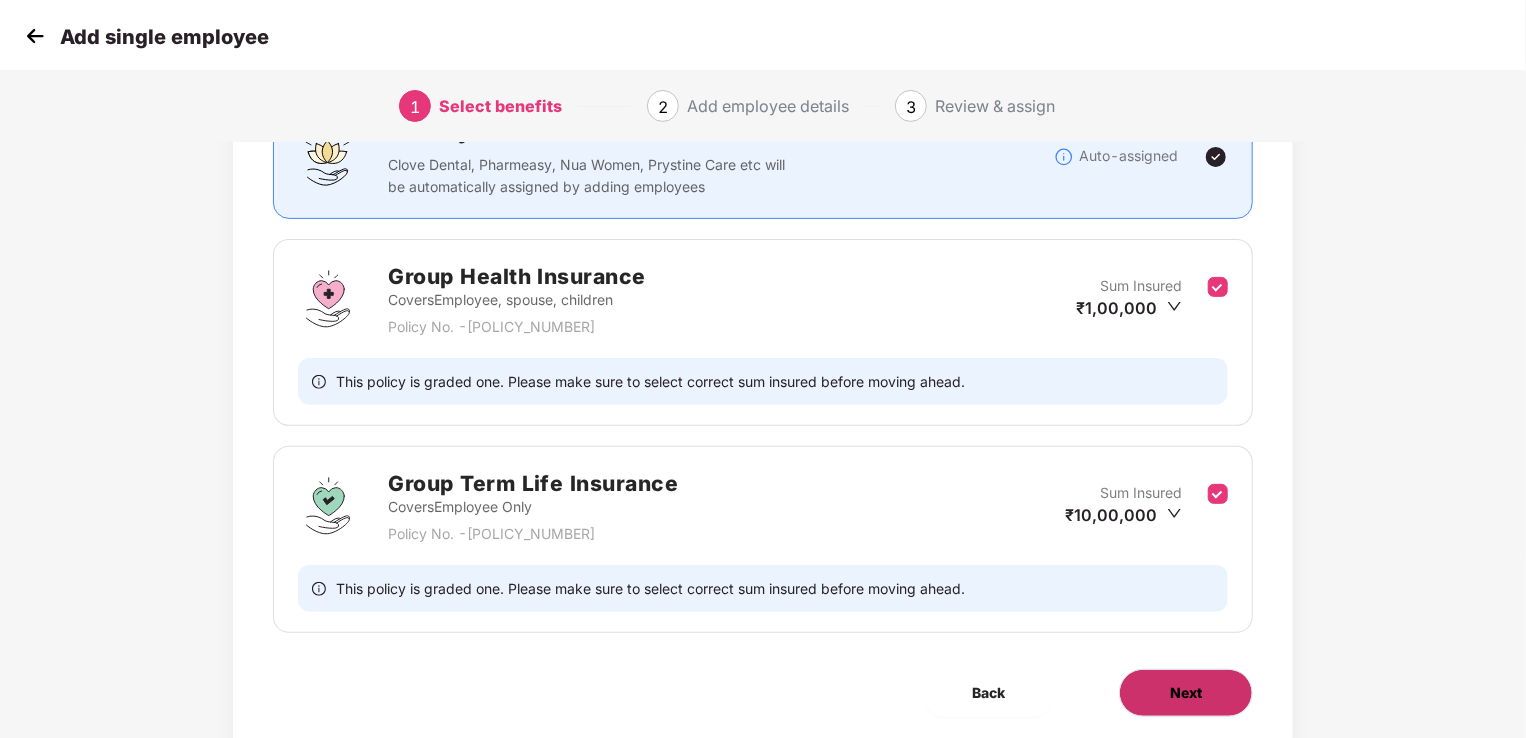 scroll, scrollTop: 0, scrollLeft: 0, axis: both 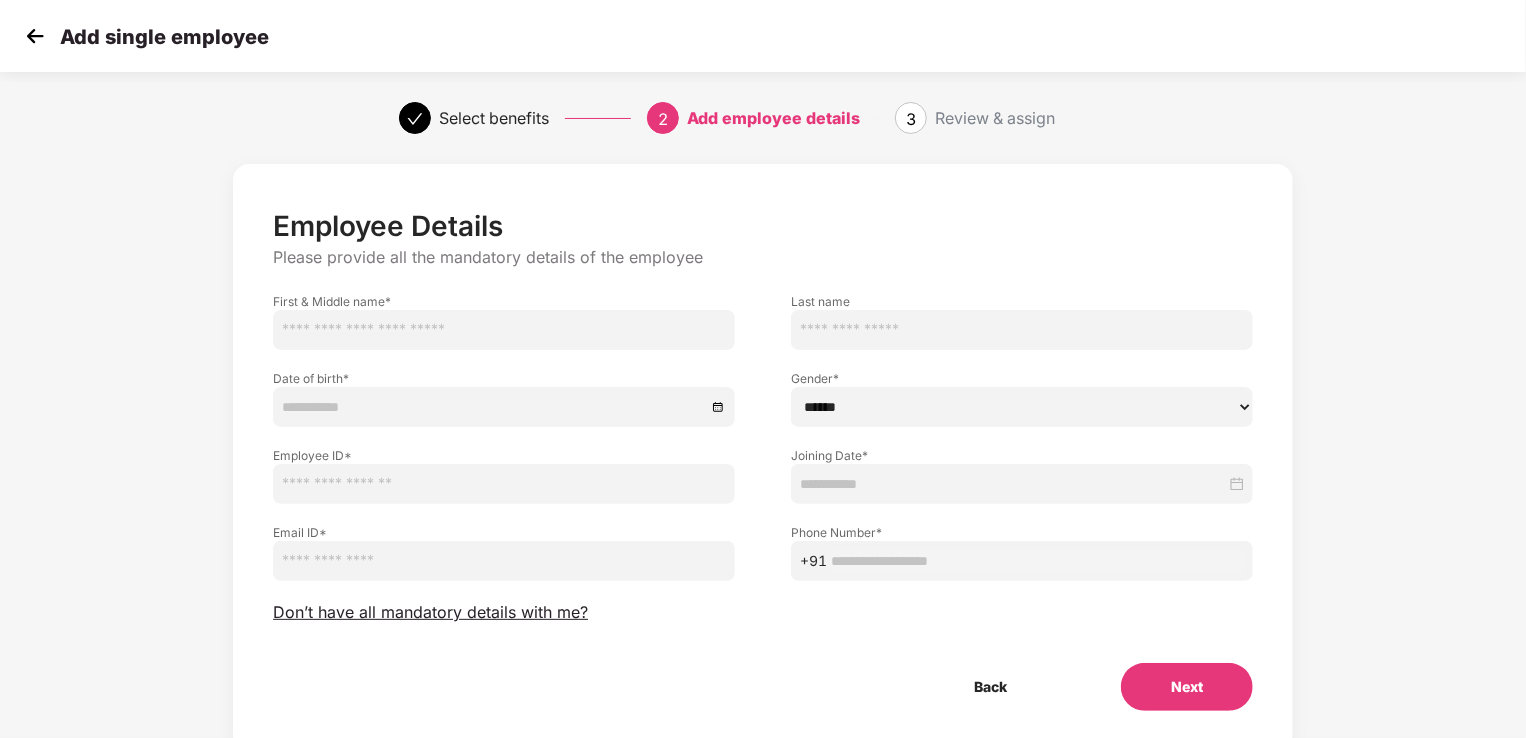click at bounding box center [504, 330] 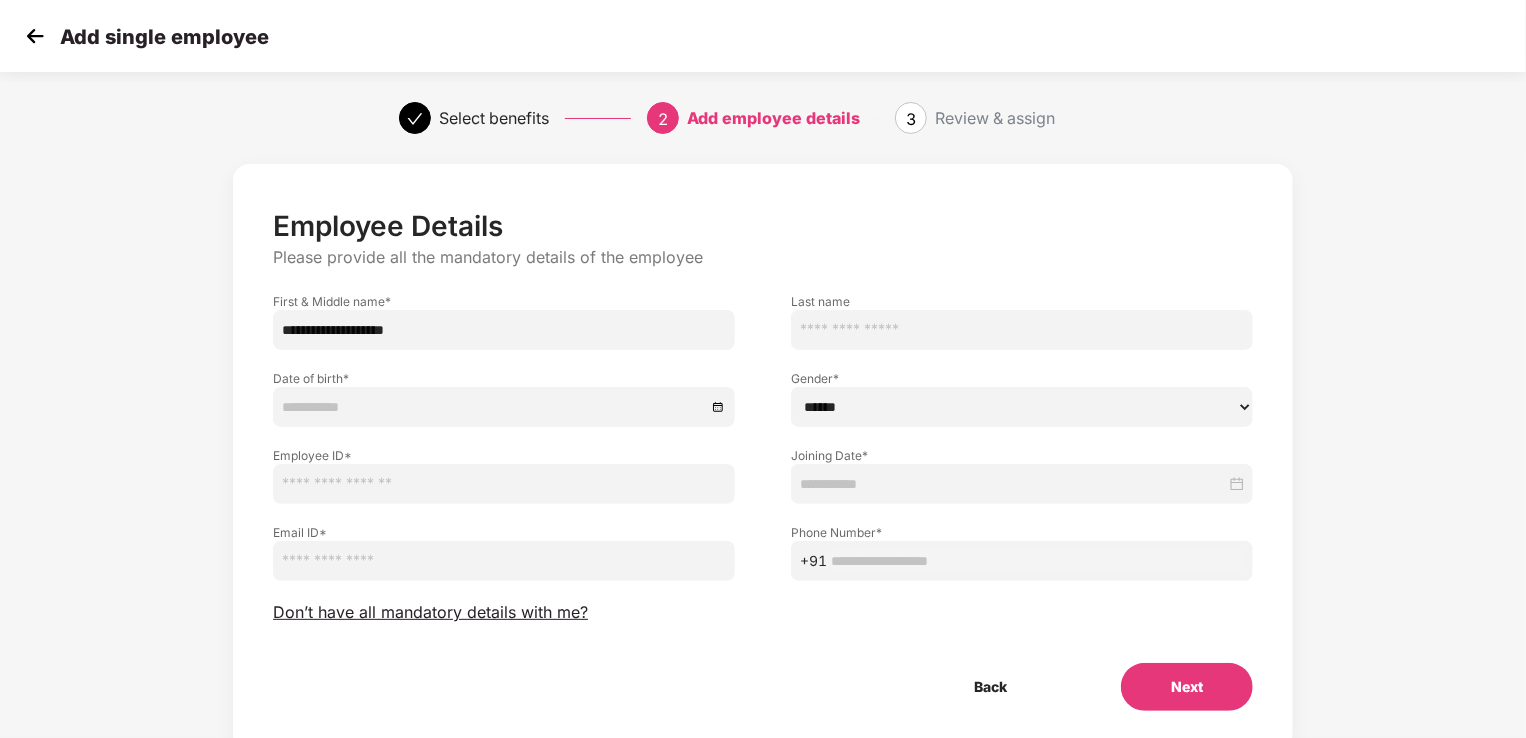 type on "**********" 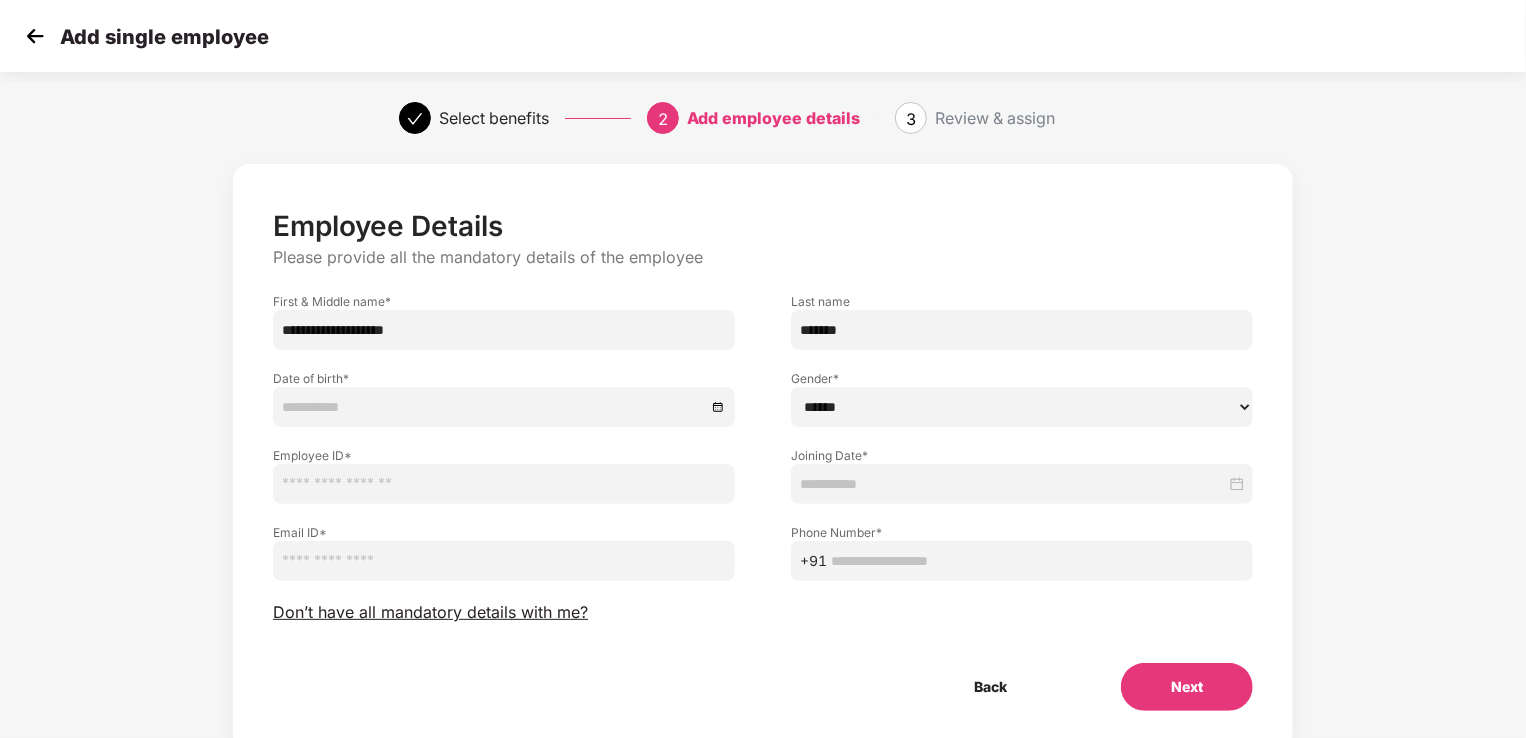 type on "*******" 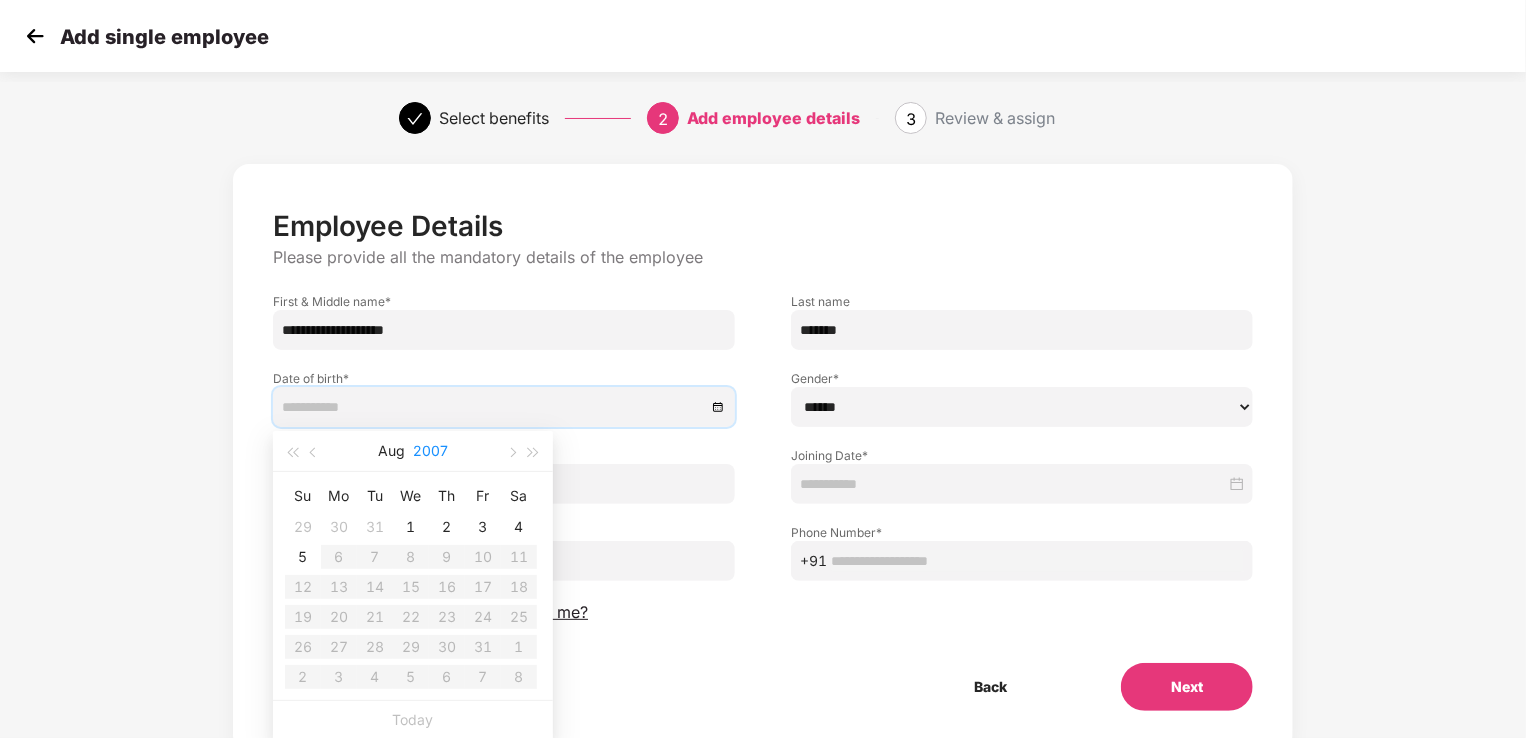 click on "2007" at bounding box center [430, 451] 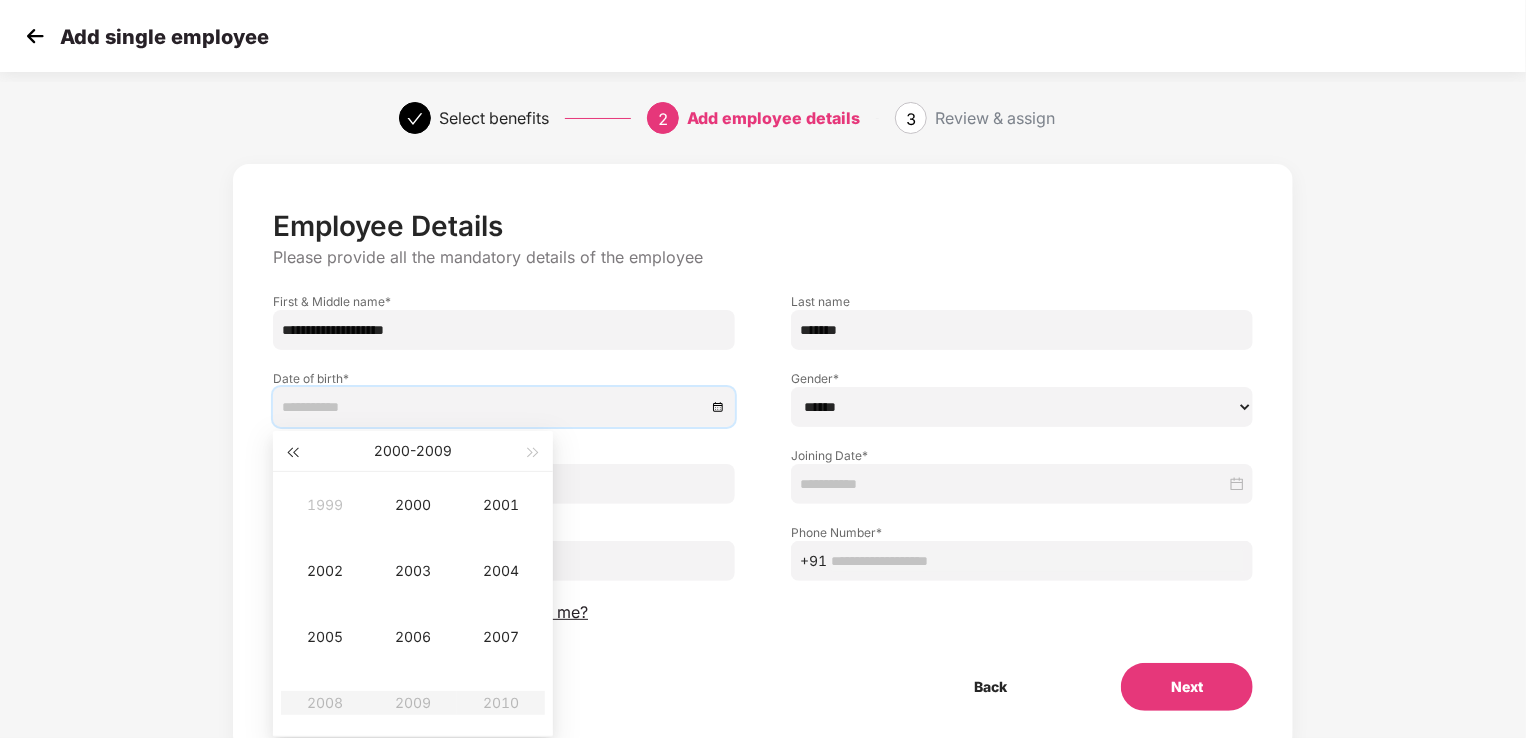 click at bounding box center [292, 451] 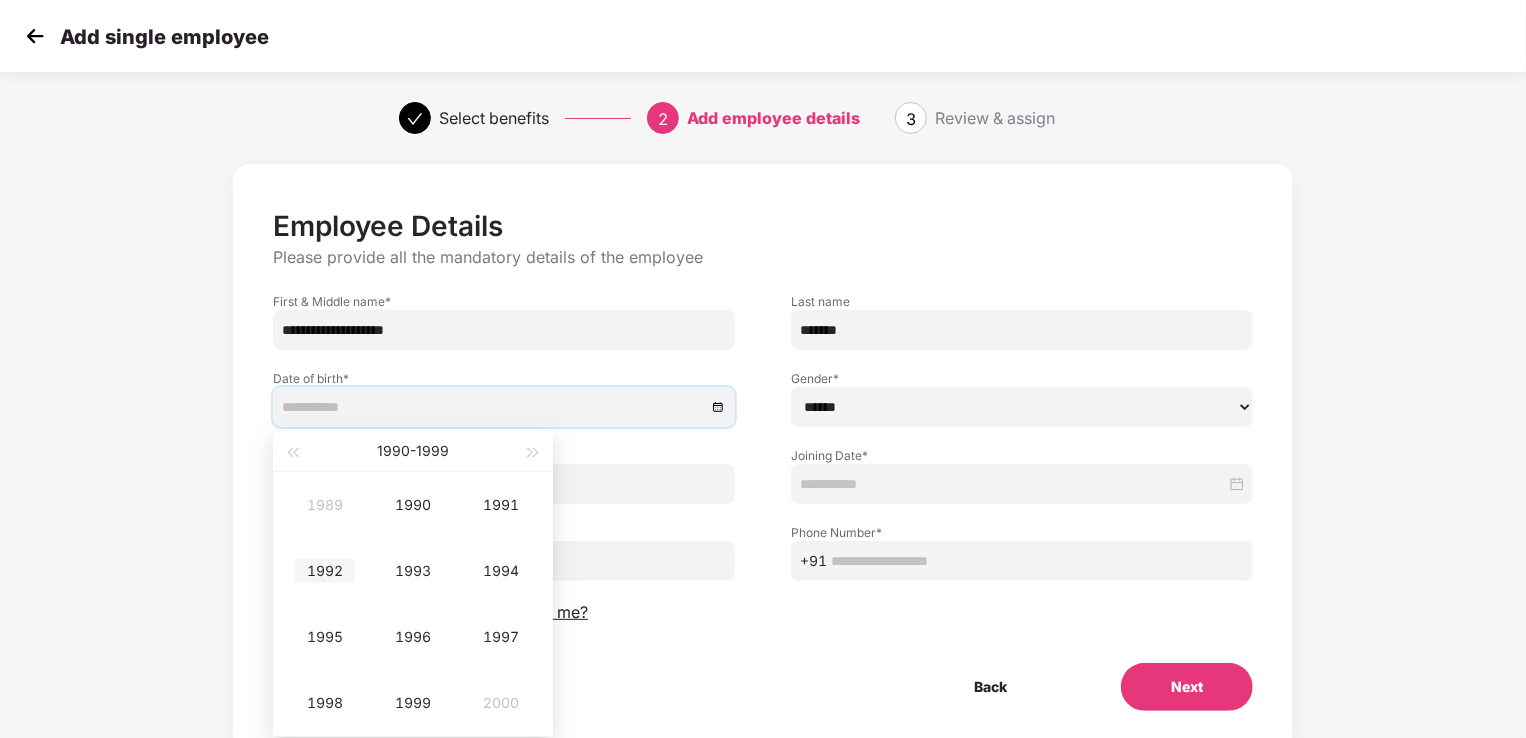 type on "**********" 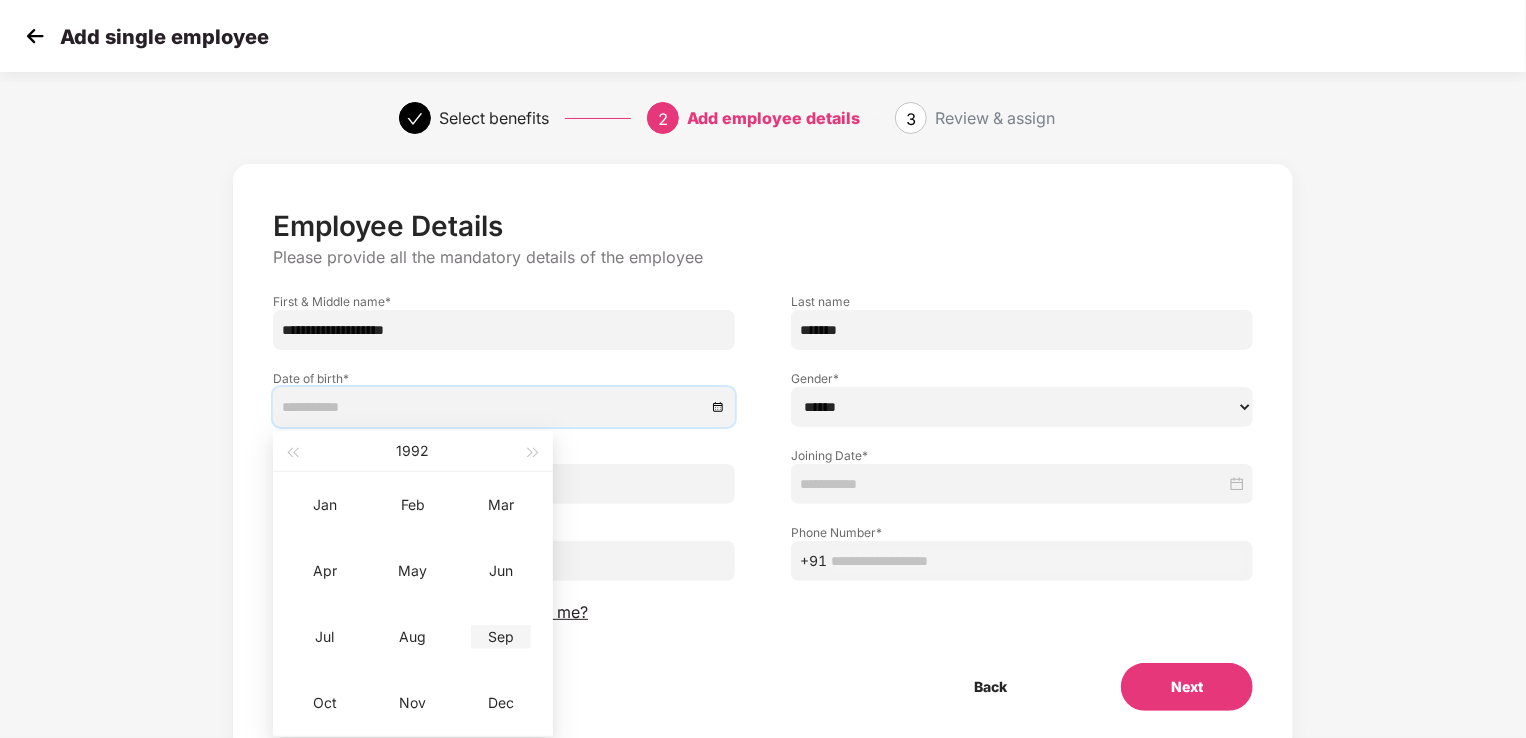 type on "**********" 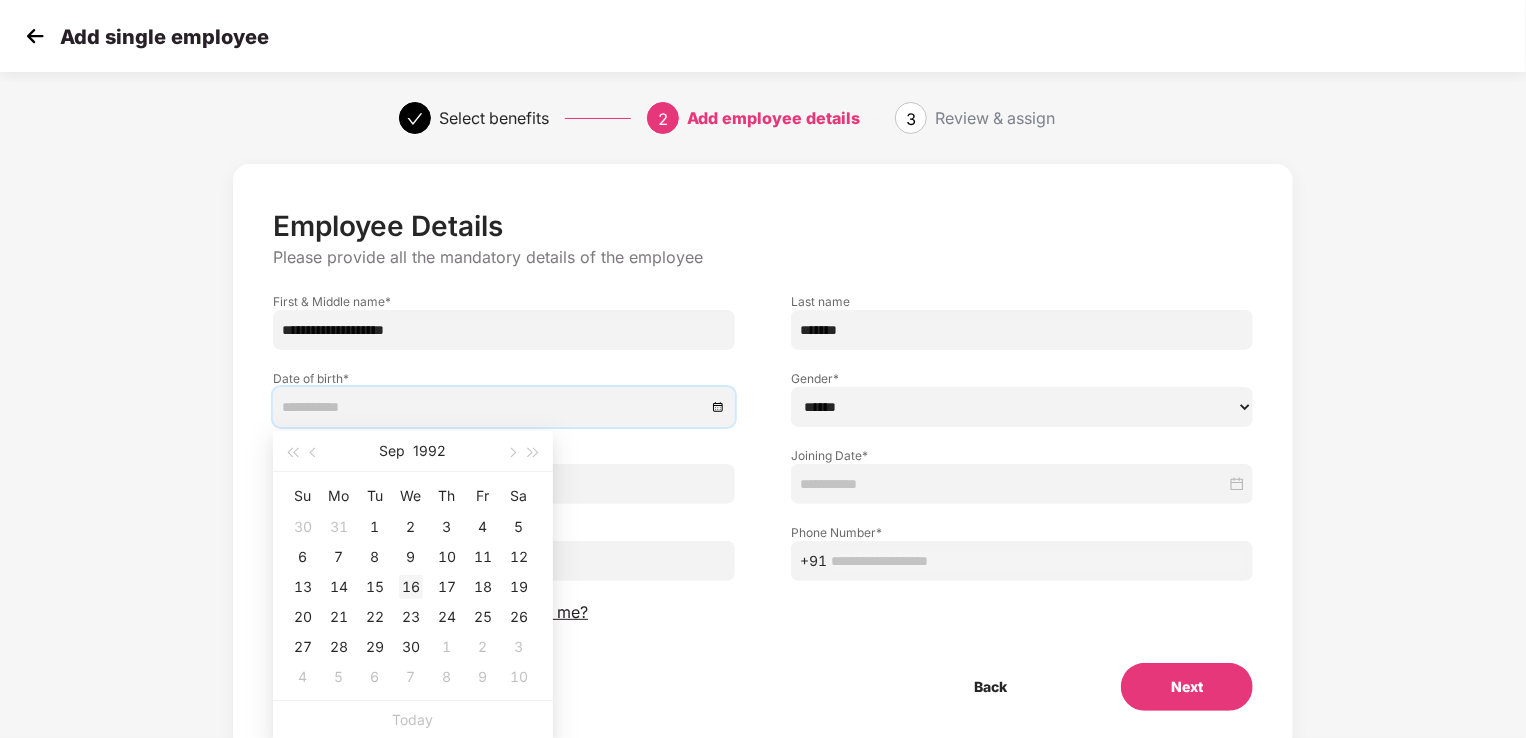 type on "**********" 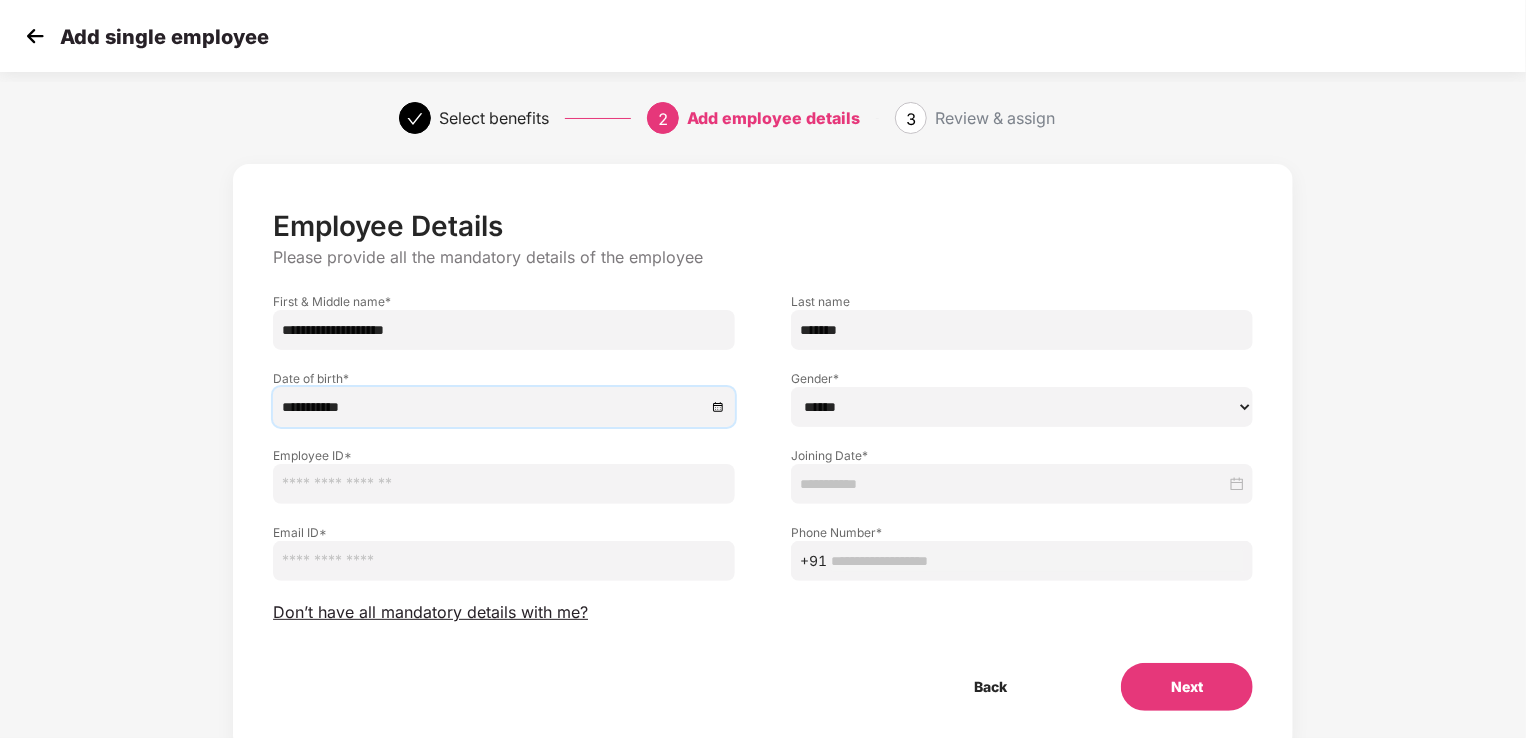 click on "****** **** ******" at bounding box center (1022, 407) 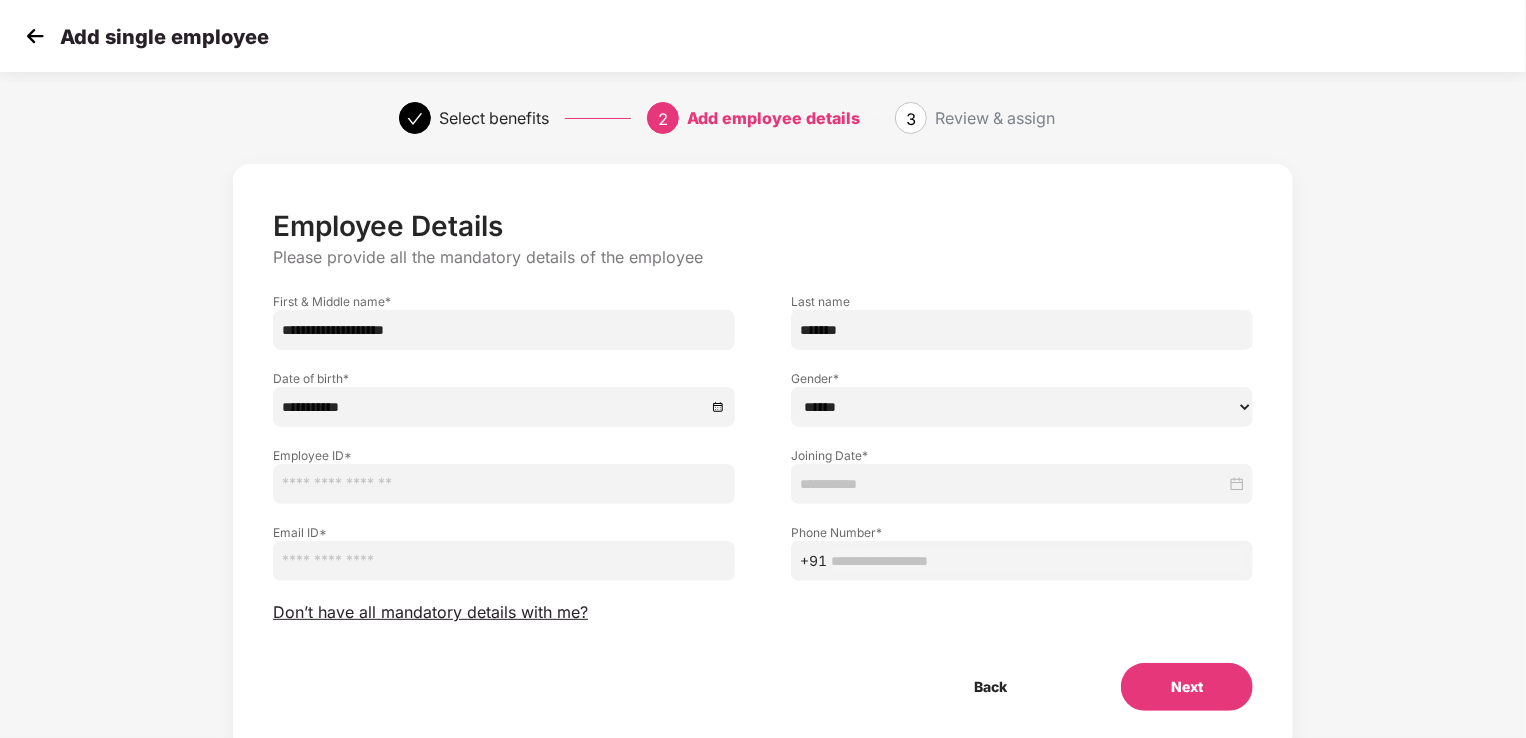 select on "****" 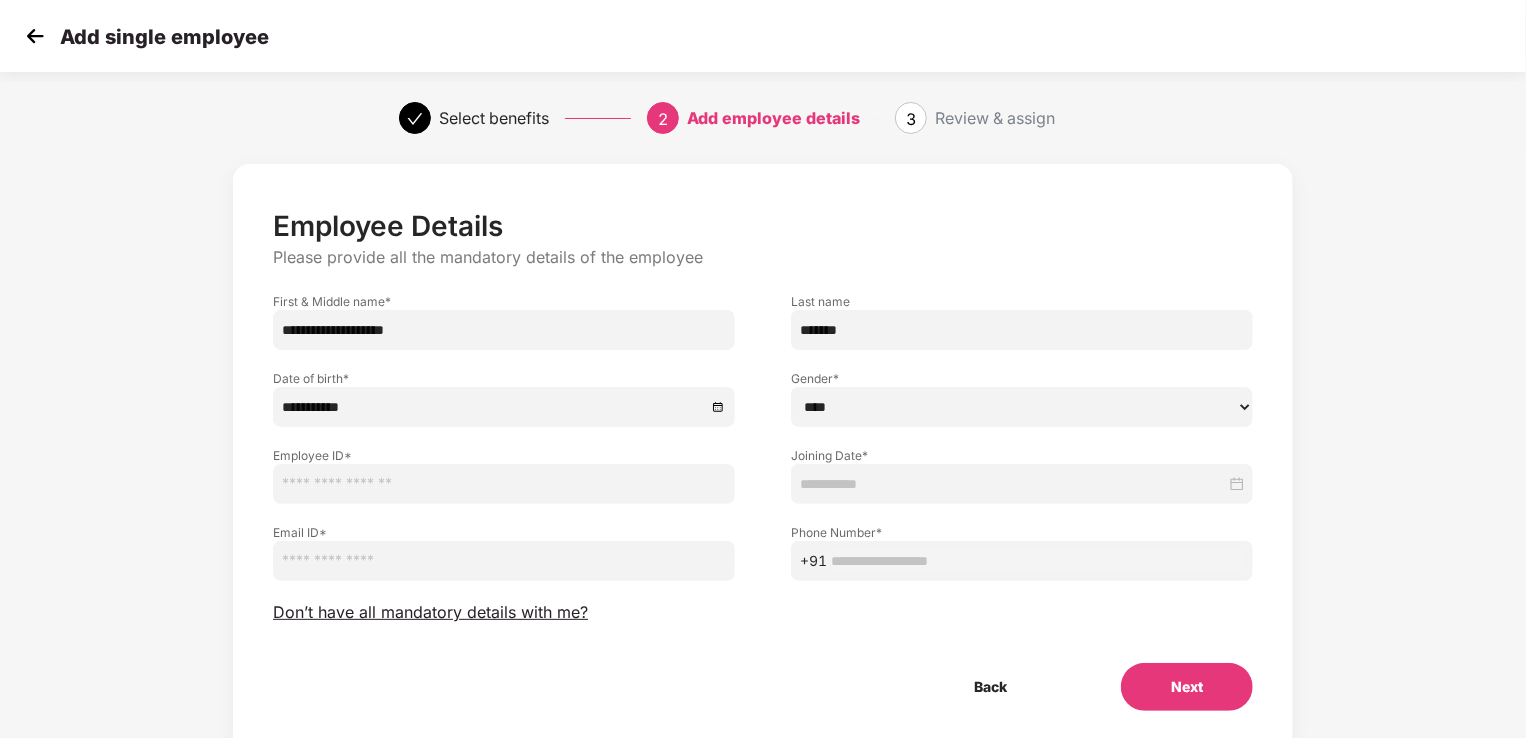click on "****** **** ******" at bounding box center (1022, 407) 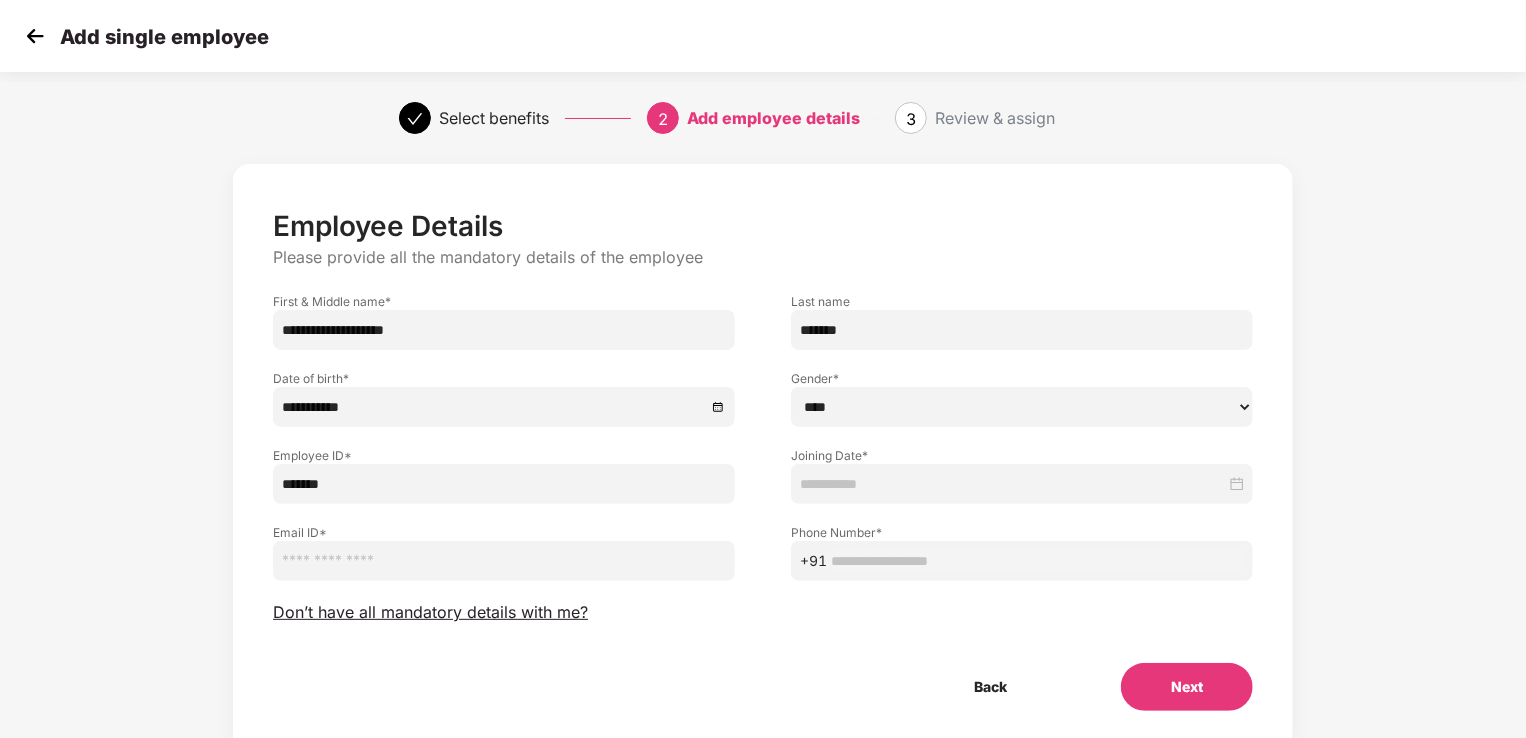 type on "*******" 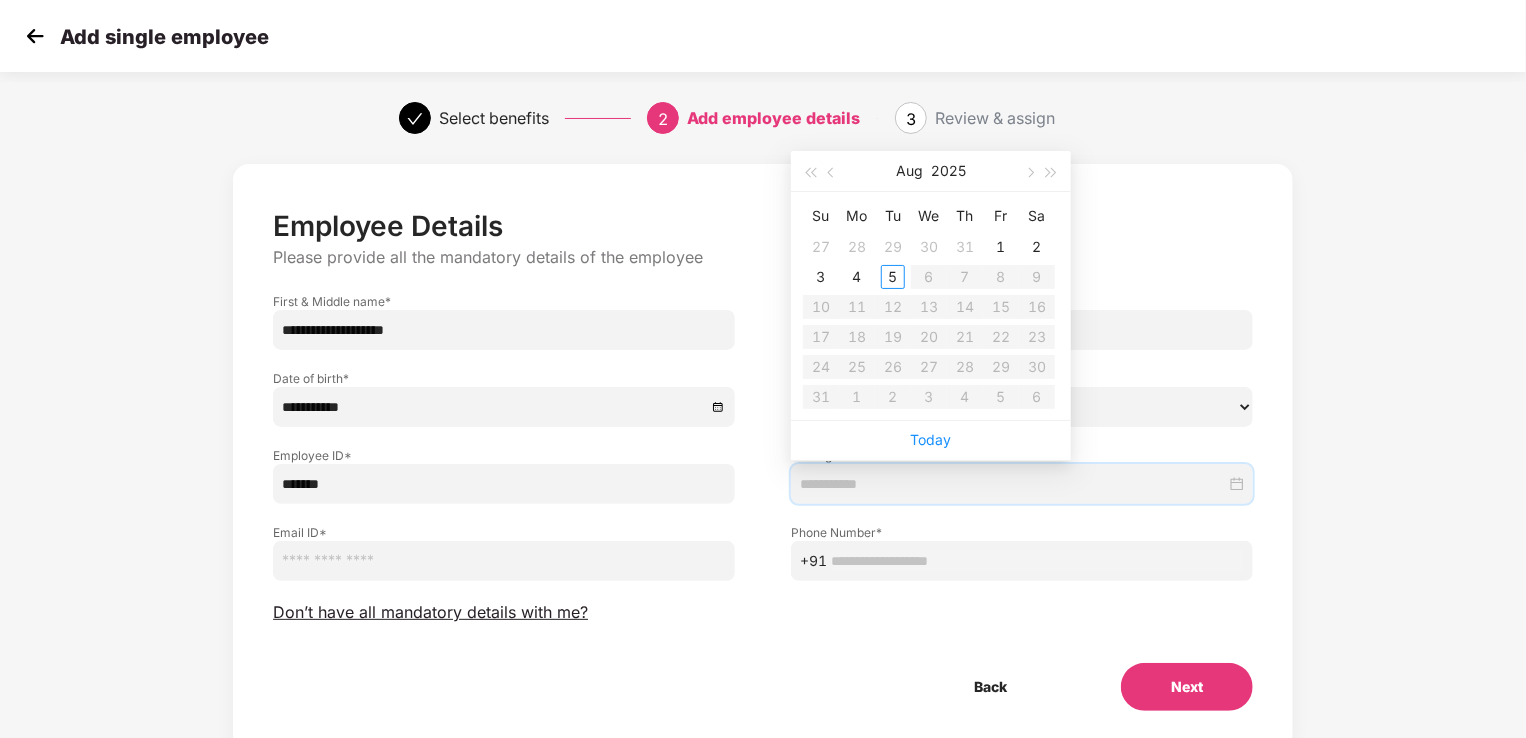 type on "**********" 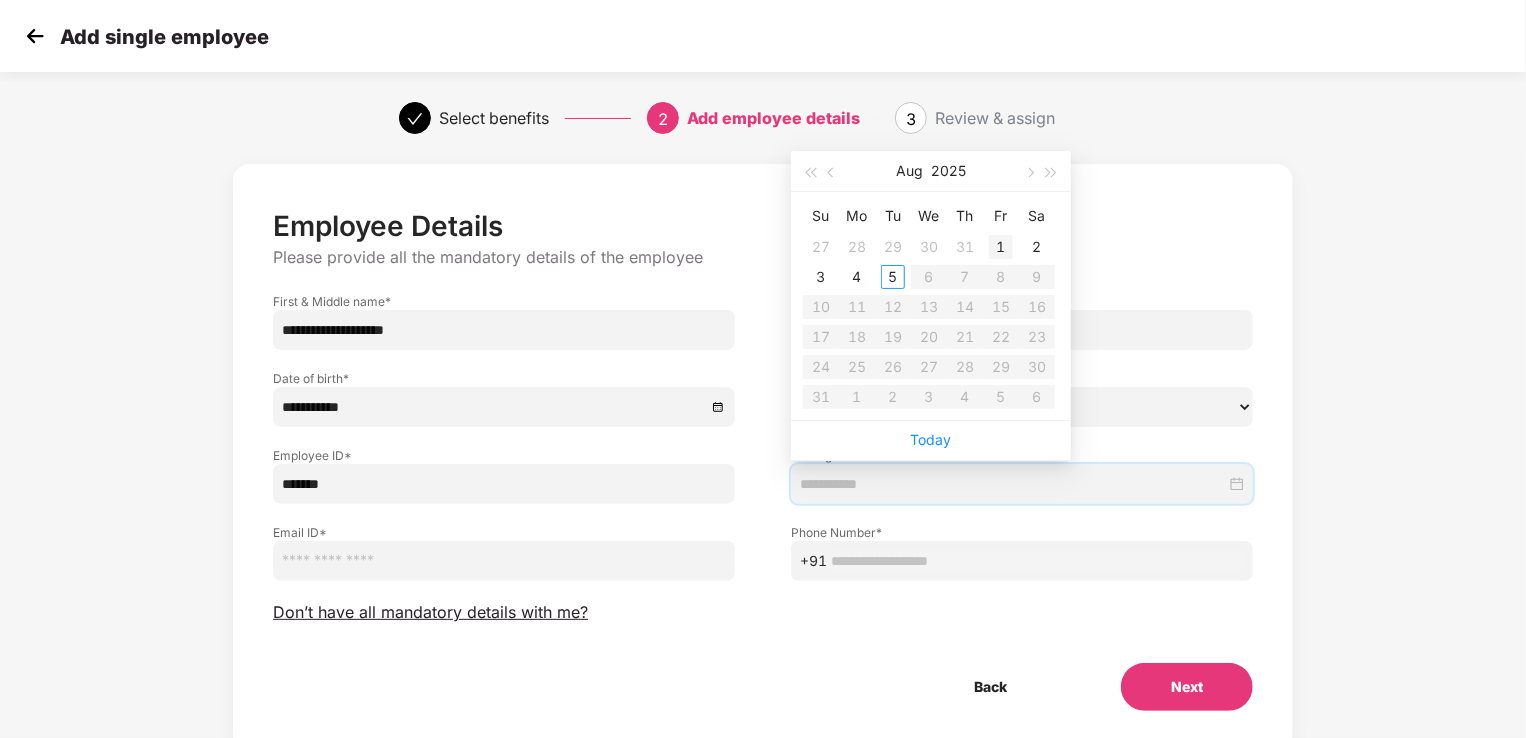 click on "1" at bounding box center (1001, 247) 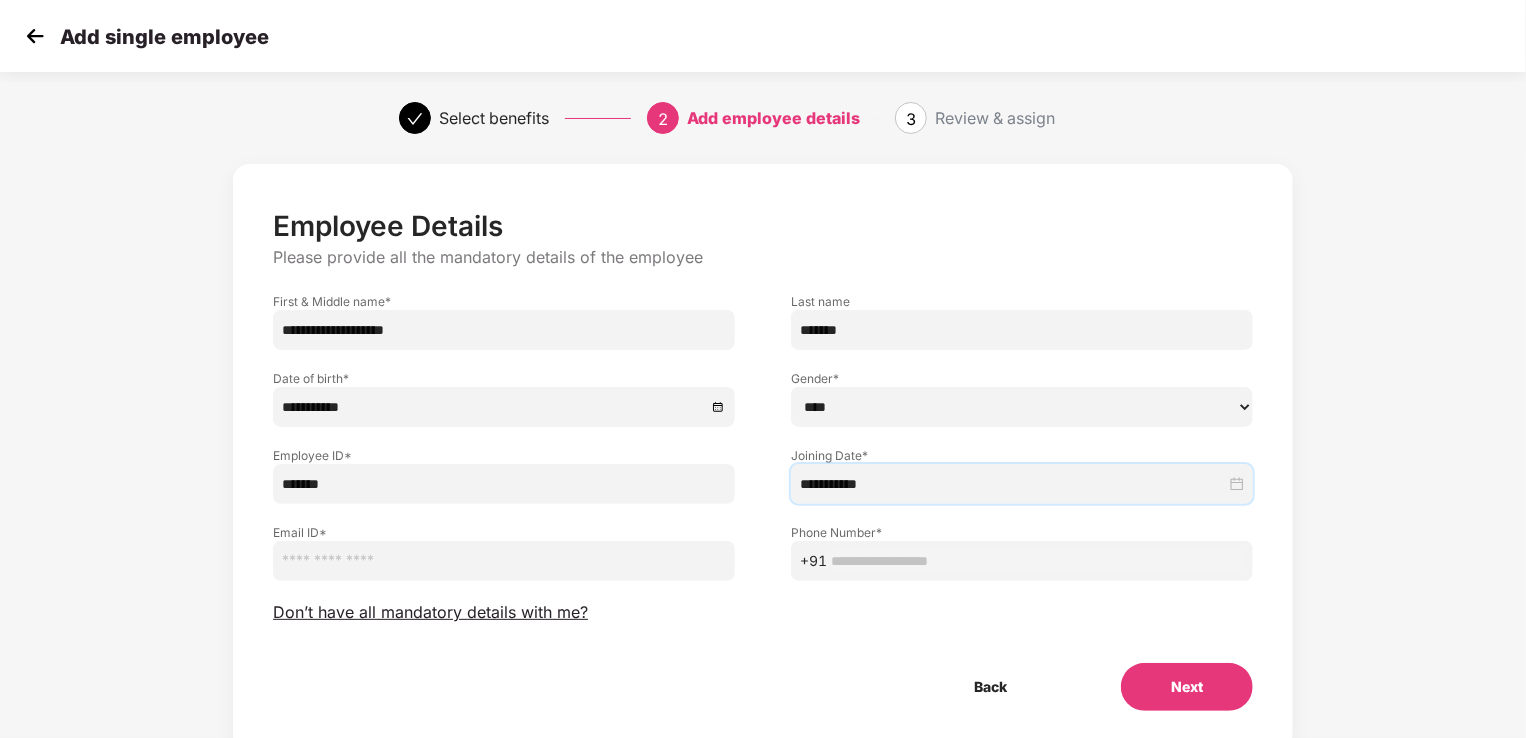 click on "**********" at bounding box center [1022, 484] 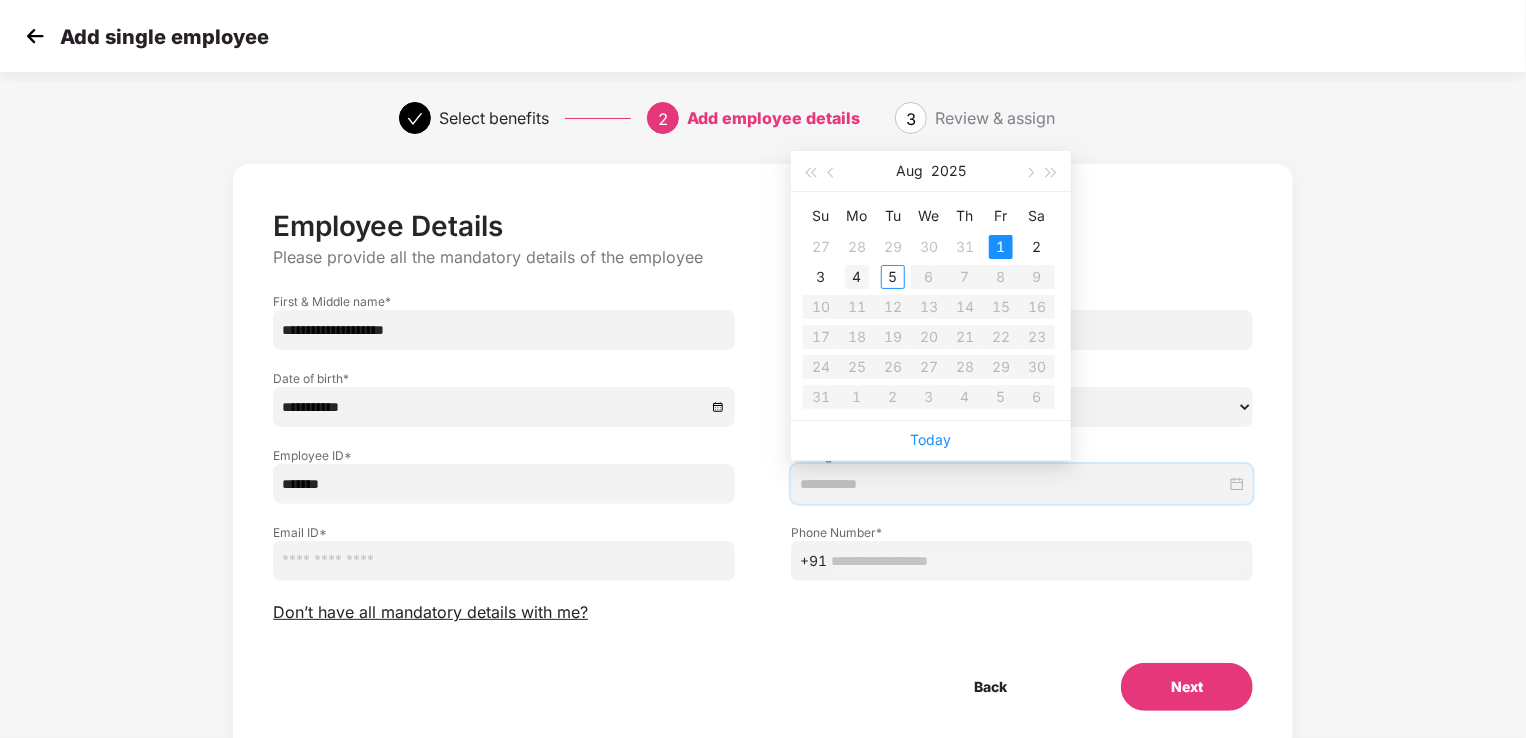 type on "**********" 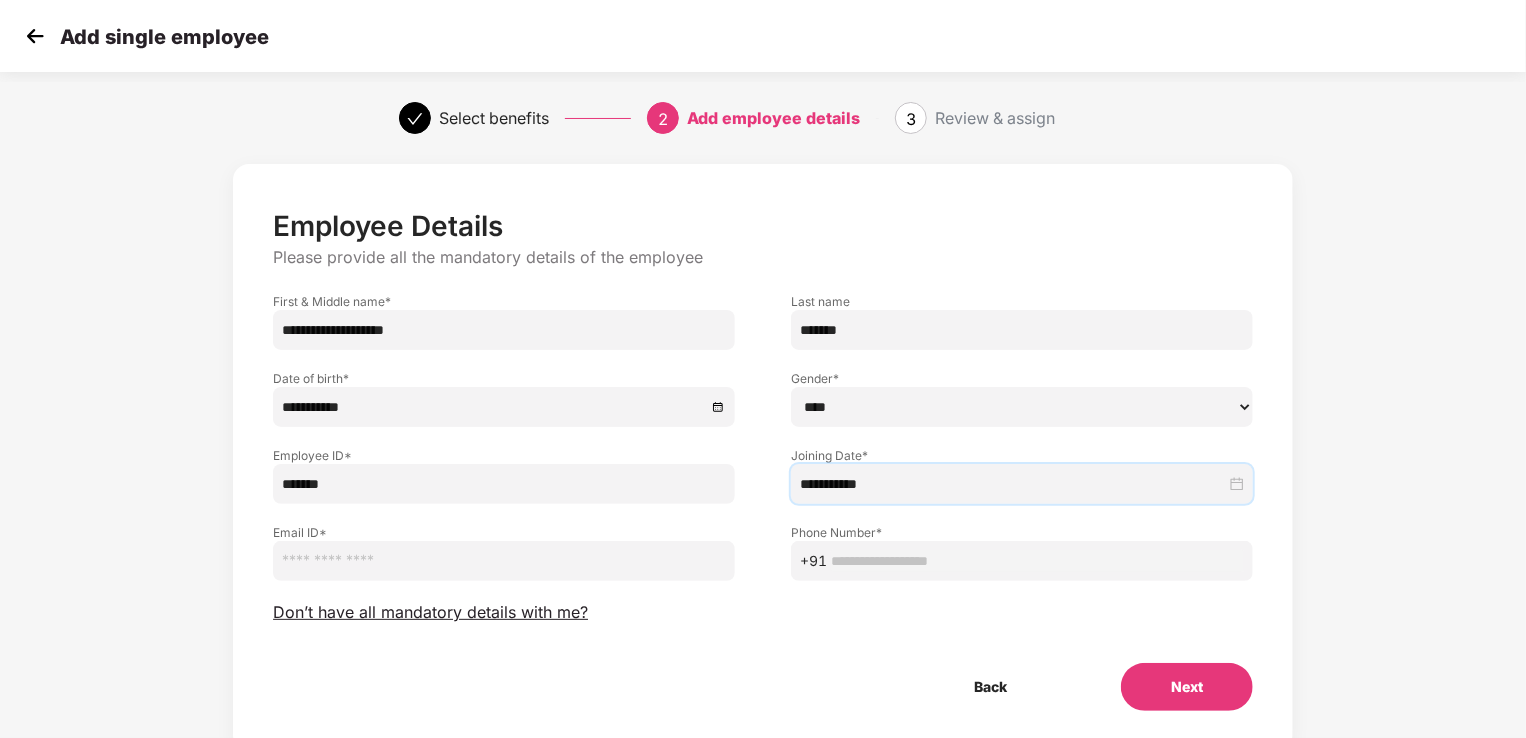 click at bounding box center (504, 561) 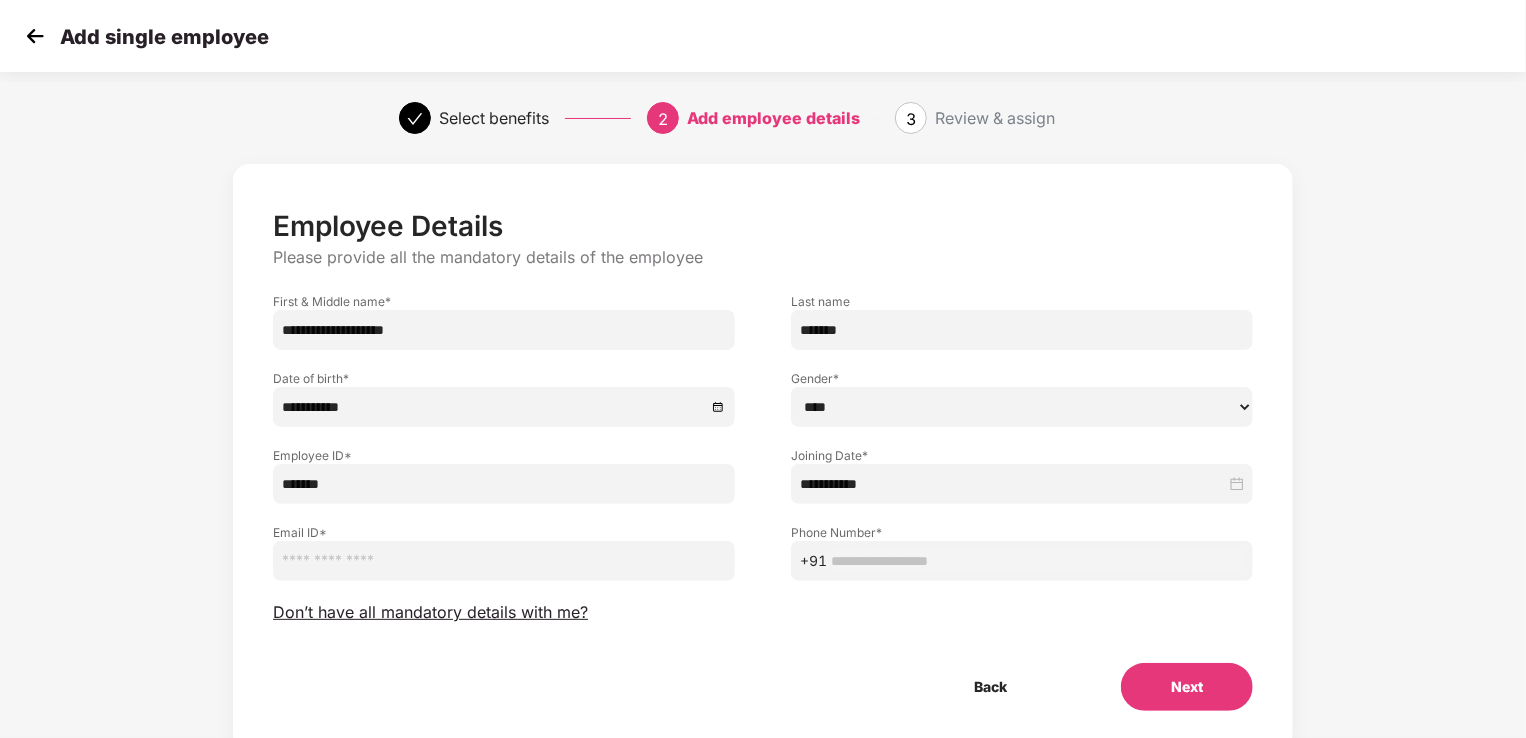 paste on "**********" 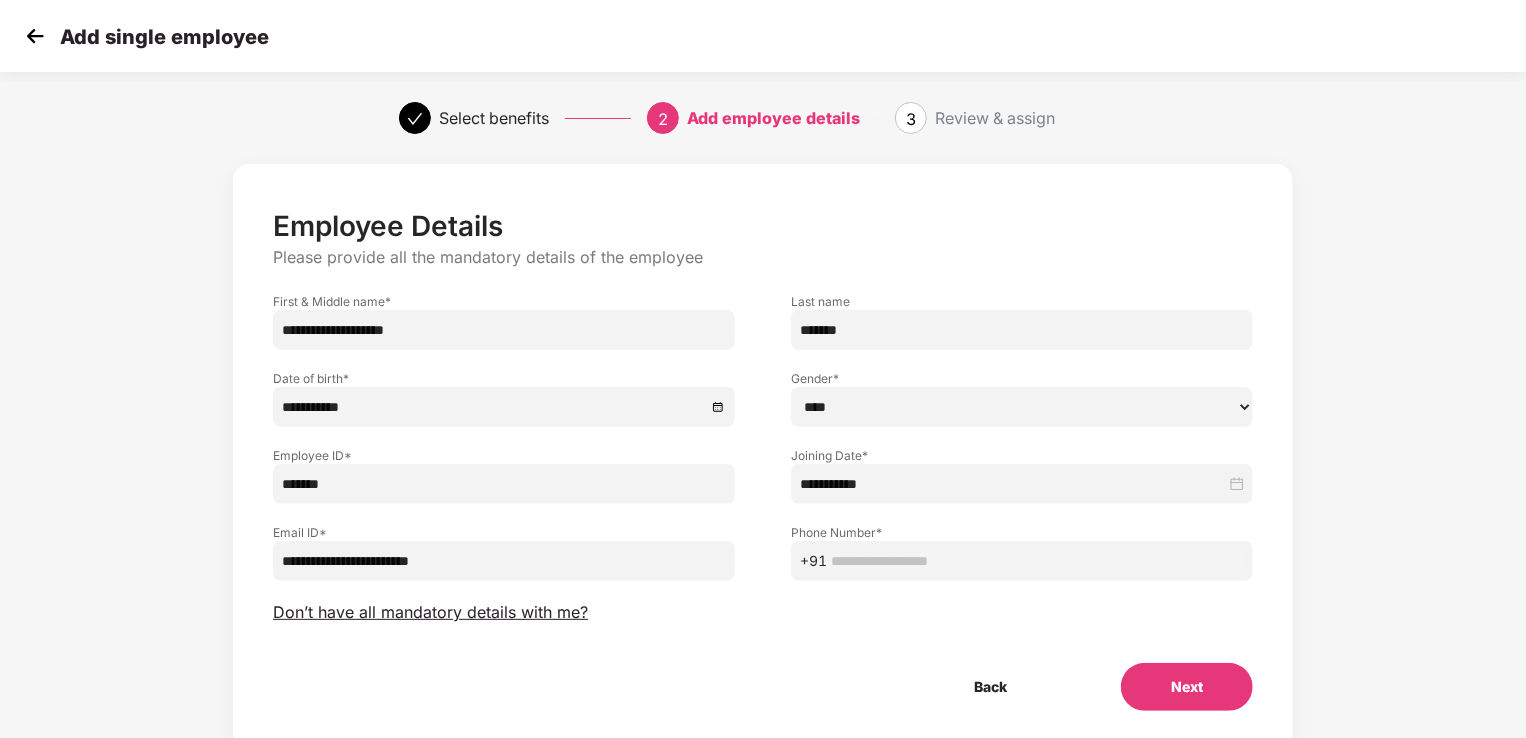 type on "**********" 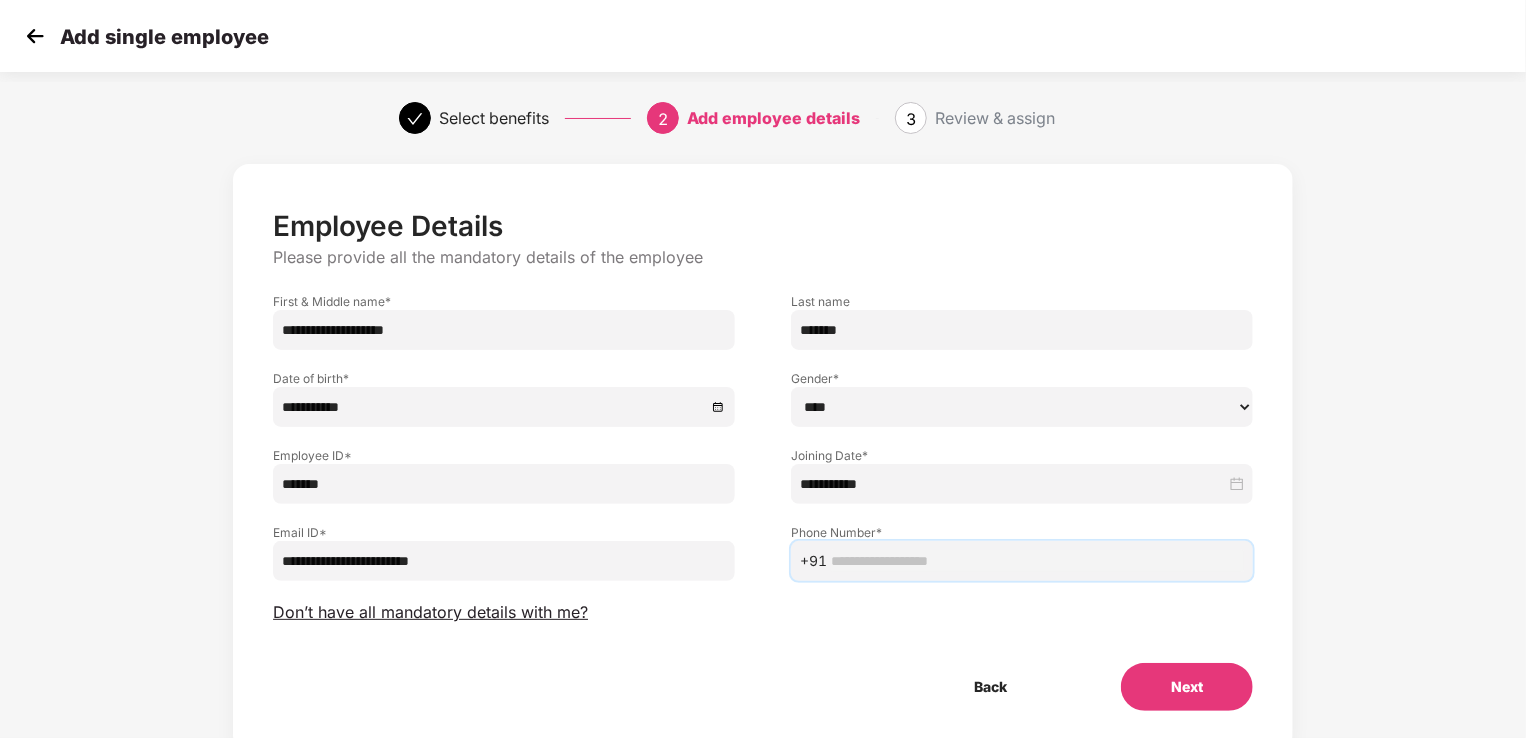 click at bounding box center (1037, 561) 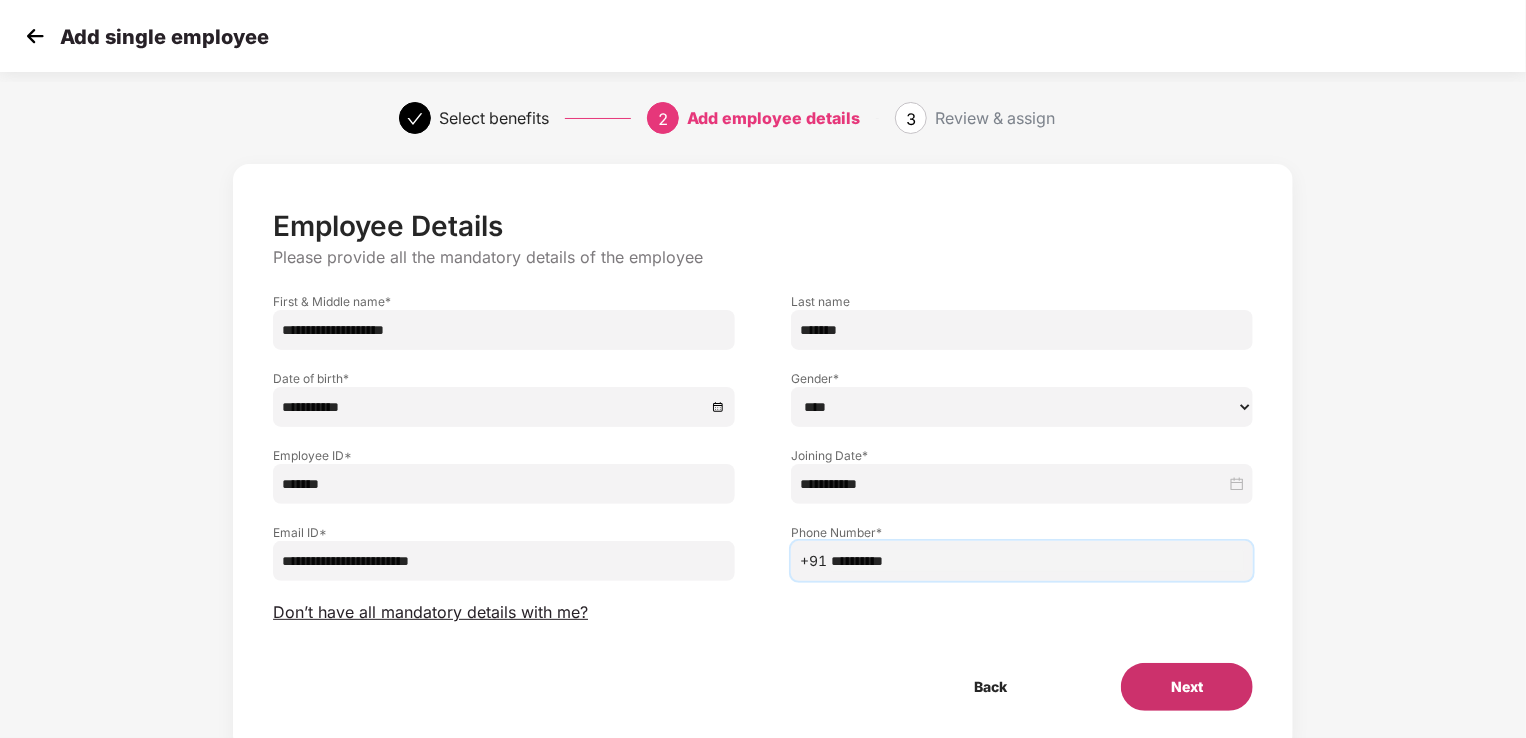 type on "**********" 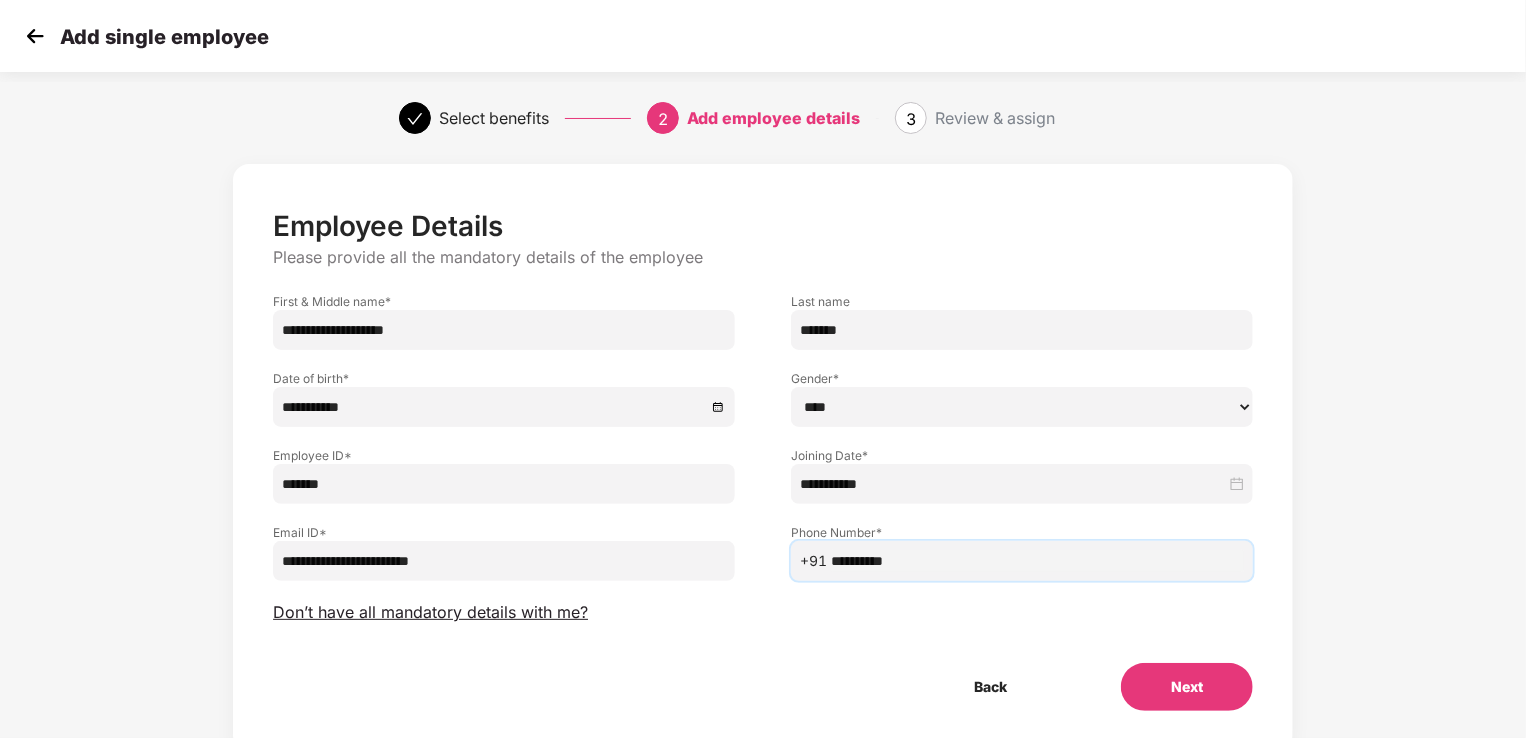 click on "Next" at bounding box center (1187, 687) 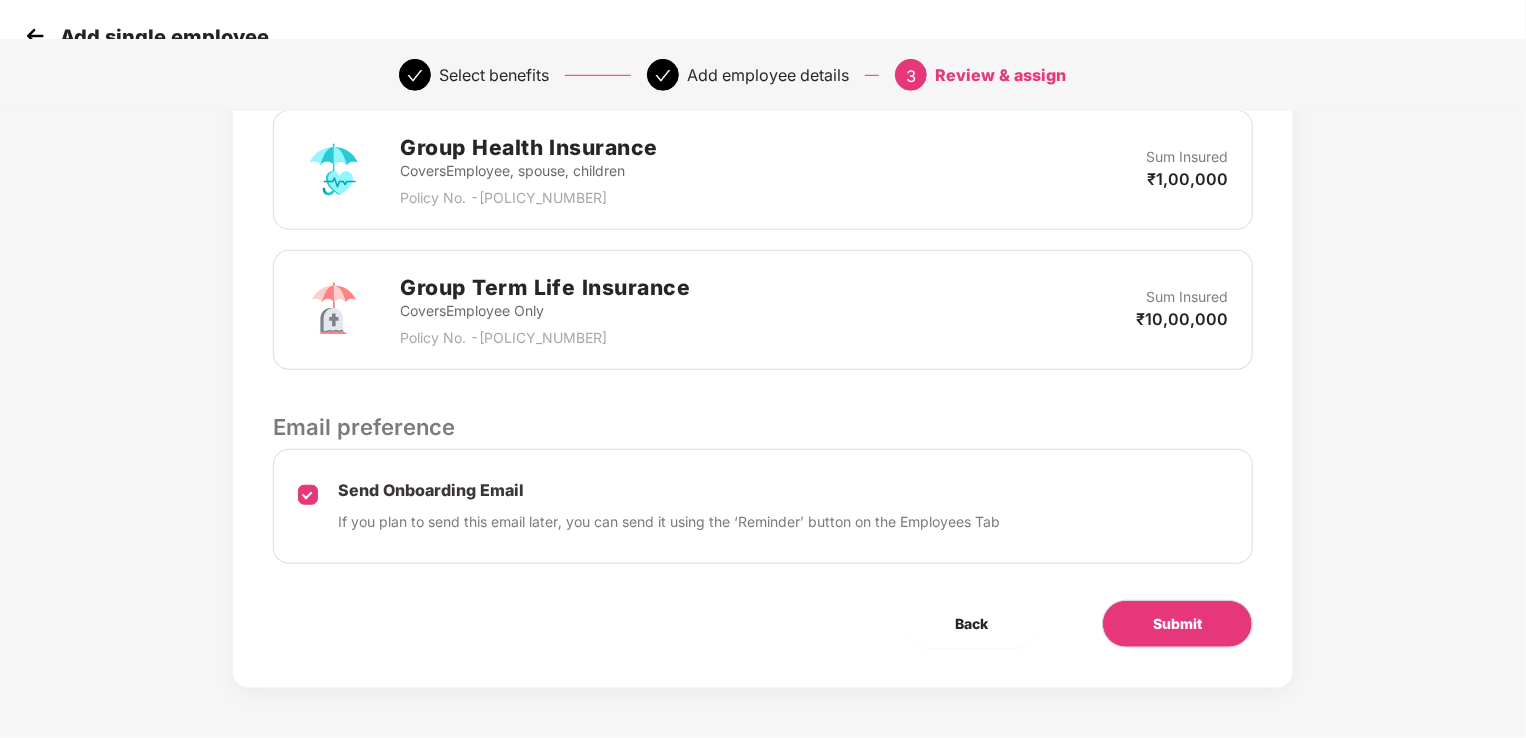 scroll, scrollTop: 646, scrollLeft: 0, axis: vertical 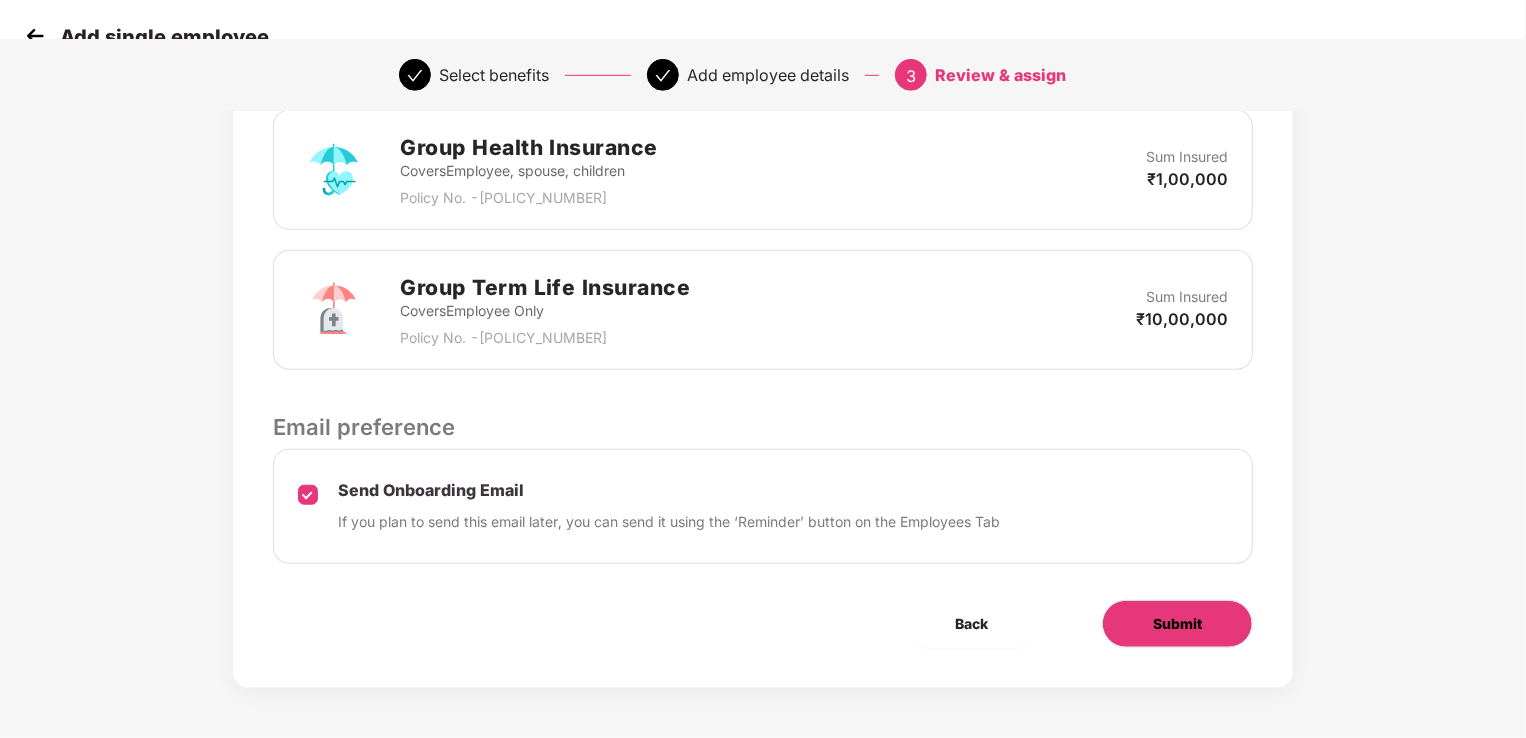 click on "Submit" at bounding box center [1177, 624] 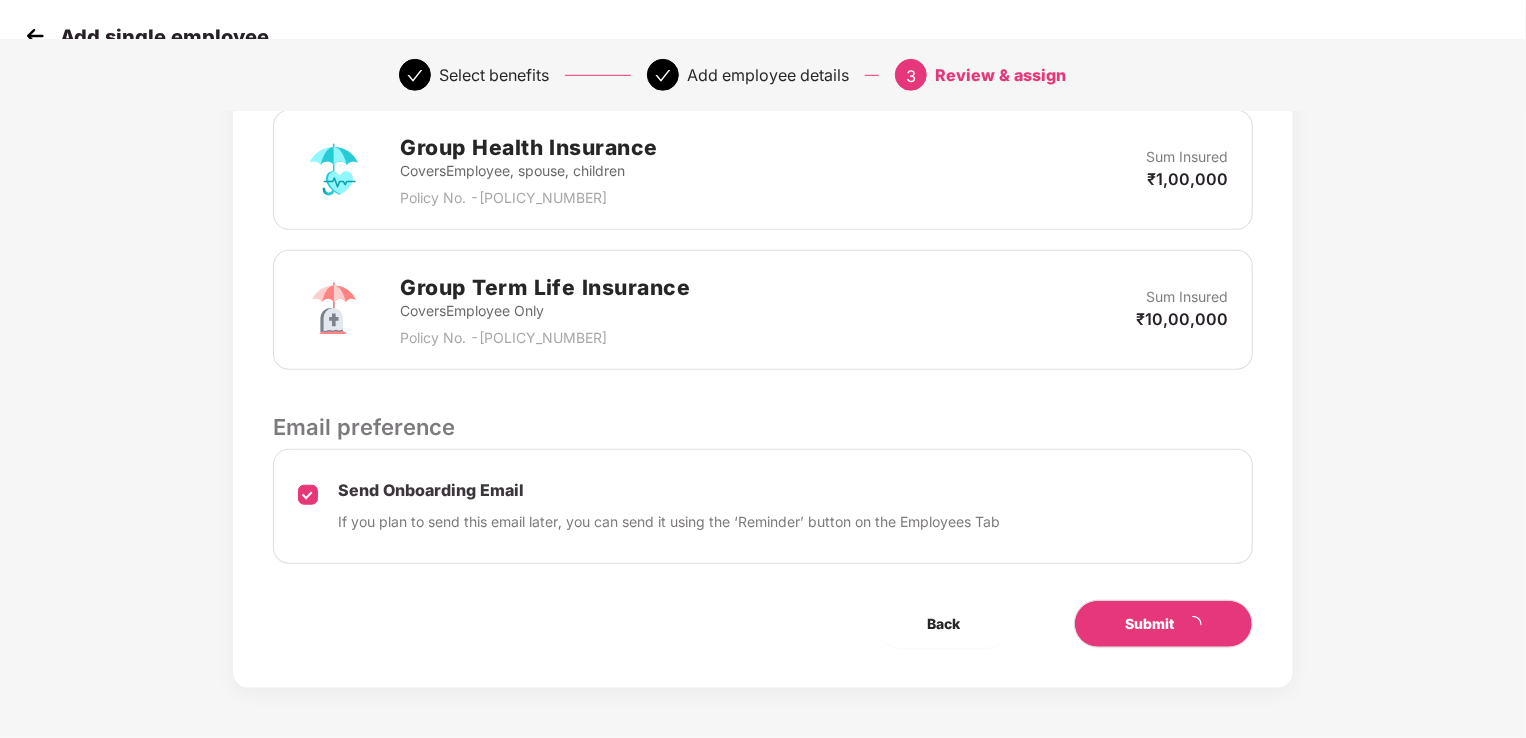 scroll, scrollTop: 0, scrollLeft: 0, axis: both 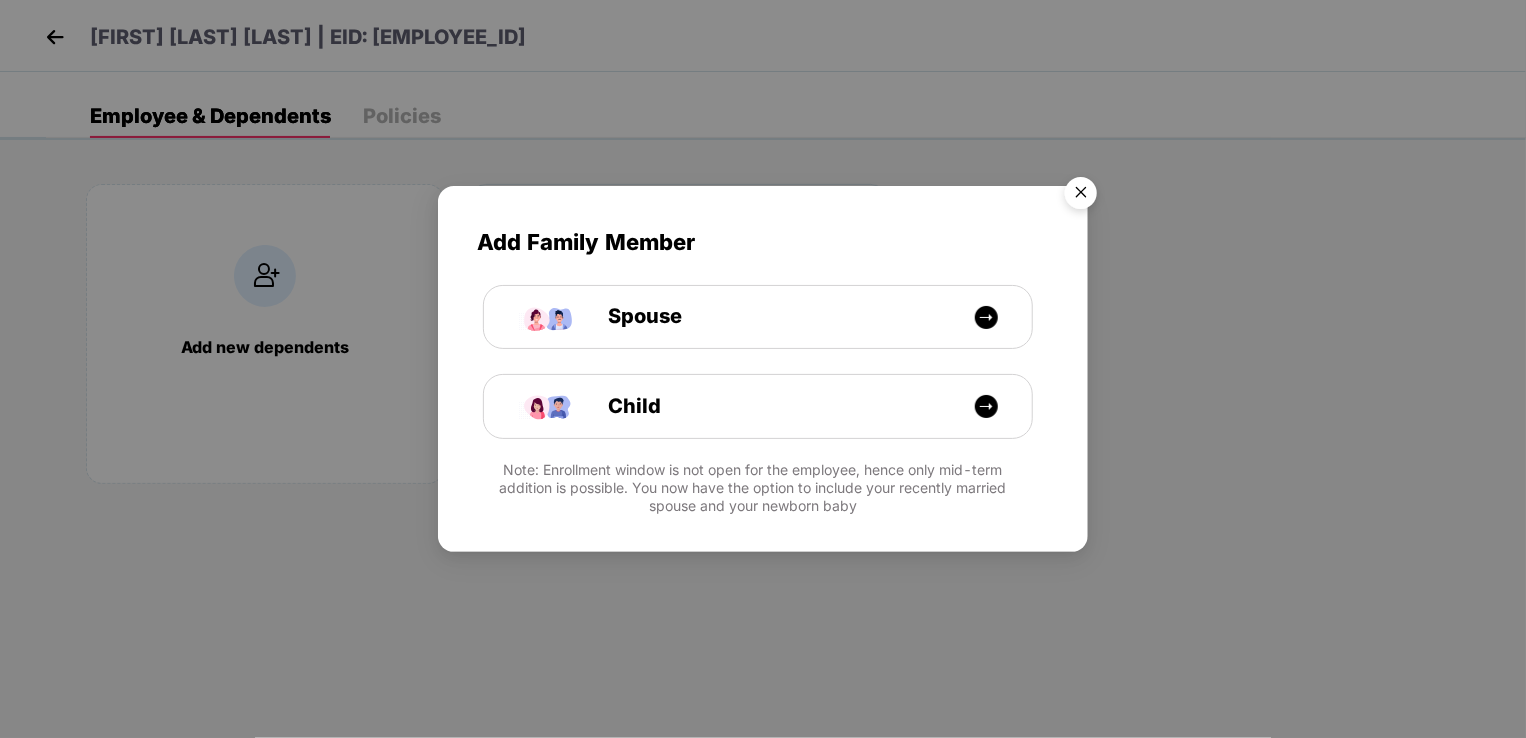 click at bounding box center [1081, 196] 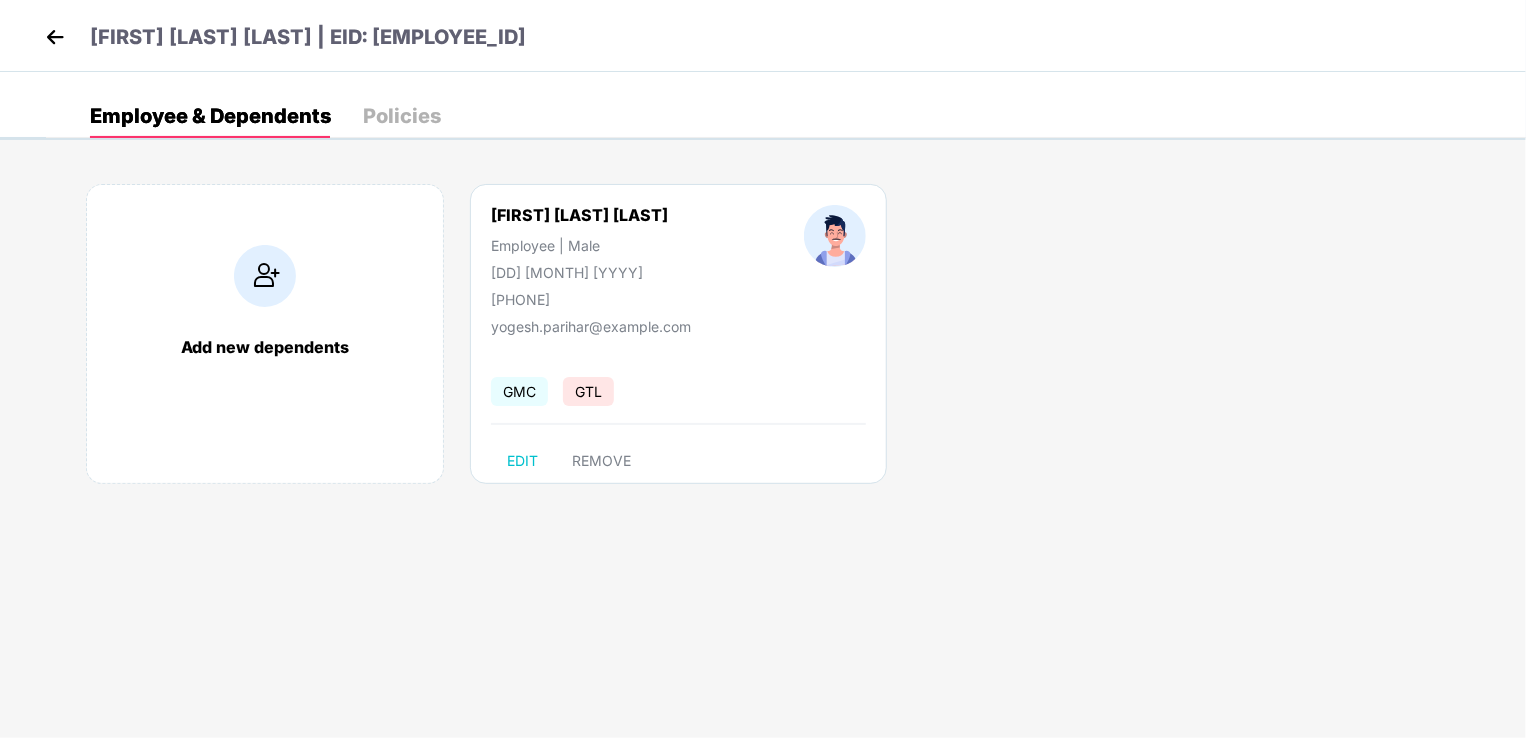 click at bounding box center (55, 37) 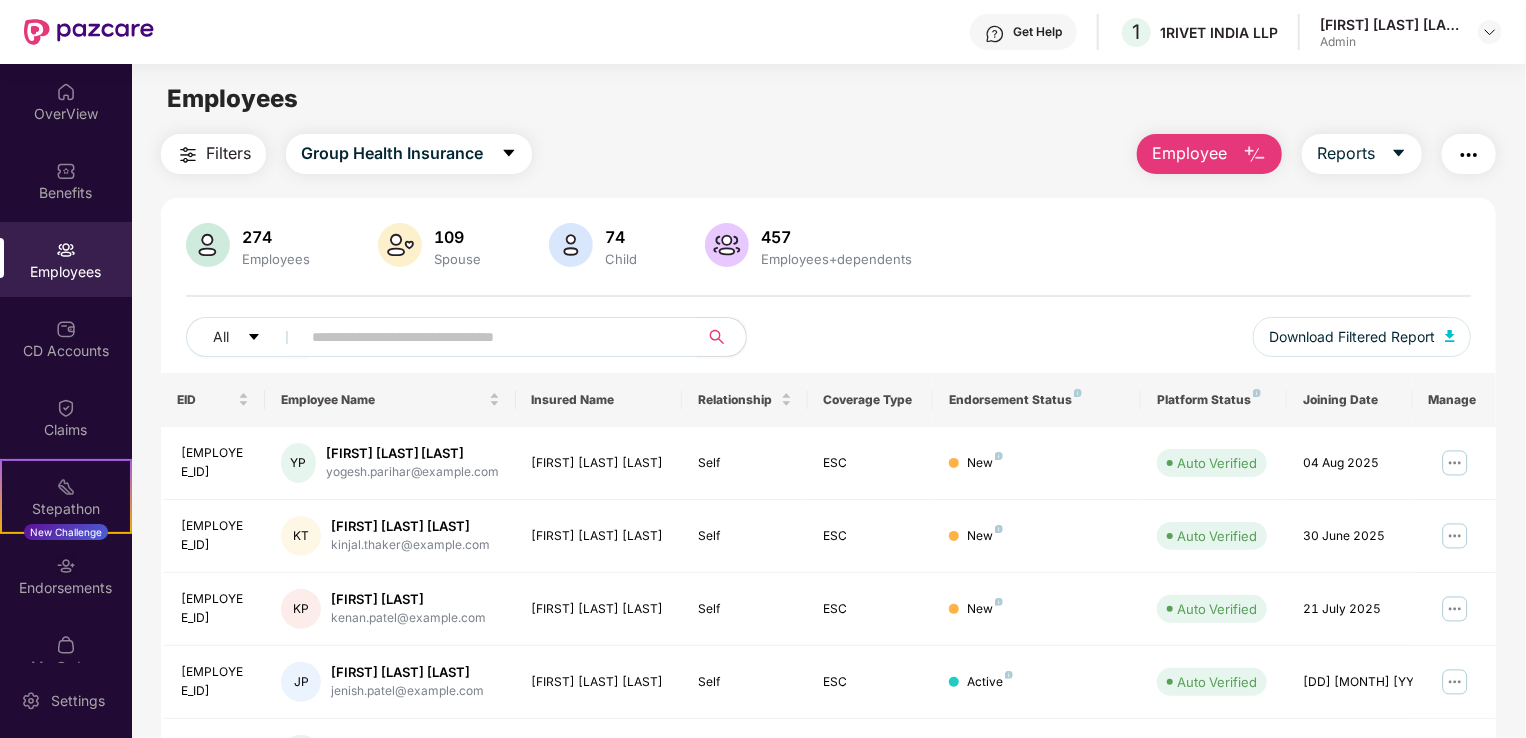 click on "Employee" at bounding box center [1189, 153] 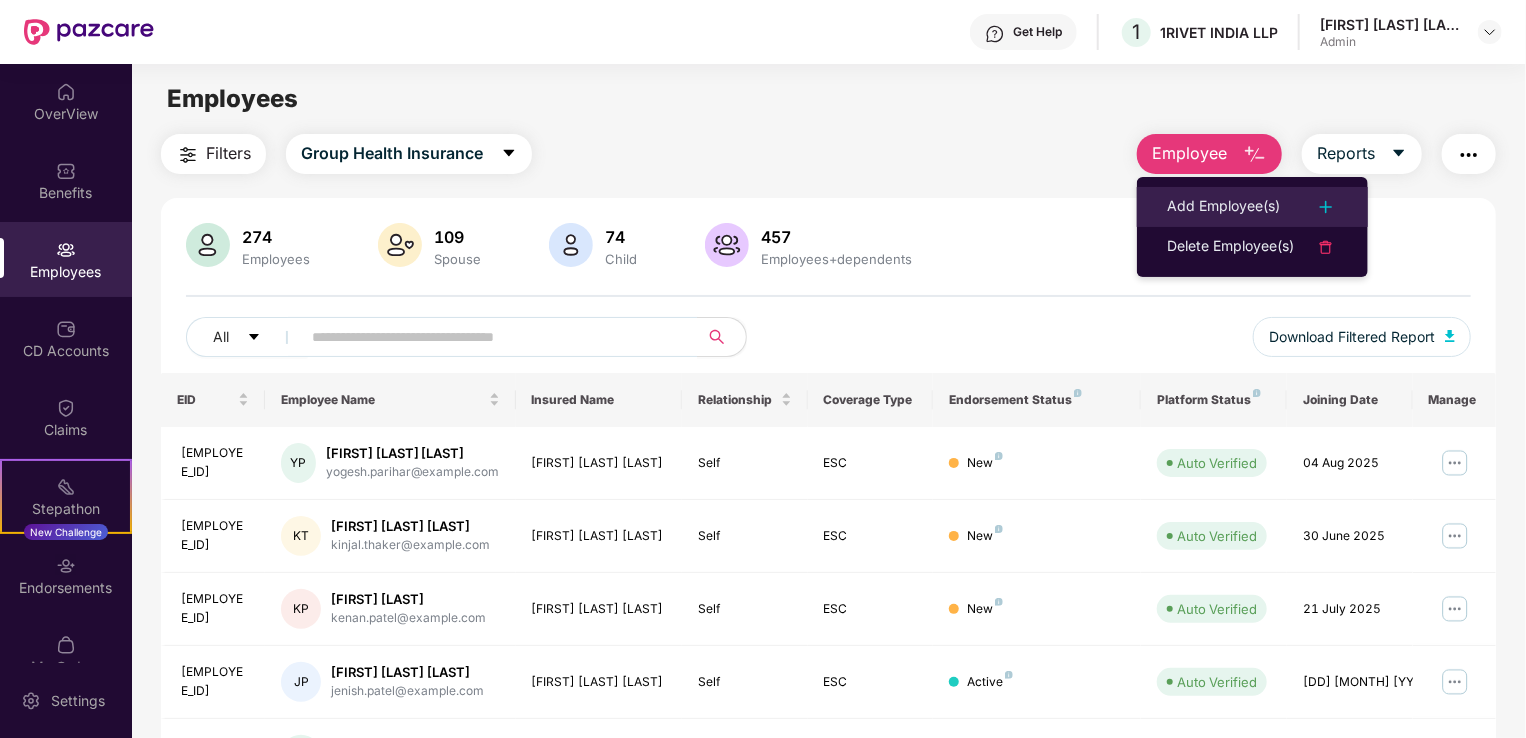 click on "Add Employee(s)" at bounding box center (1223, 207) 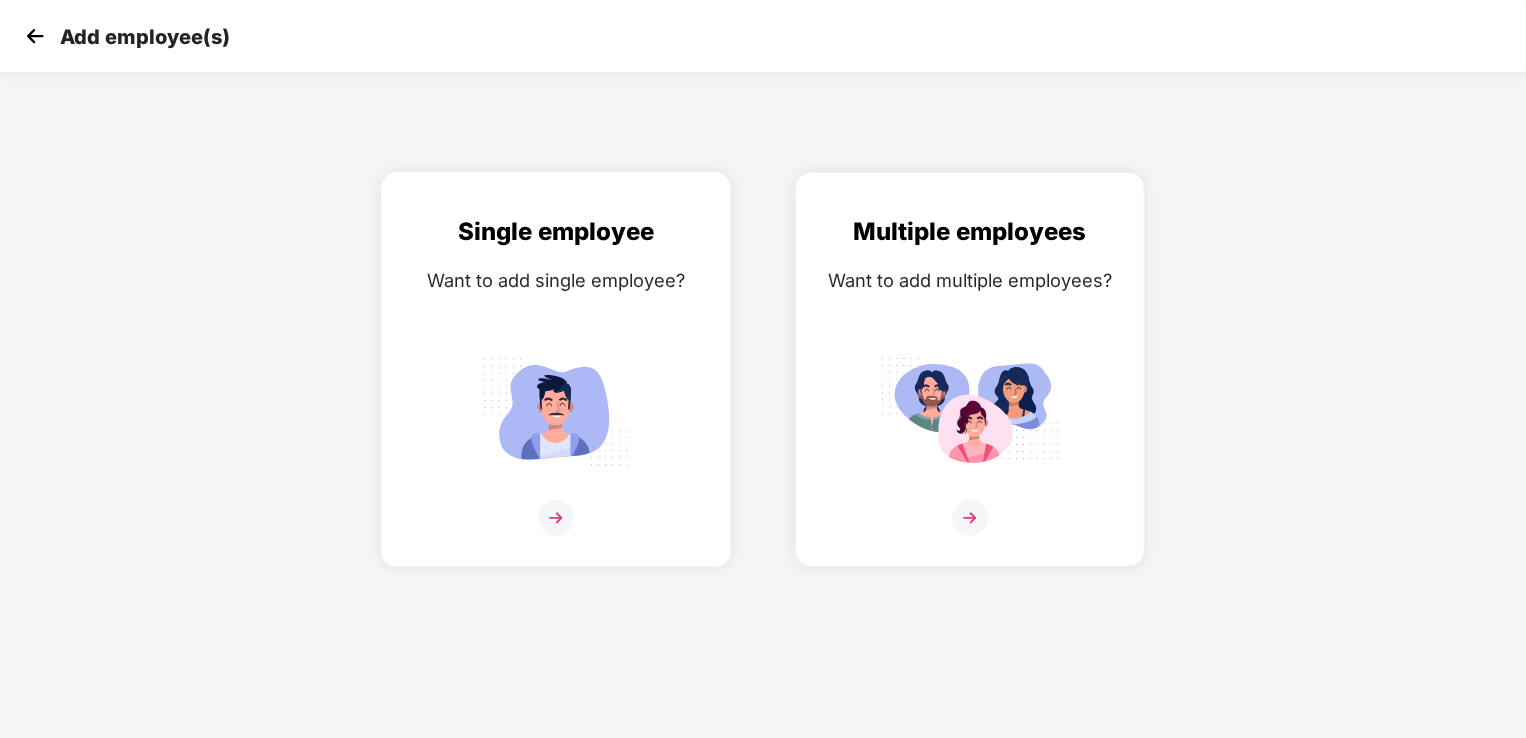 click on "Single employee Want to add single employee?" at bounding box center (556, 387) 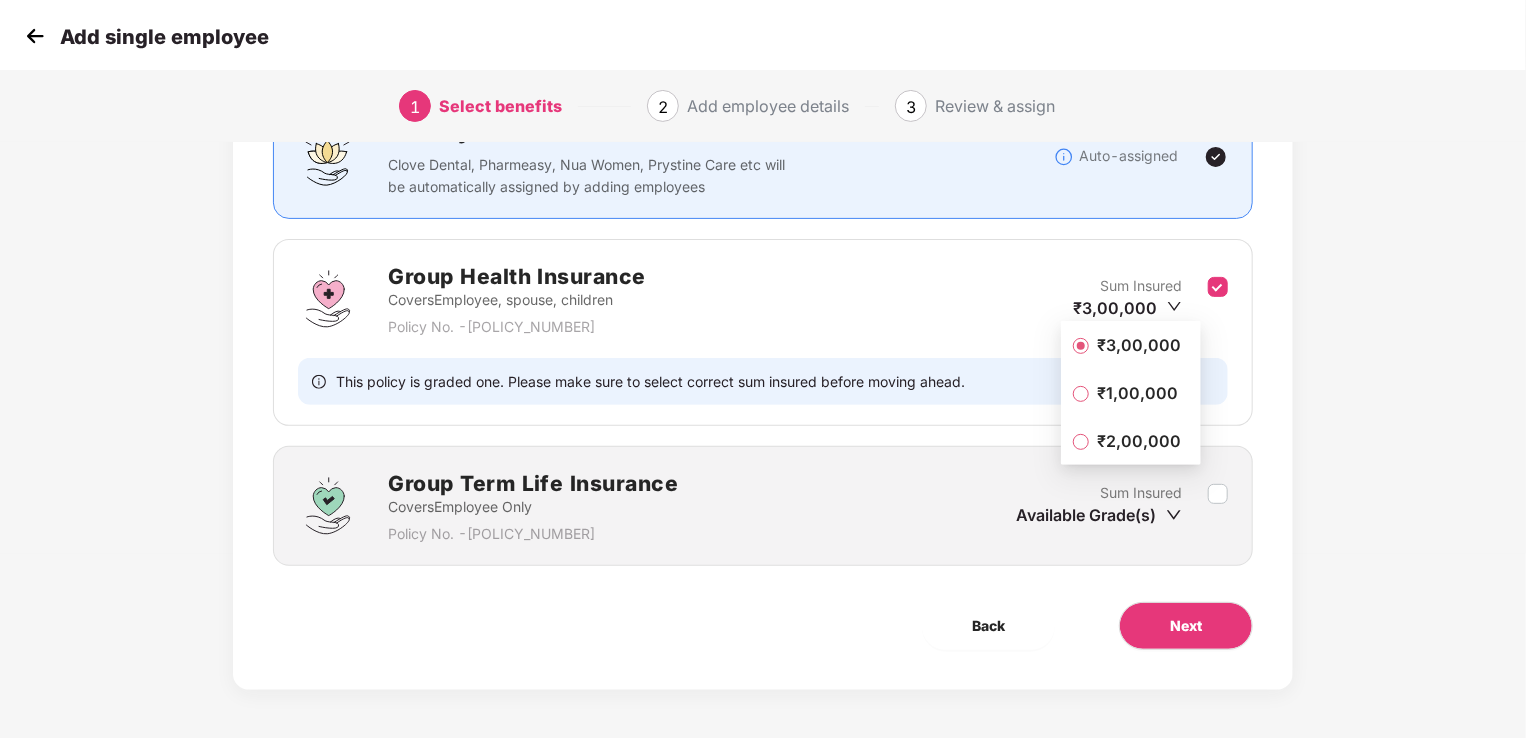 scroll, scrollTop: 184, scrollLeft: 0, axis: vertical 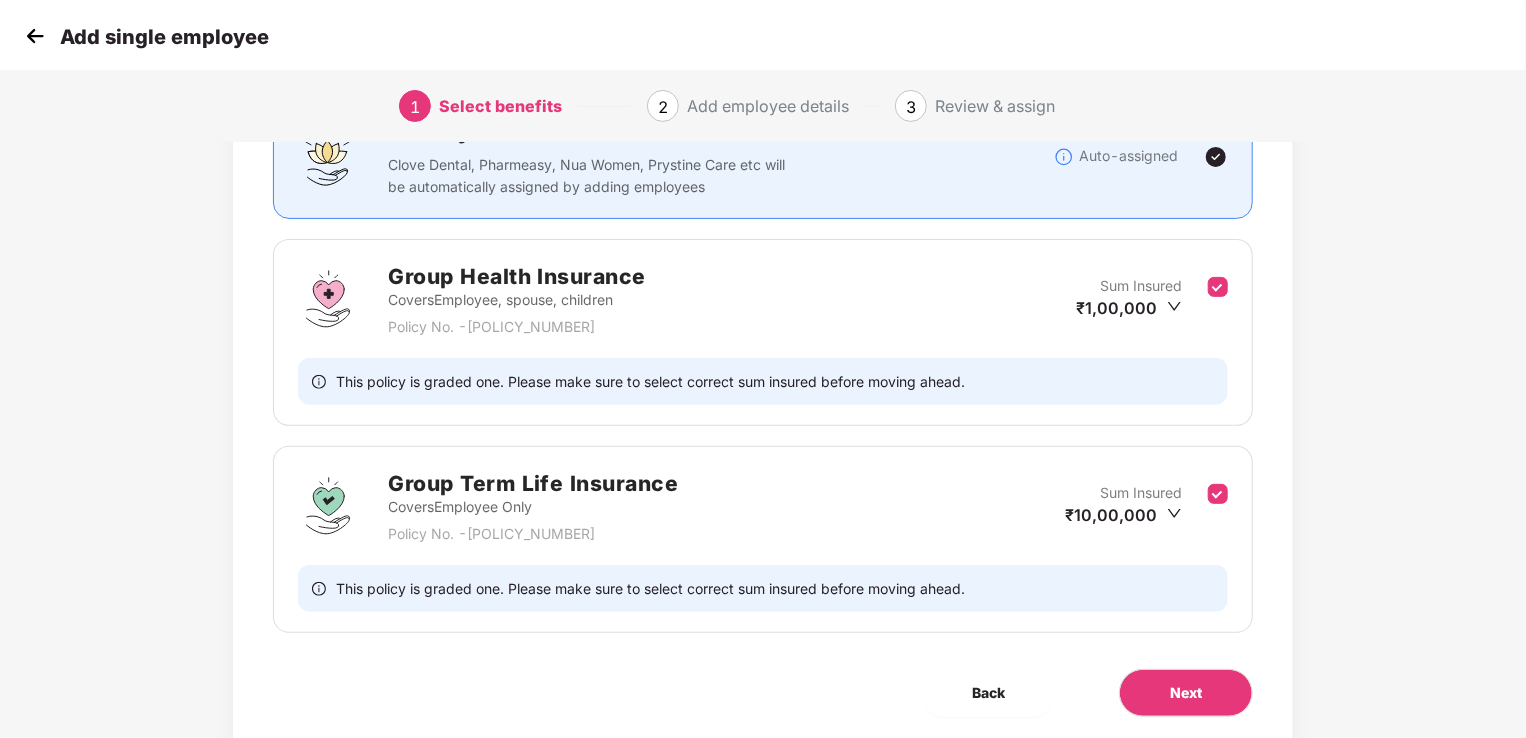 click on "Group Health Insurance Covers  Employee, spouse, children Policy No. -  [POLICY_NUMBER] Sum Insured ₹1,00,000   This policy is graded one. Please make sure to select correct sum insured before moving ahead. Group Term Life Insurance Covers  Employee Only Policy No. -  [POLICY_NUMBER] Sum Insured ₹10,00,000   This policy is graded one. Please make sure to select correct sum insured before moving ahead." at bounding box center [763, 426] 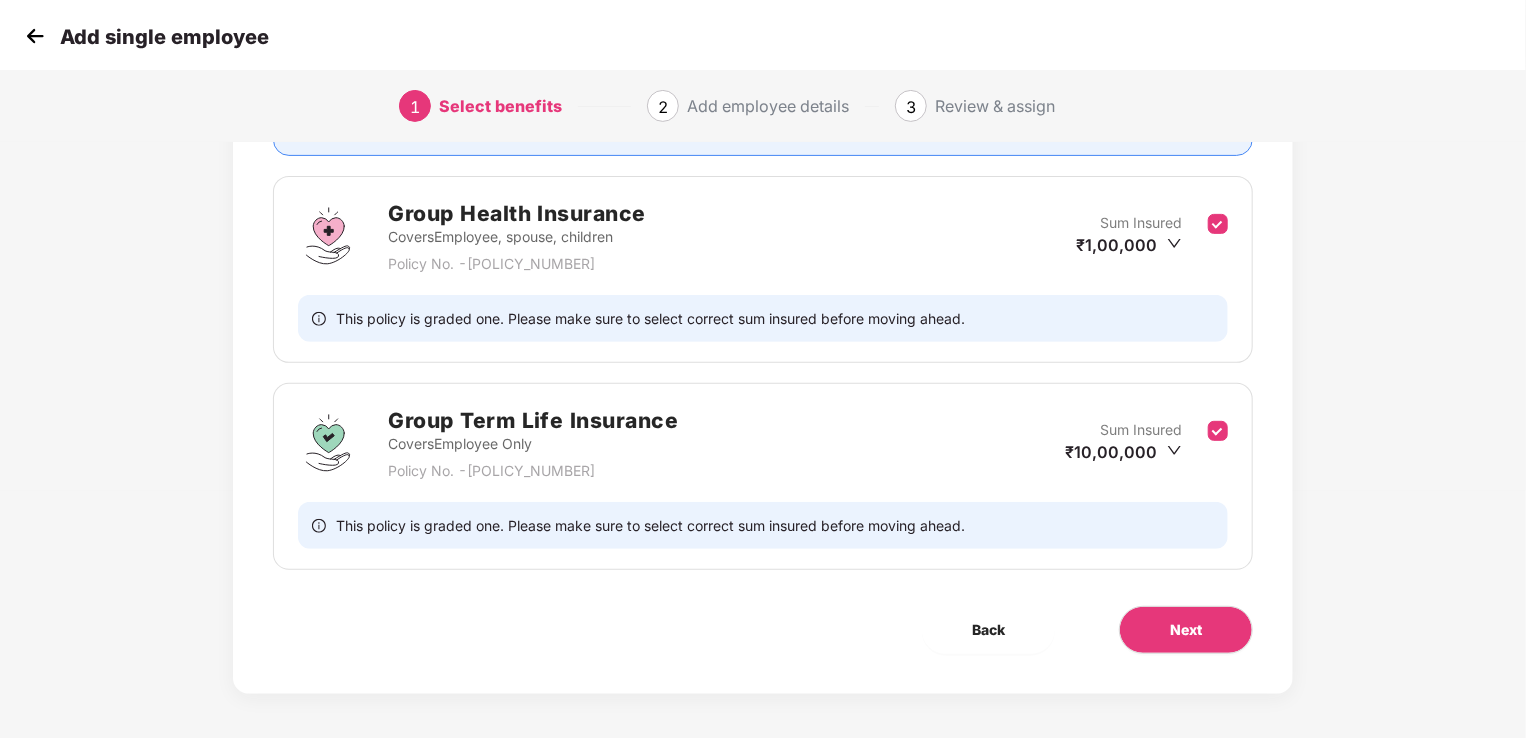 scroll, scrollTop: 251, scrollLeft: 0, axis: vertical 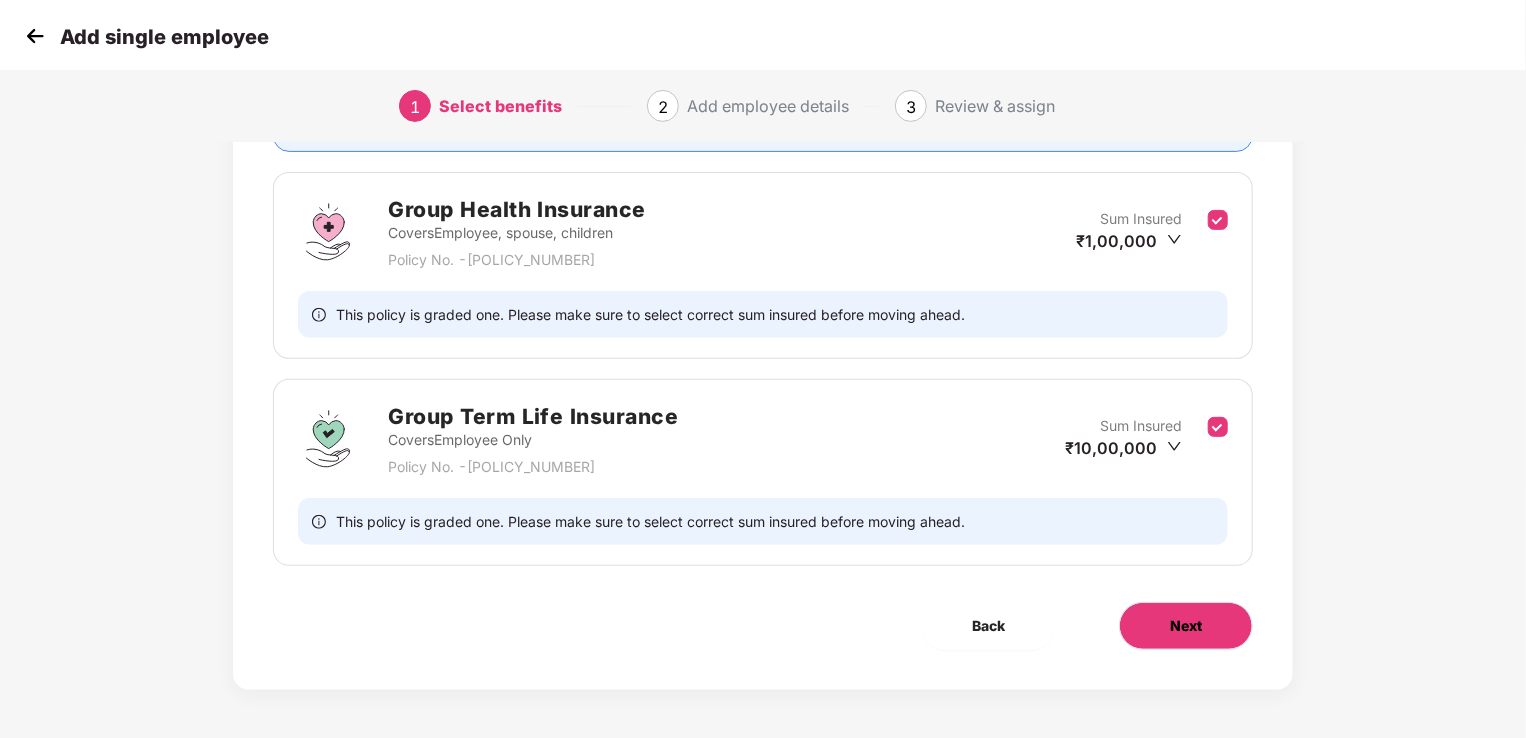 click on "Next" at bounding box center [1186, 626] 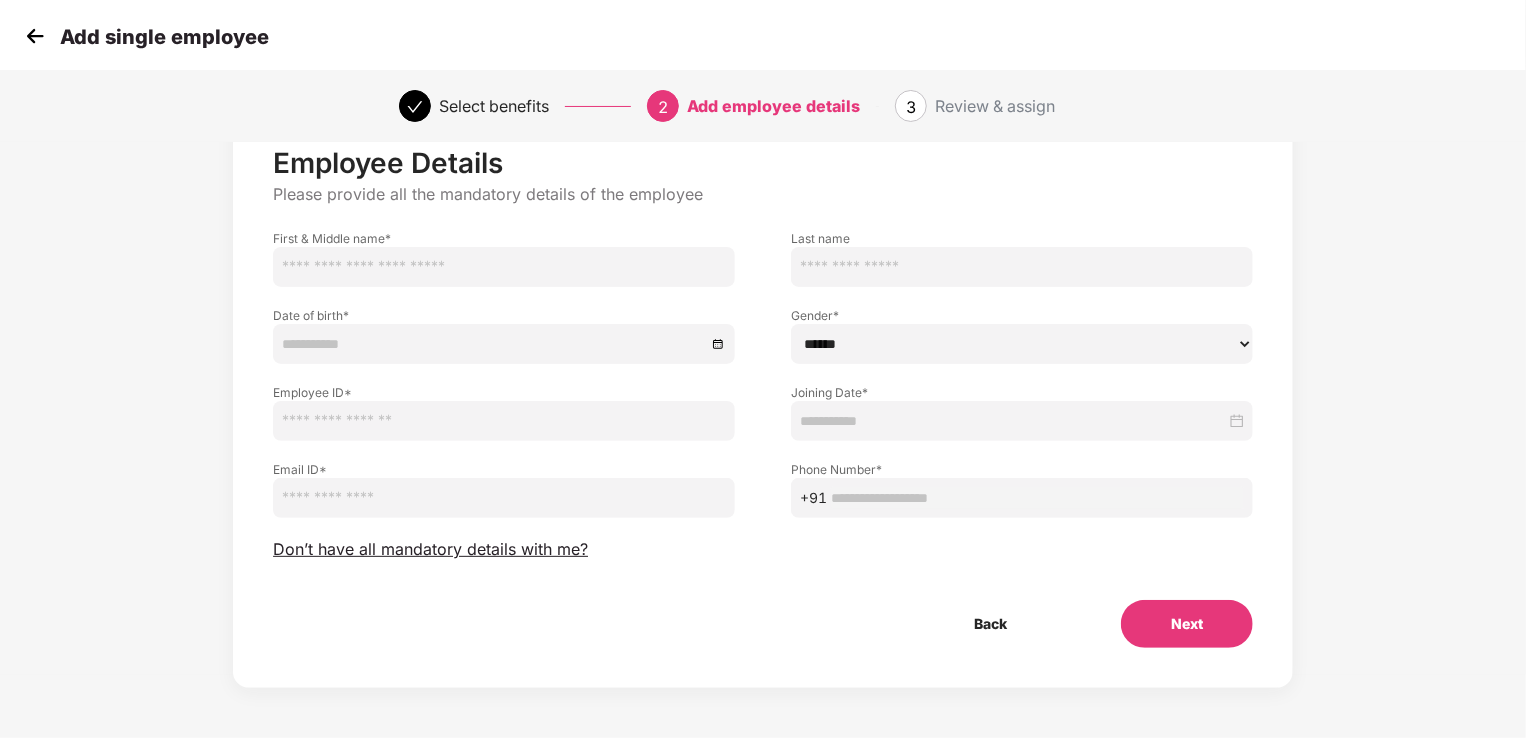 scroll, scrollTop: 0, scrollLeft: 0, axis: both 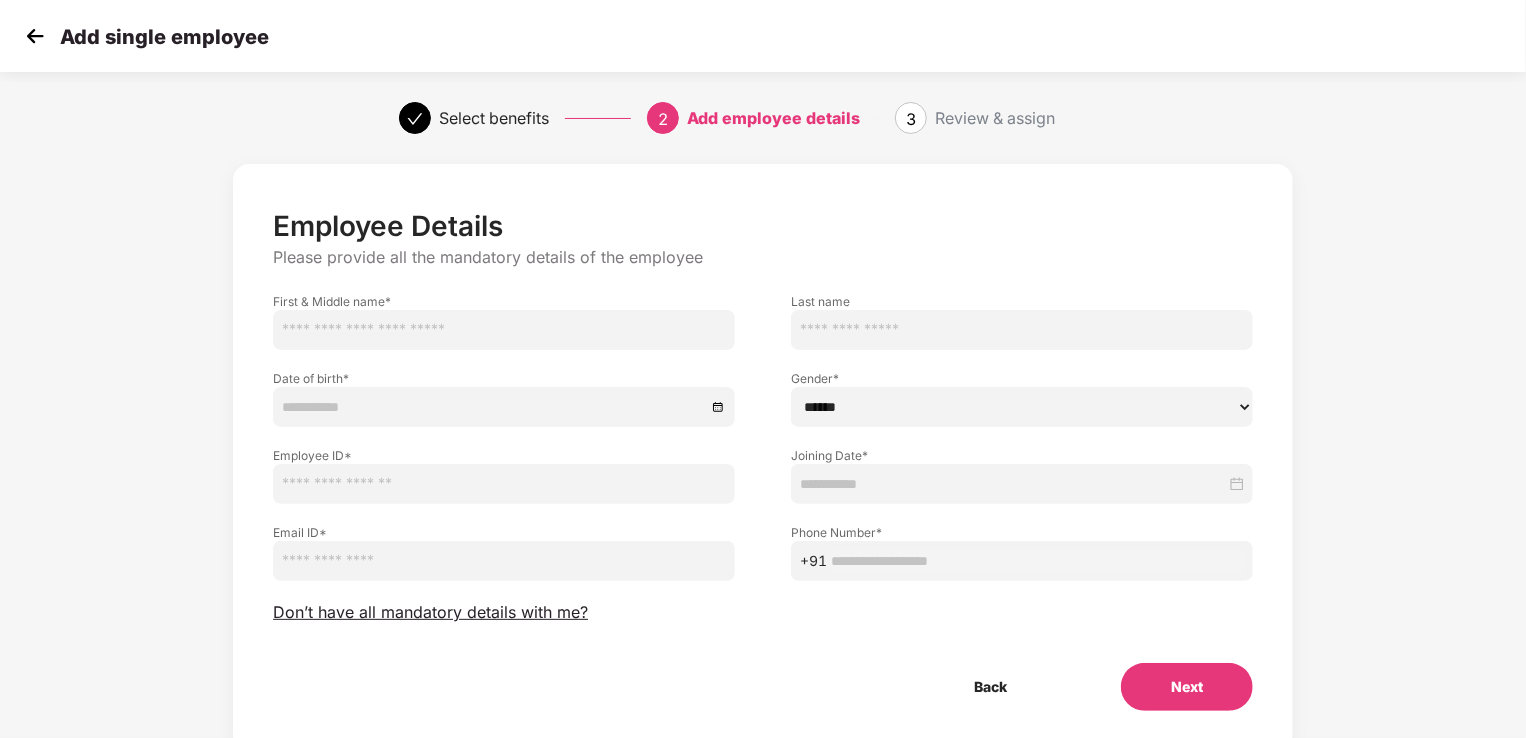 click at bounding box center [504, 330] 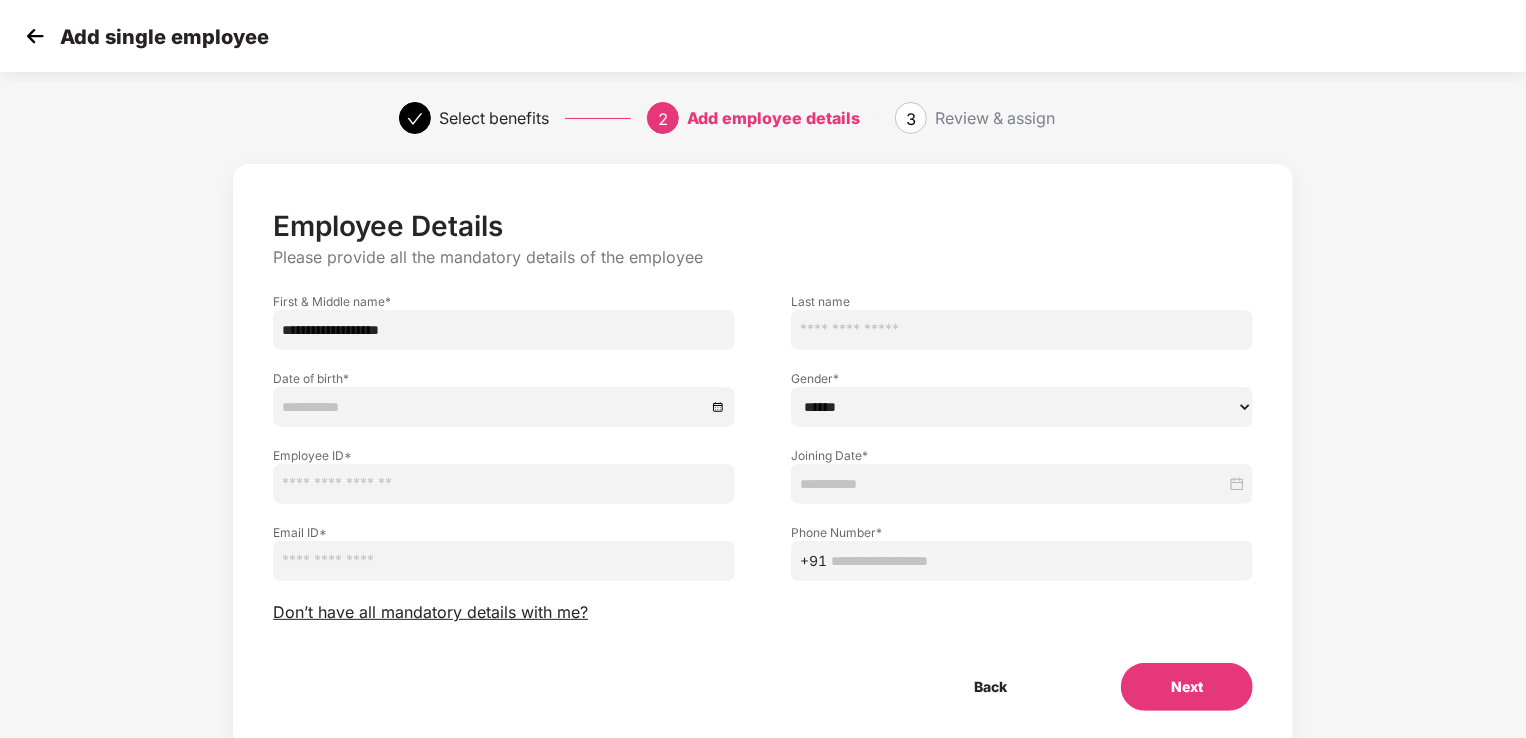 type on "**********" 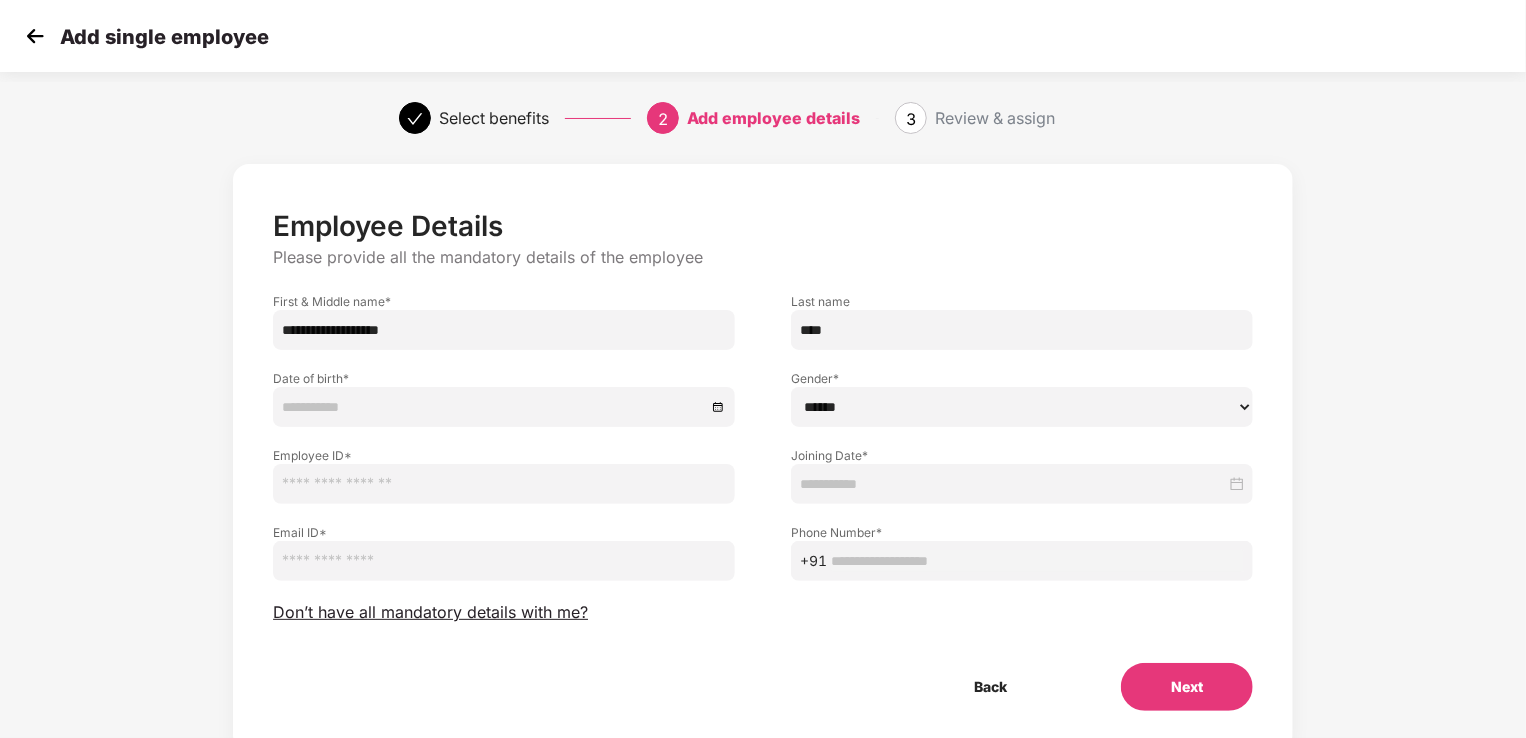 type on "****" 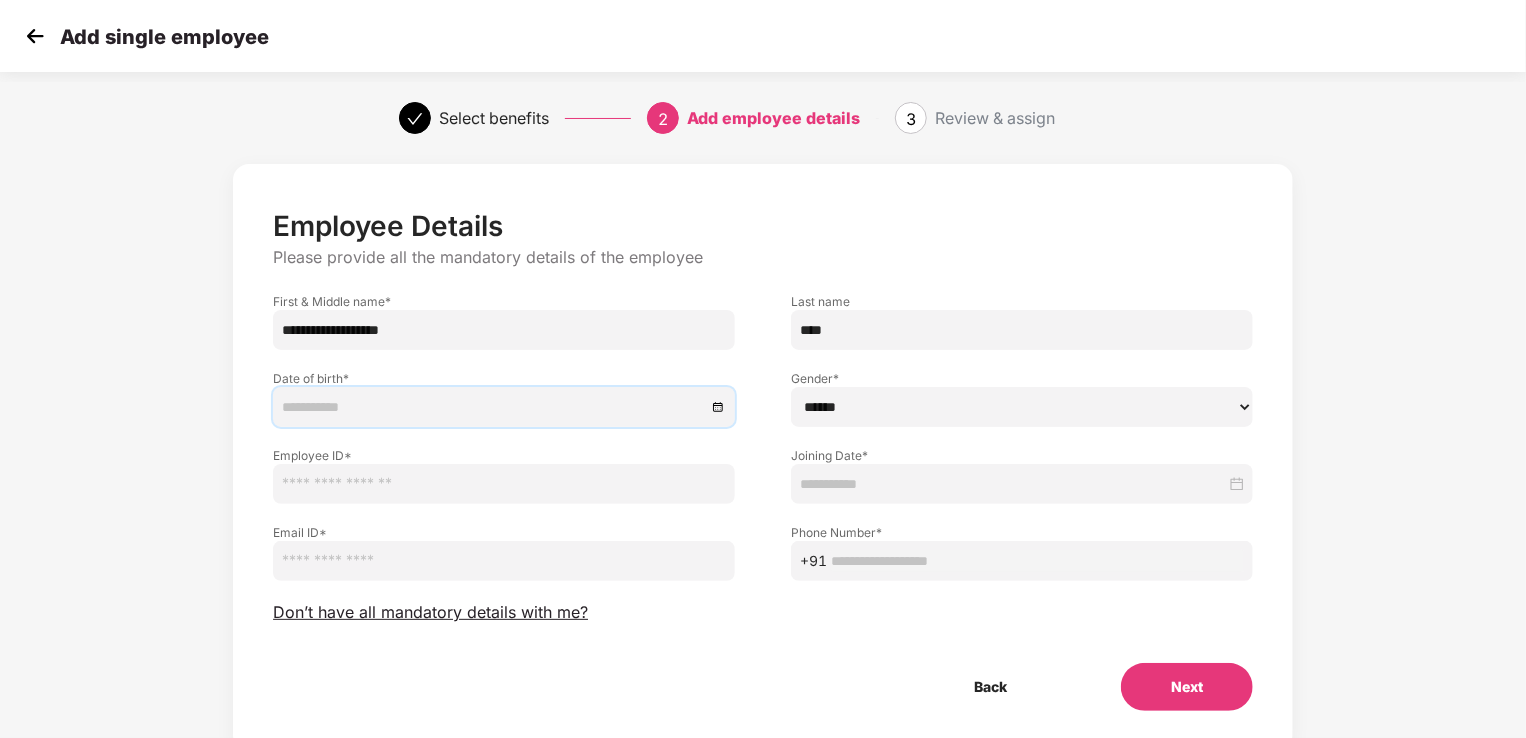 click at bounding box center (494, 407) 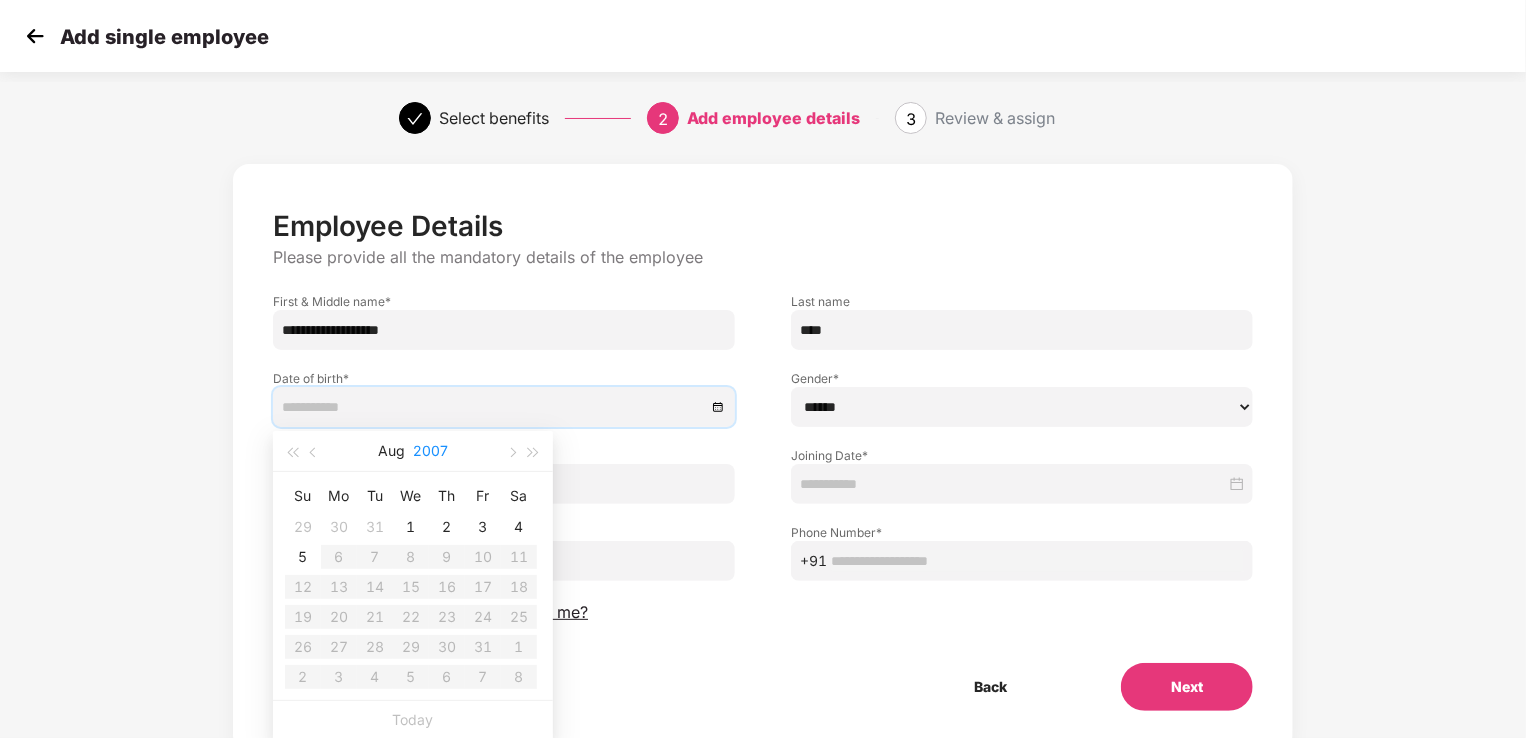 click on "2007" at bounding box center (430, 451) 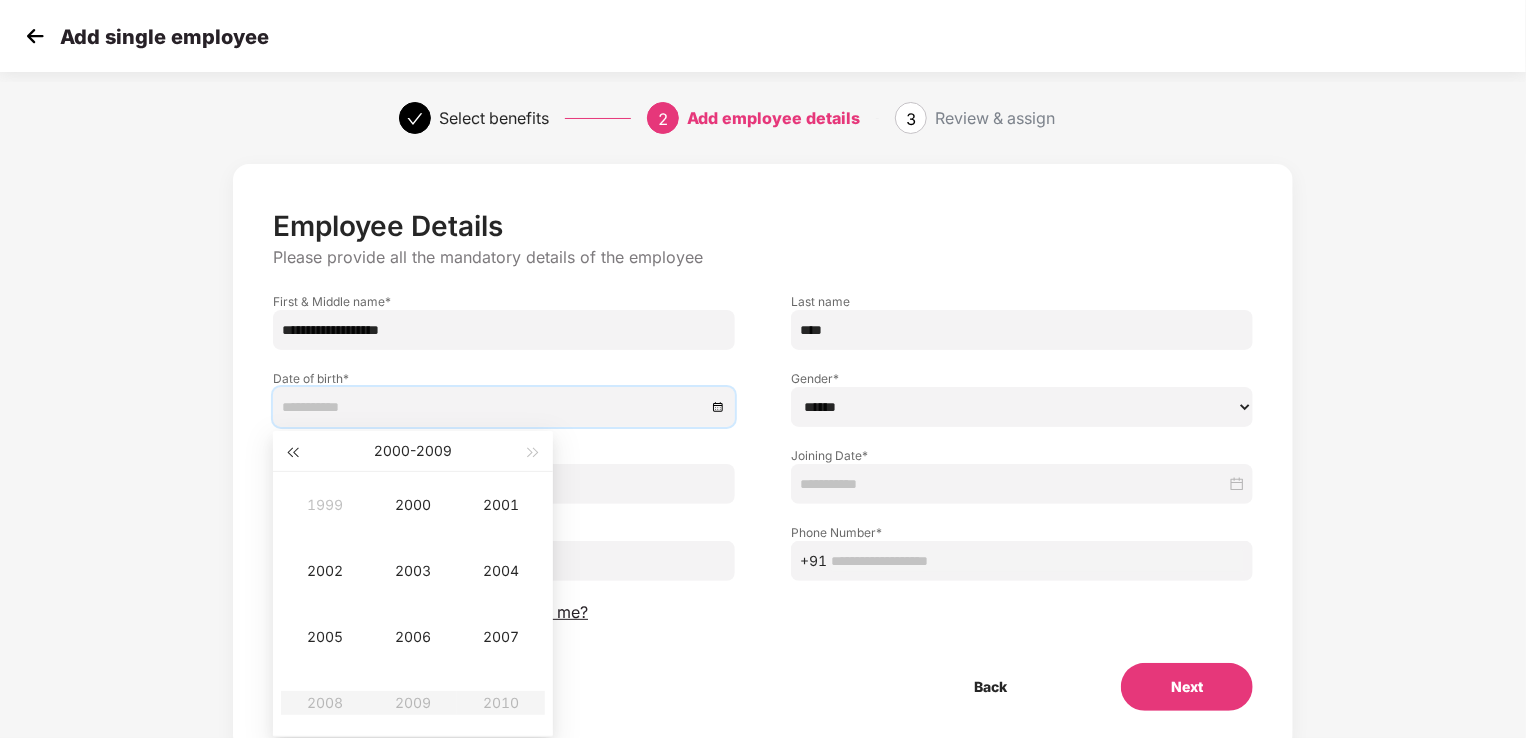 click at bounding box center [292, 451] 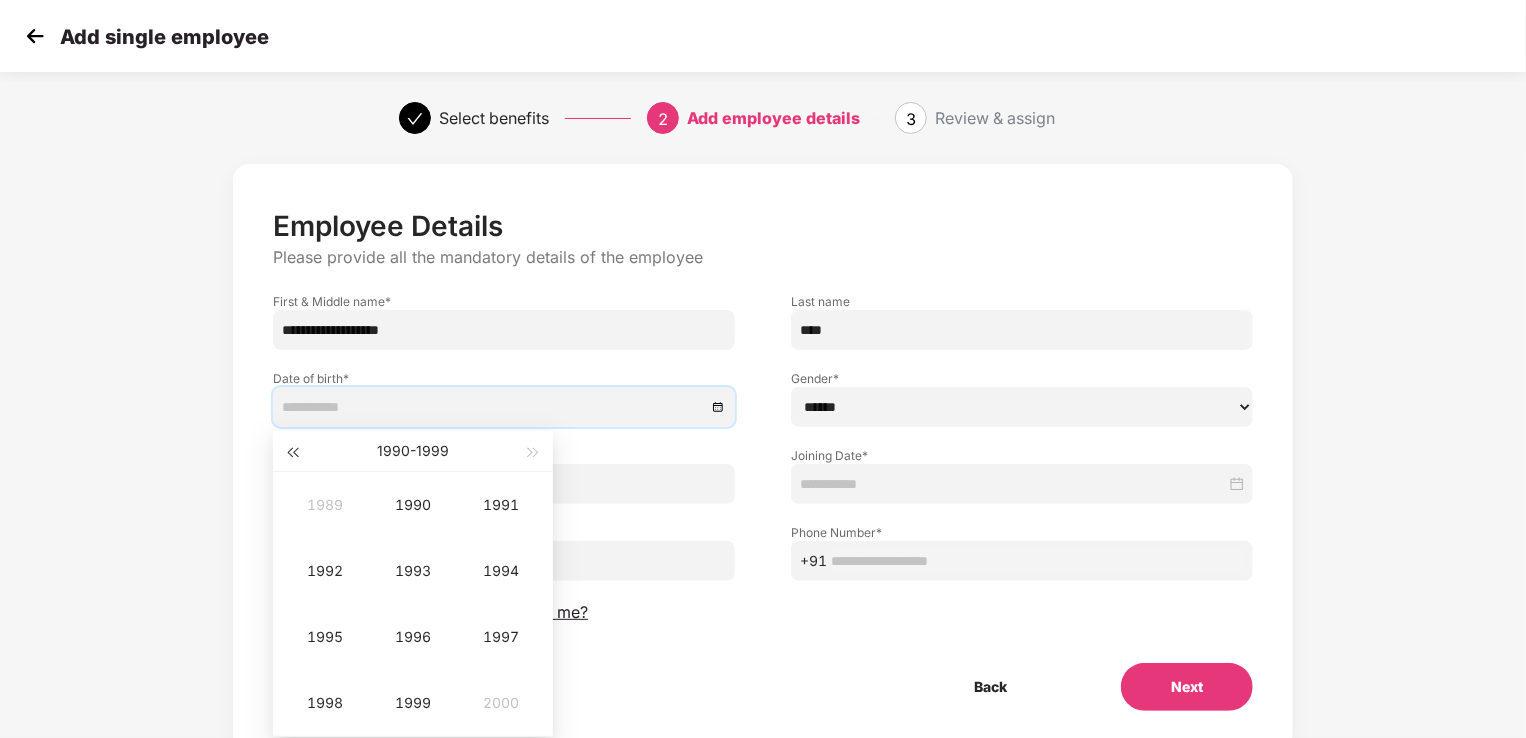 click at bounding box center (292, 451) 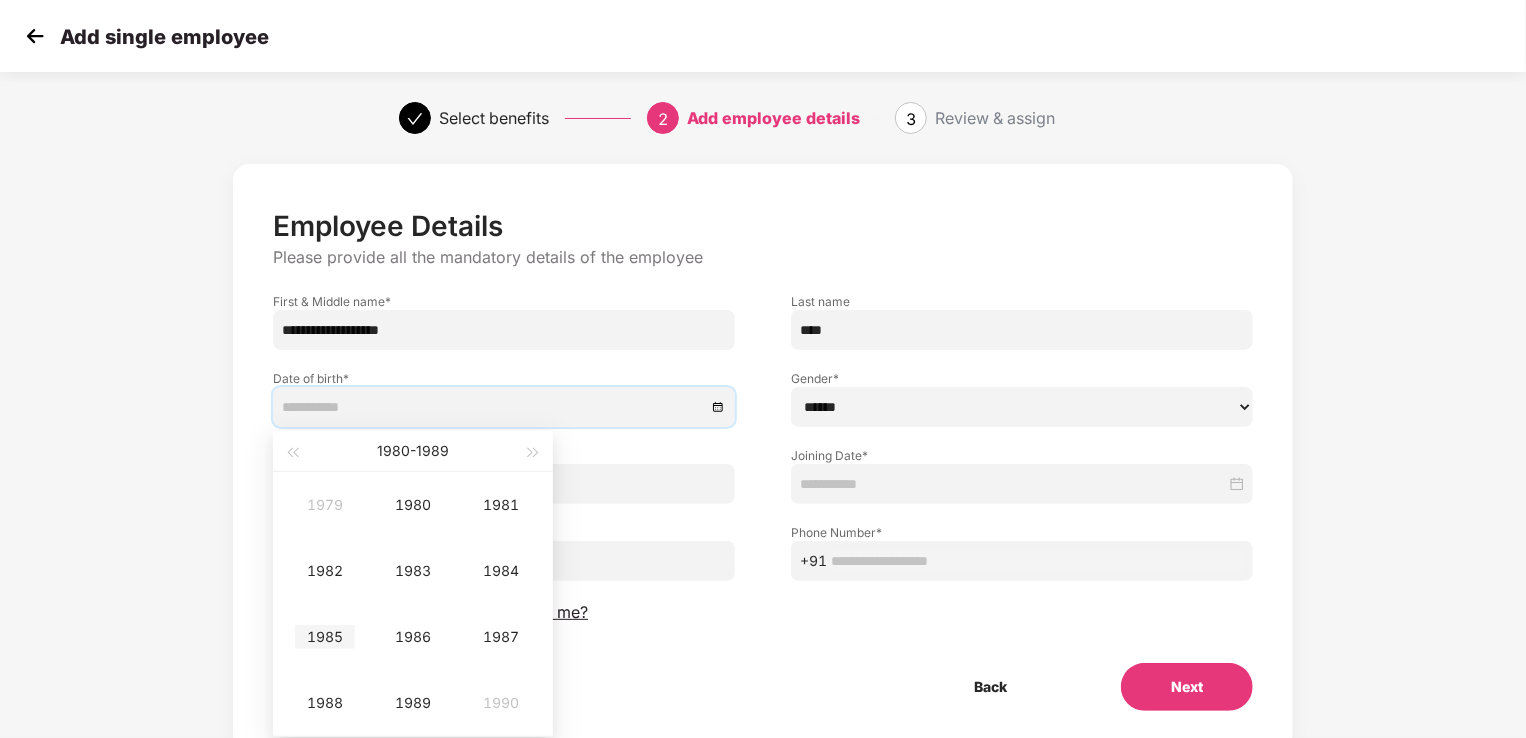 type on "**********" 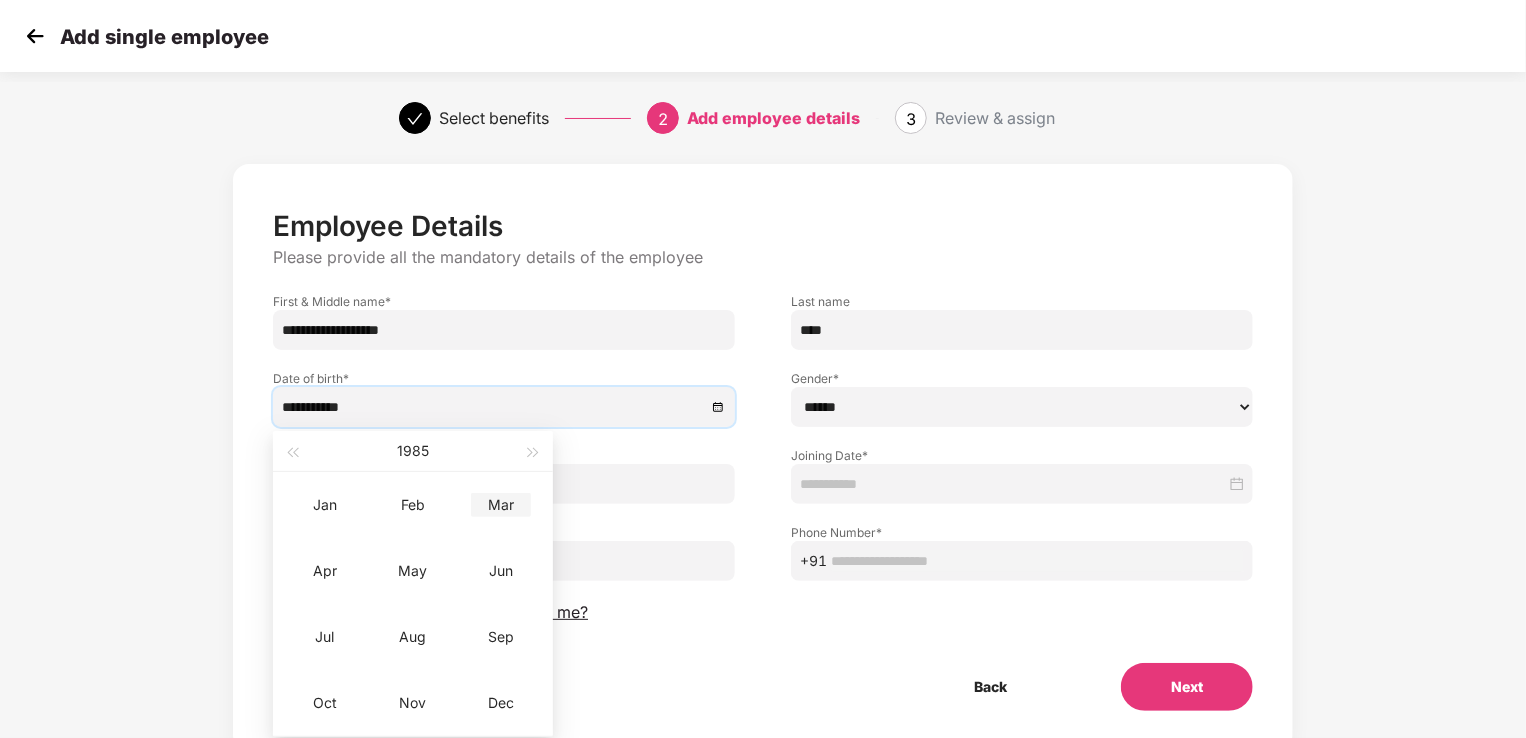 type on "**********" 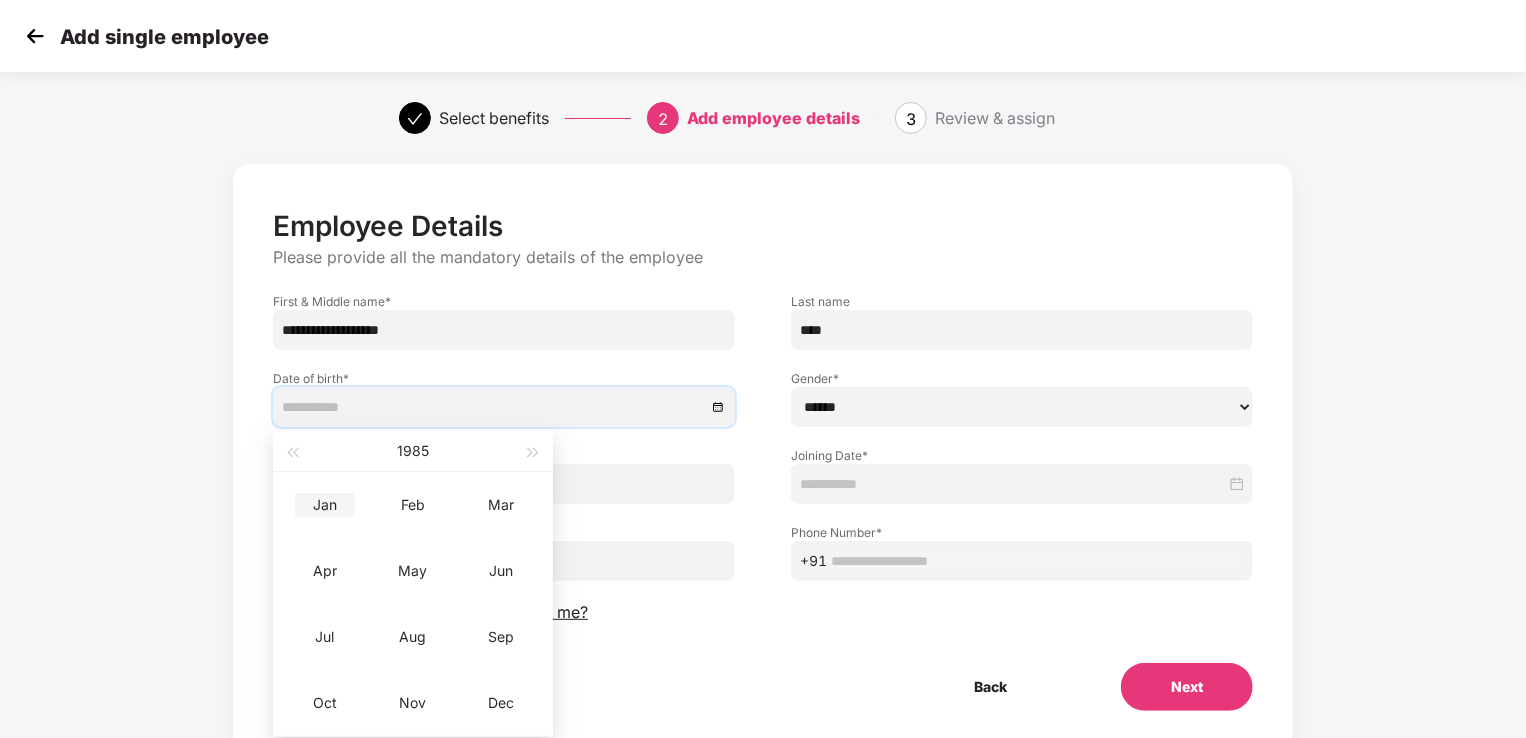 type on "**********" 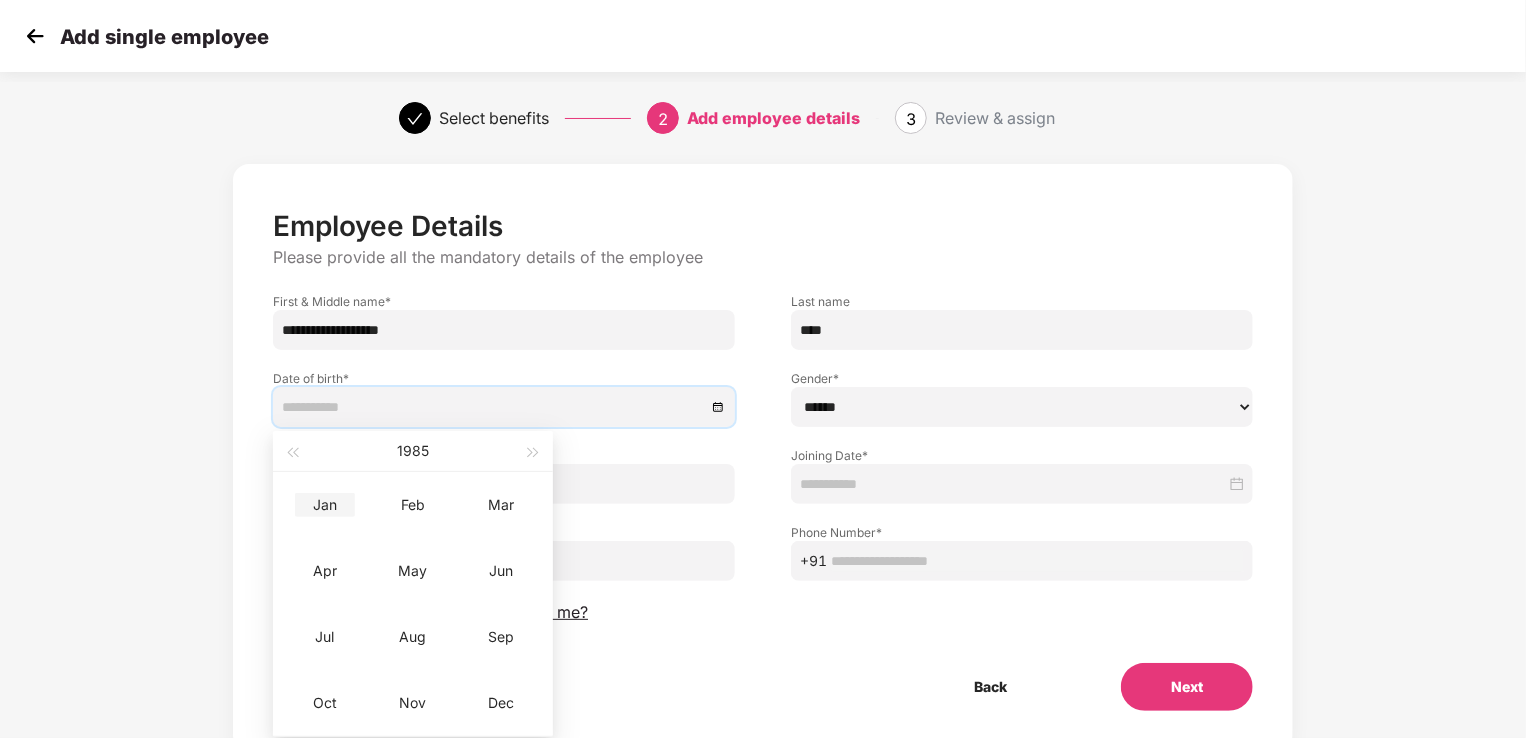 type on "**********" 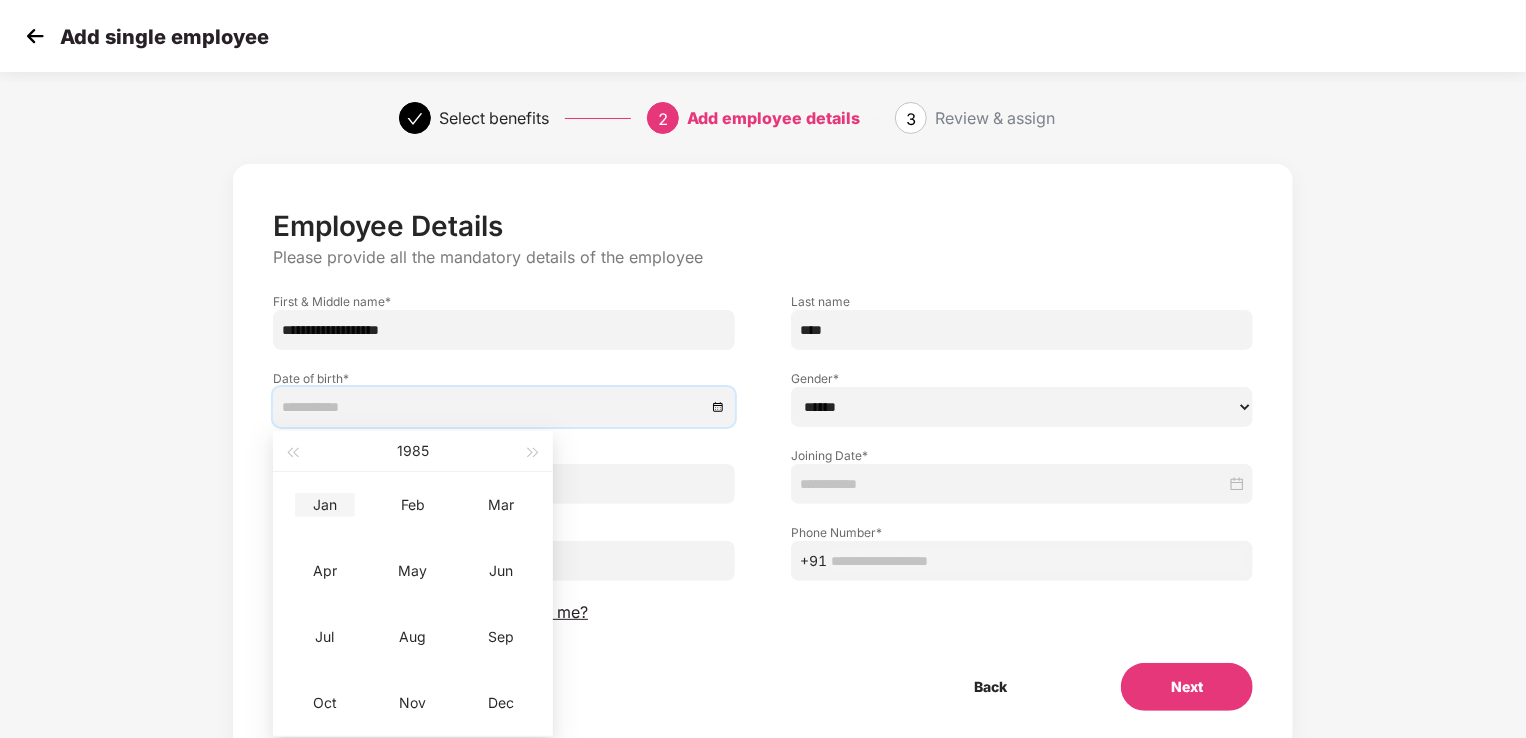 click on "Jan" at bounding box center [325, 505] 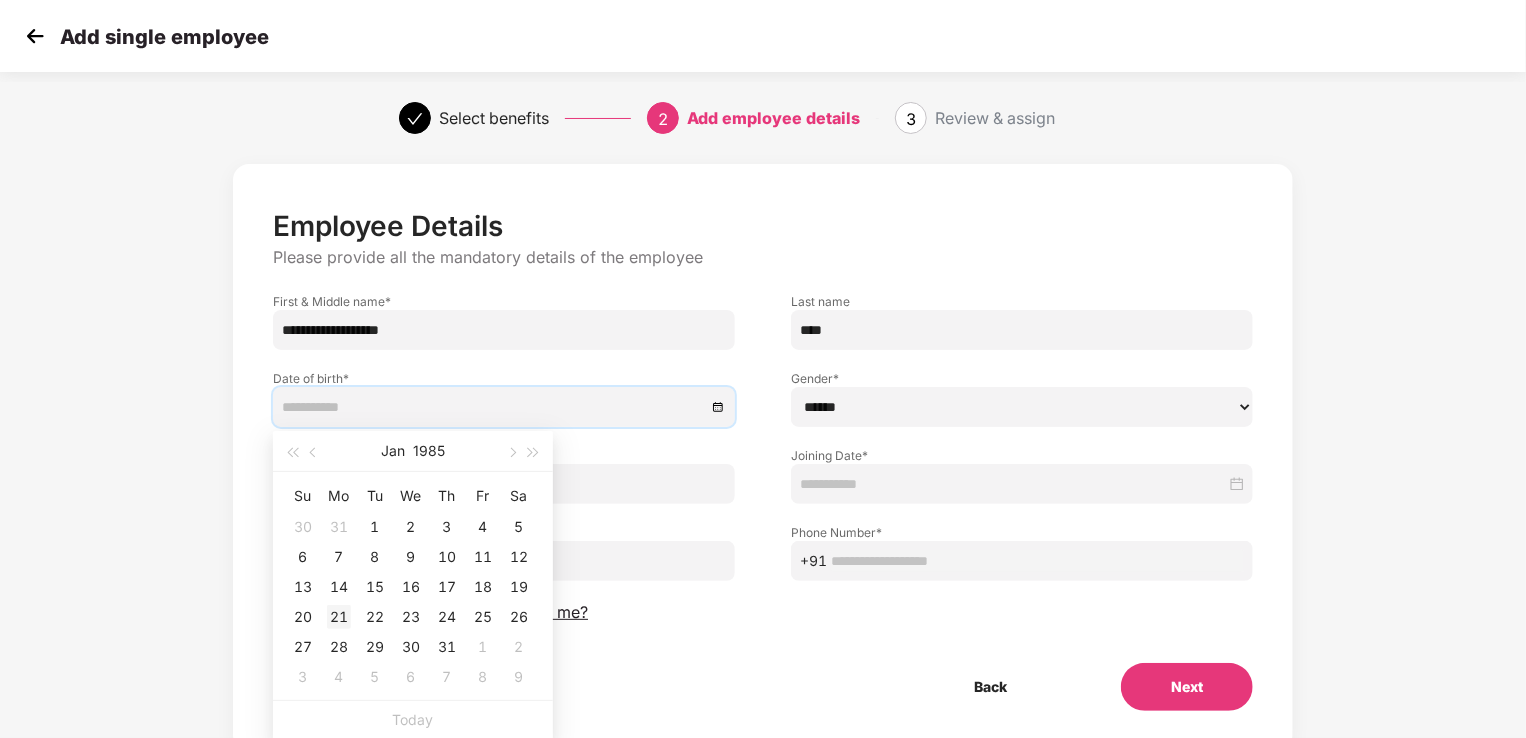 type on "**********" 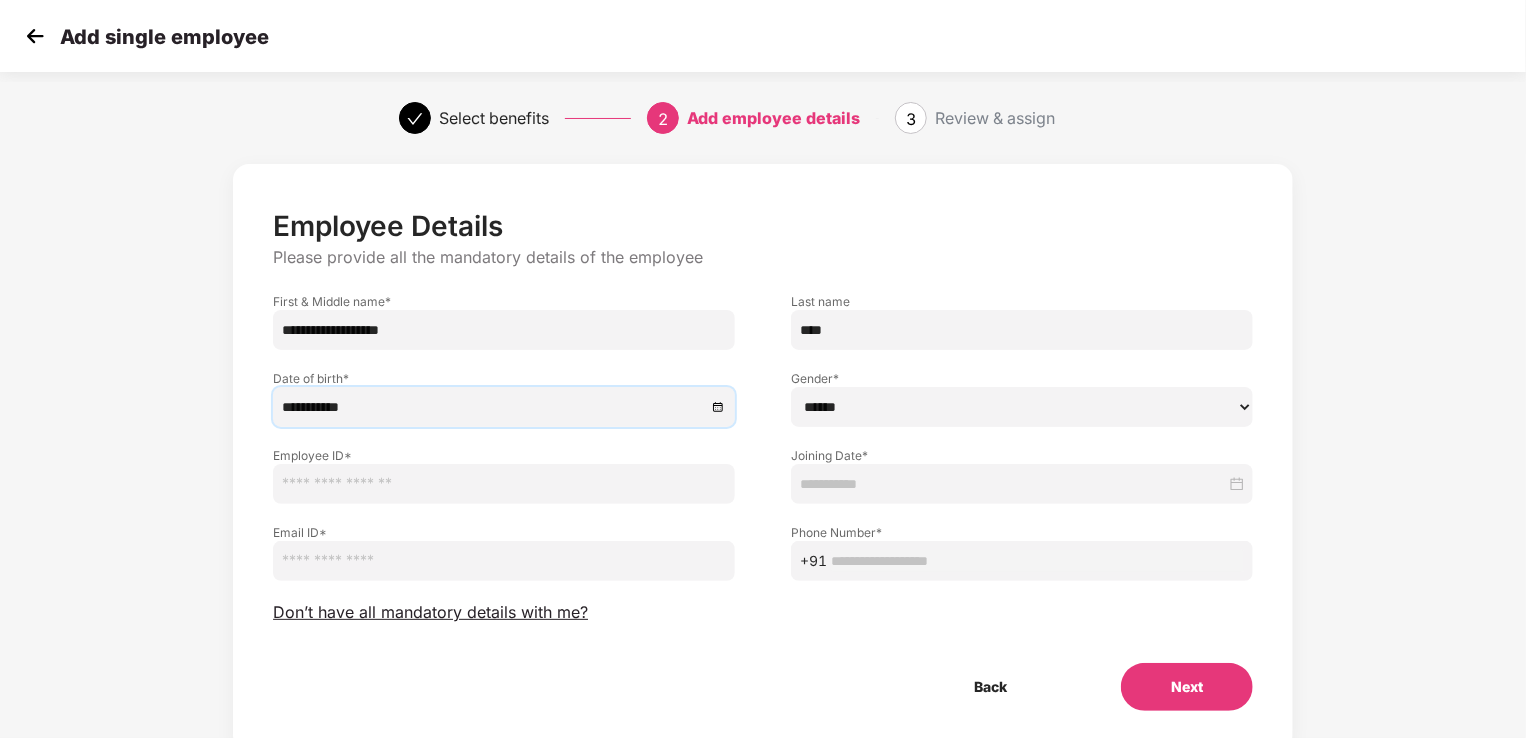 click on "****** **** ******" at bounding box center (1022, 407) 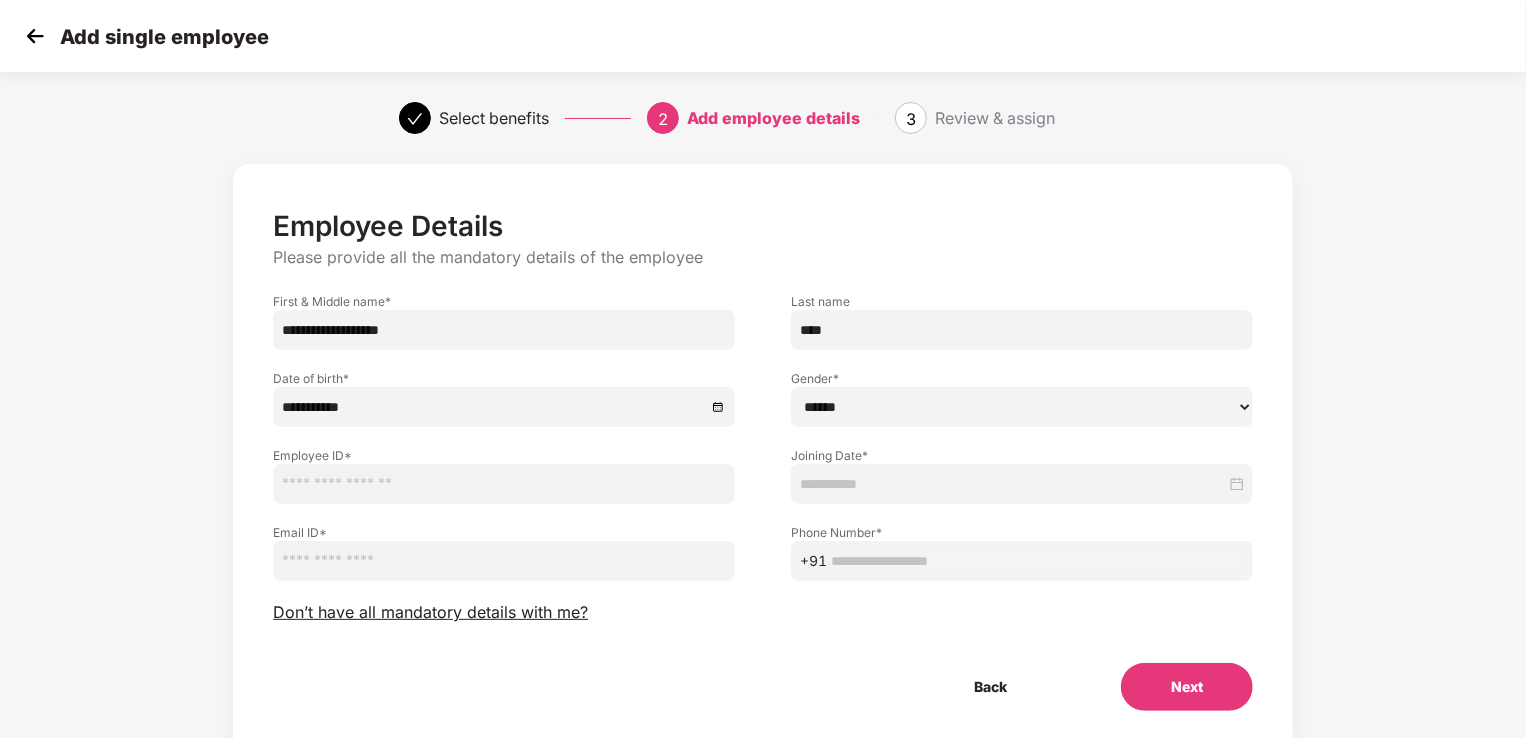 select on "****" 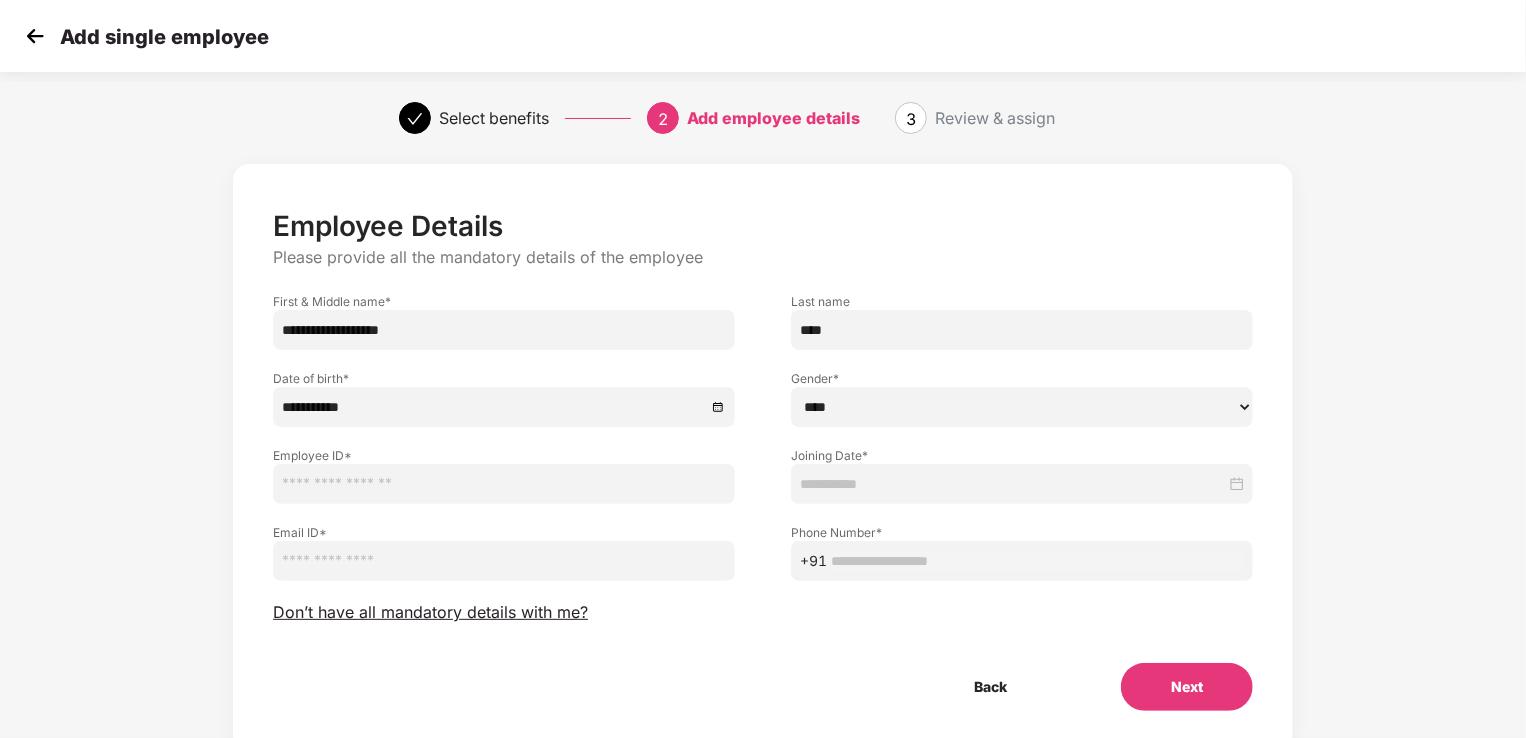 click on "****** **** ******" at bounding box center (1022, 407) 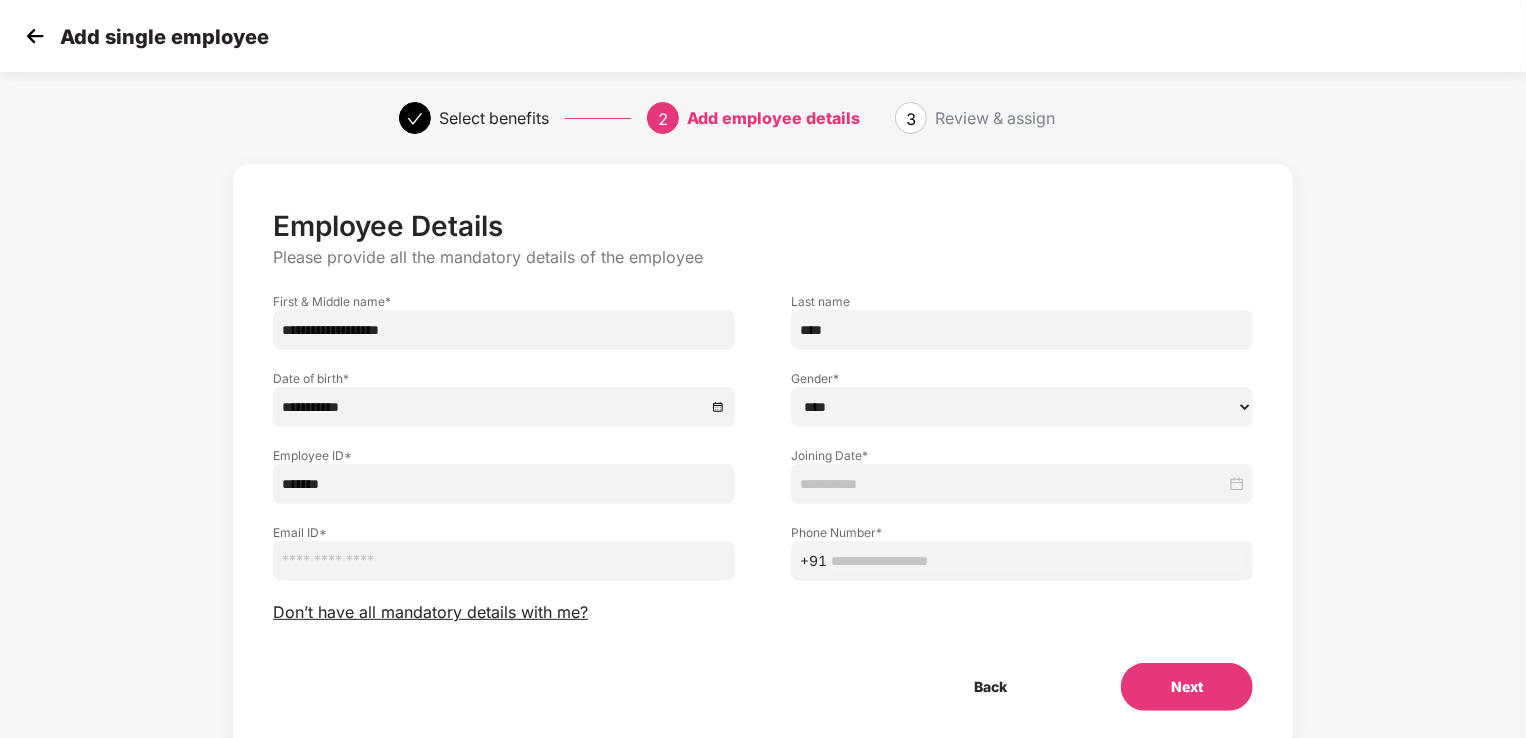 type on "*******" 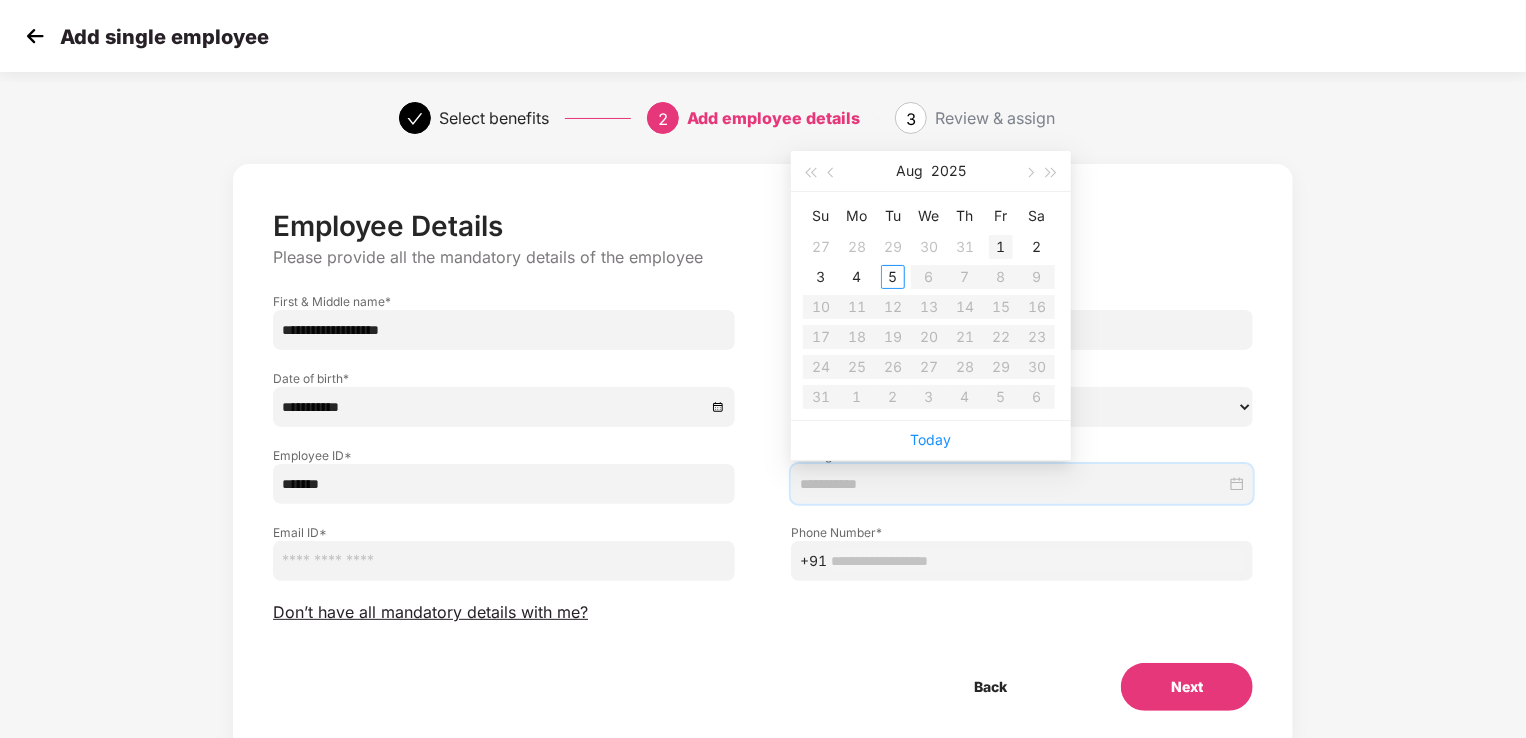 type on "**********" 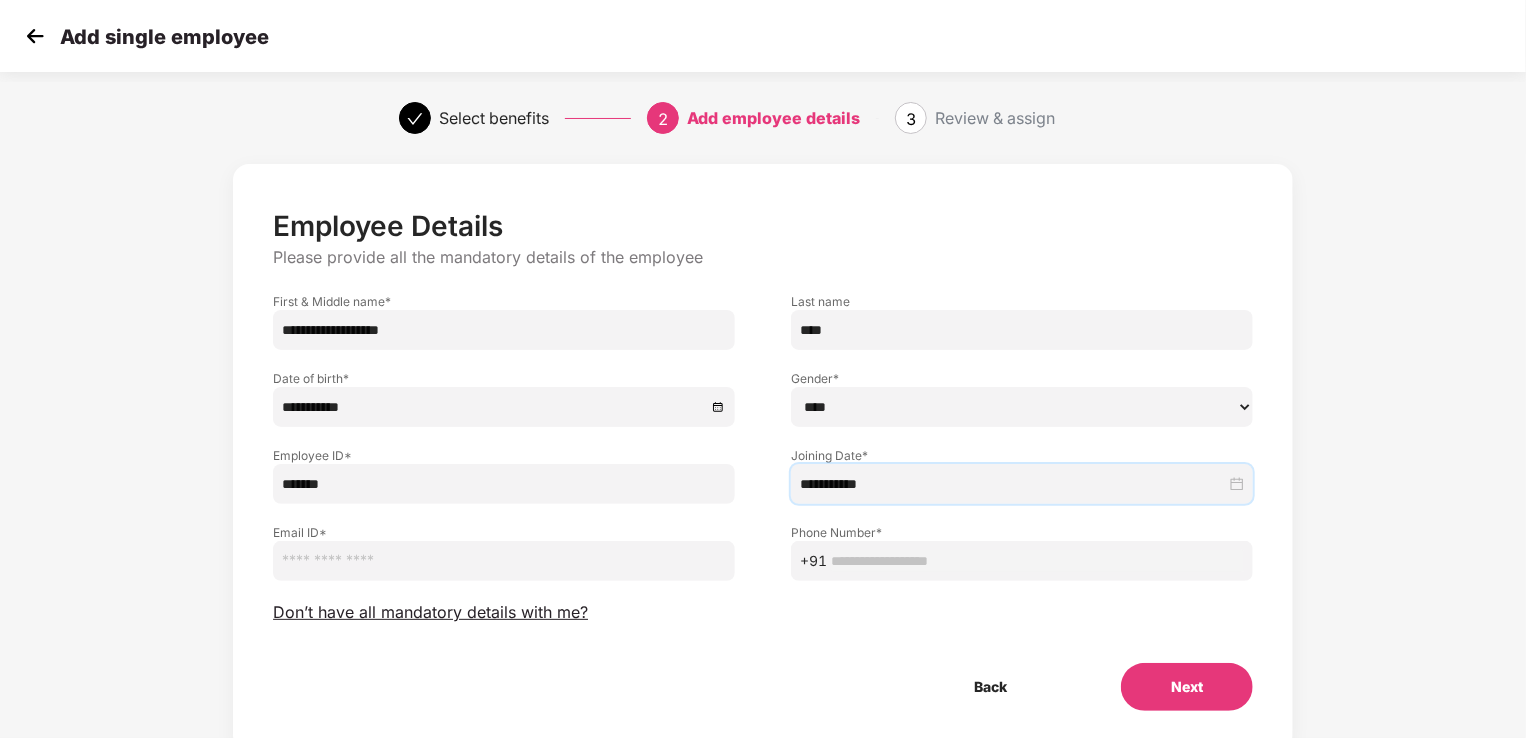 click at bounding box center (504, 561) 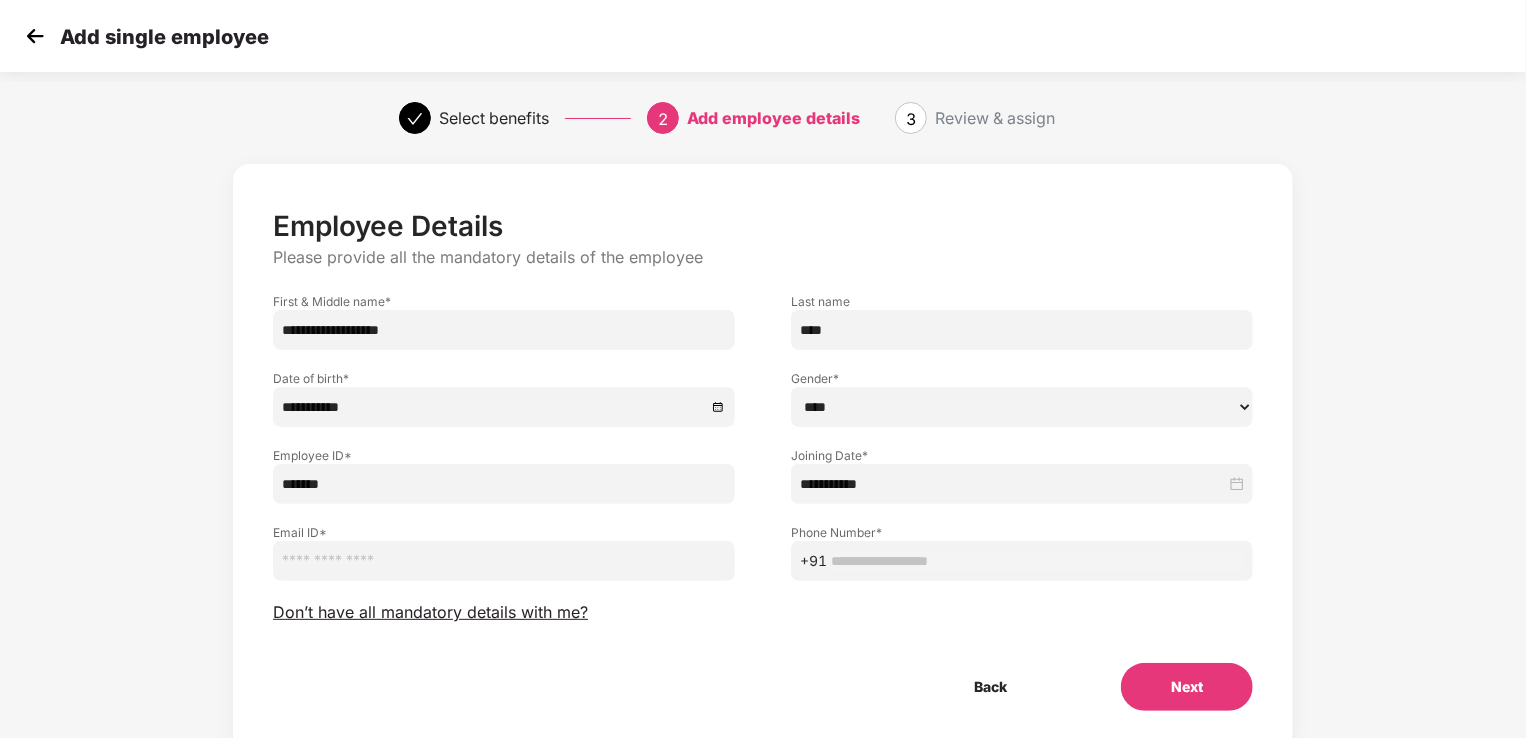 paste on "**********" 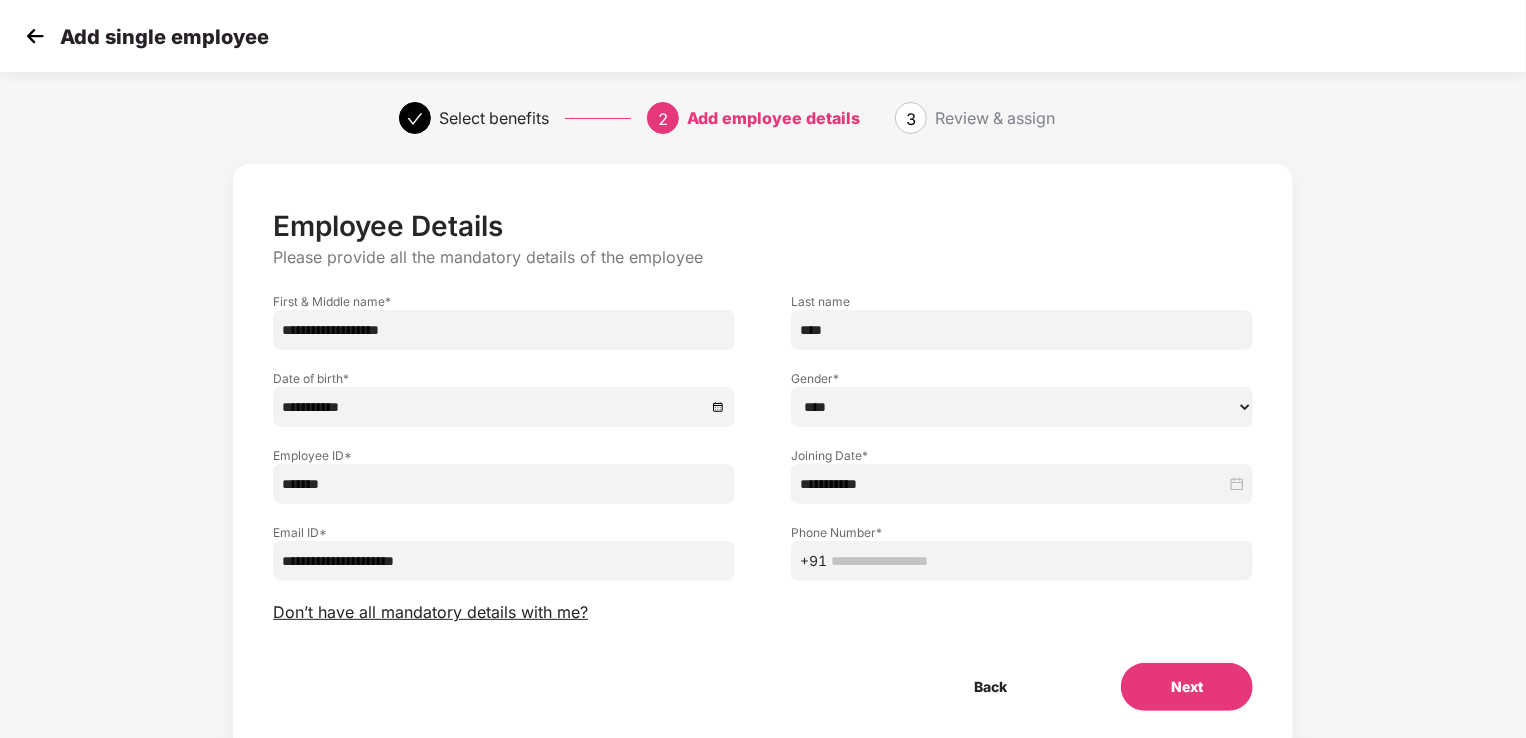 type on "**********" 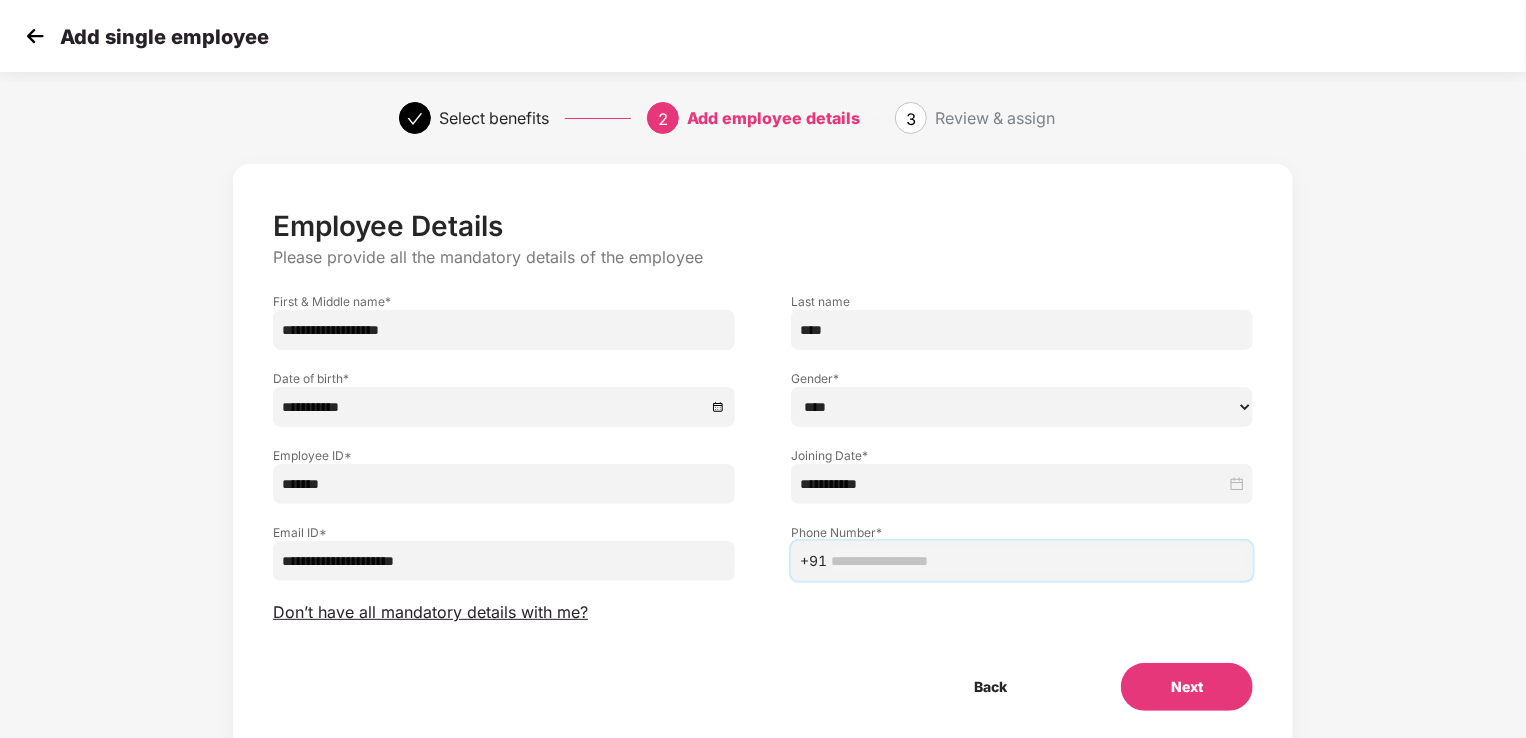 paste on "**********" 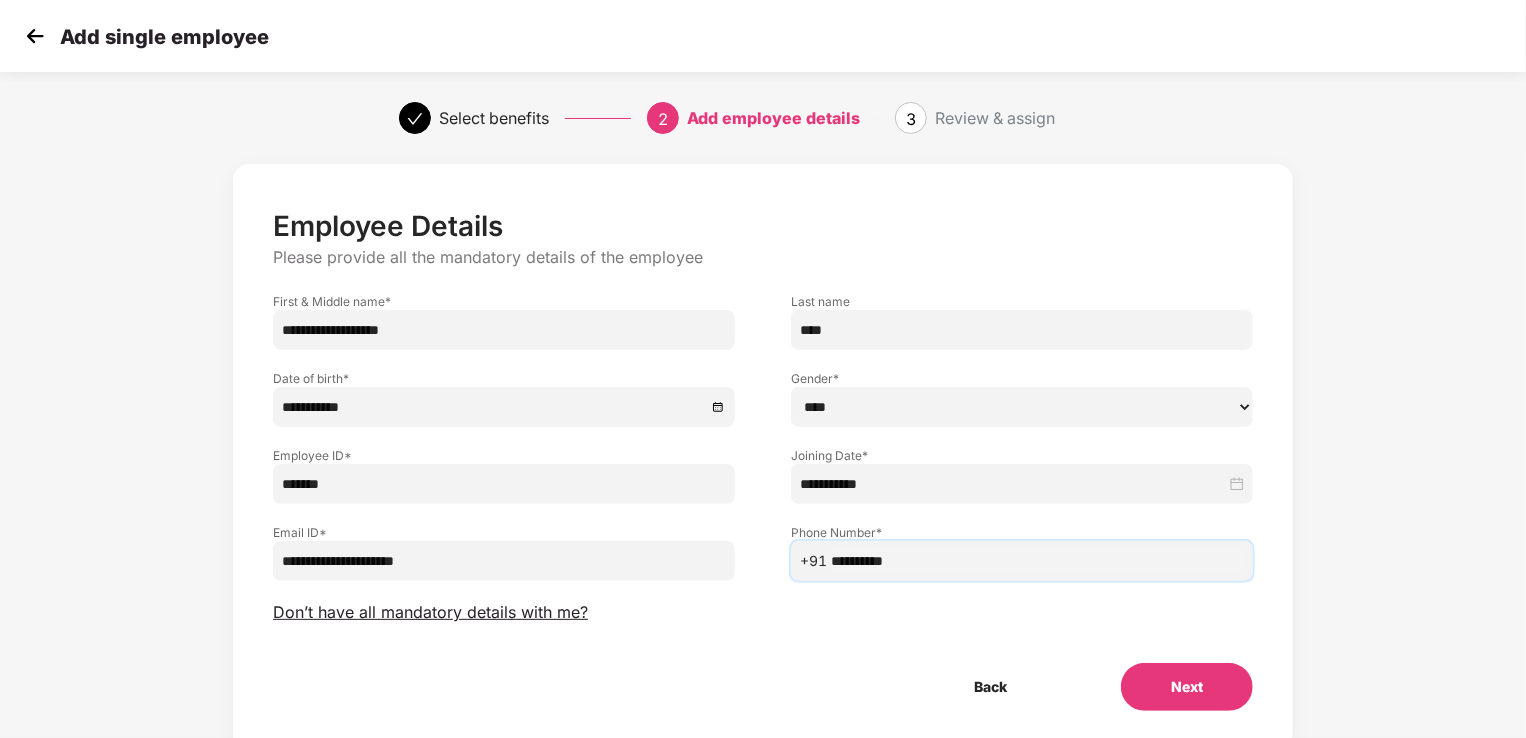 click on "Next" at bounding box center (1187, 687) 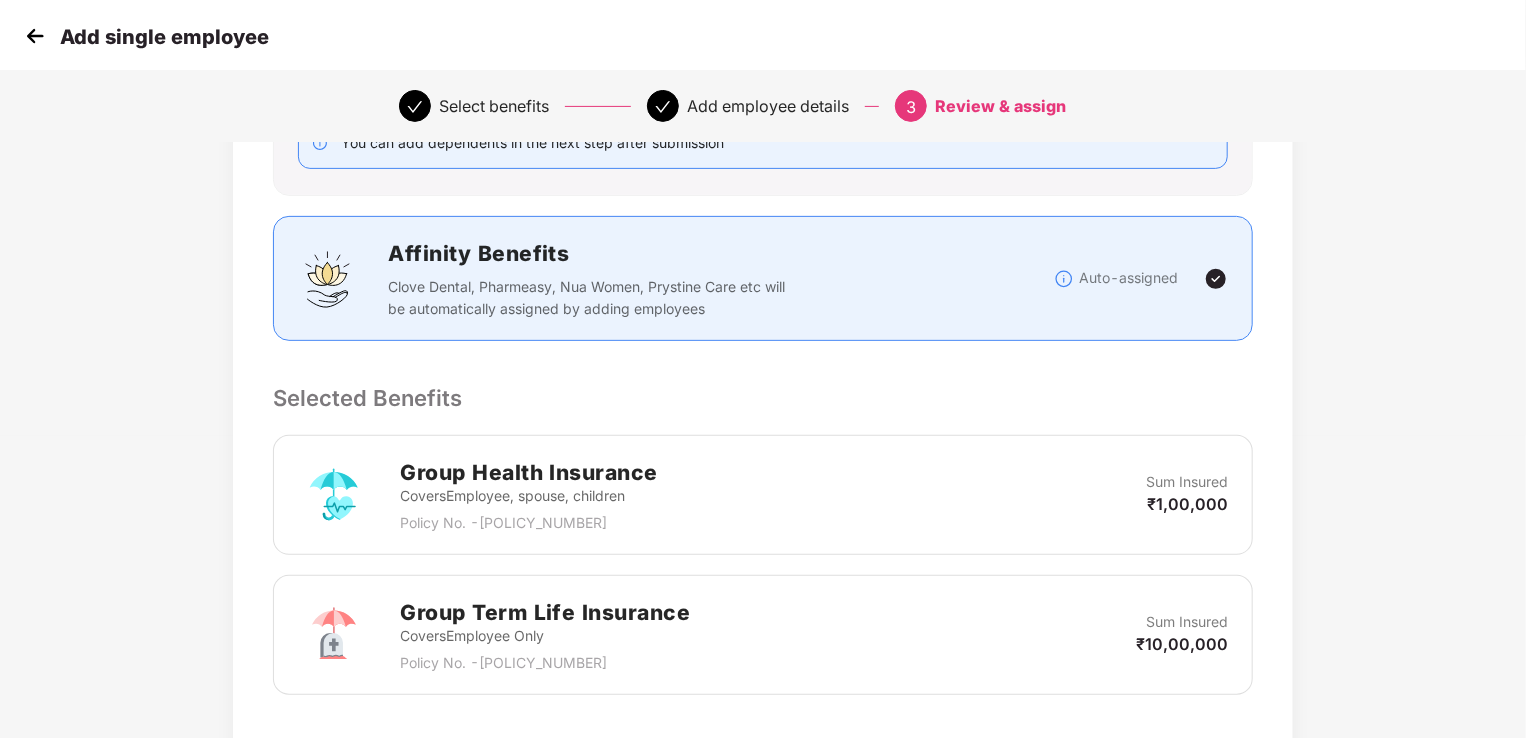 scroll, scrollTop: 624, scrollLeft: 0, axis: vertical 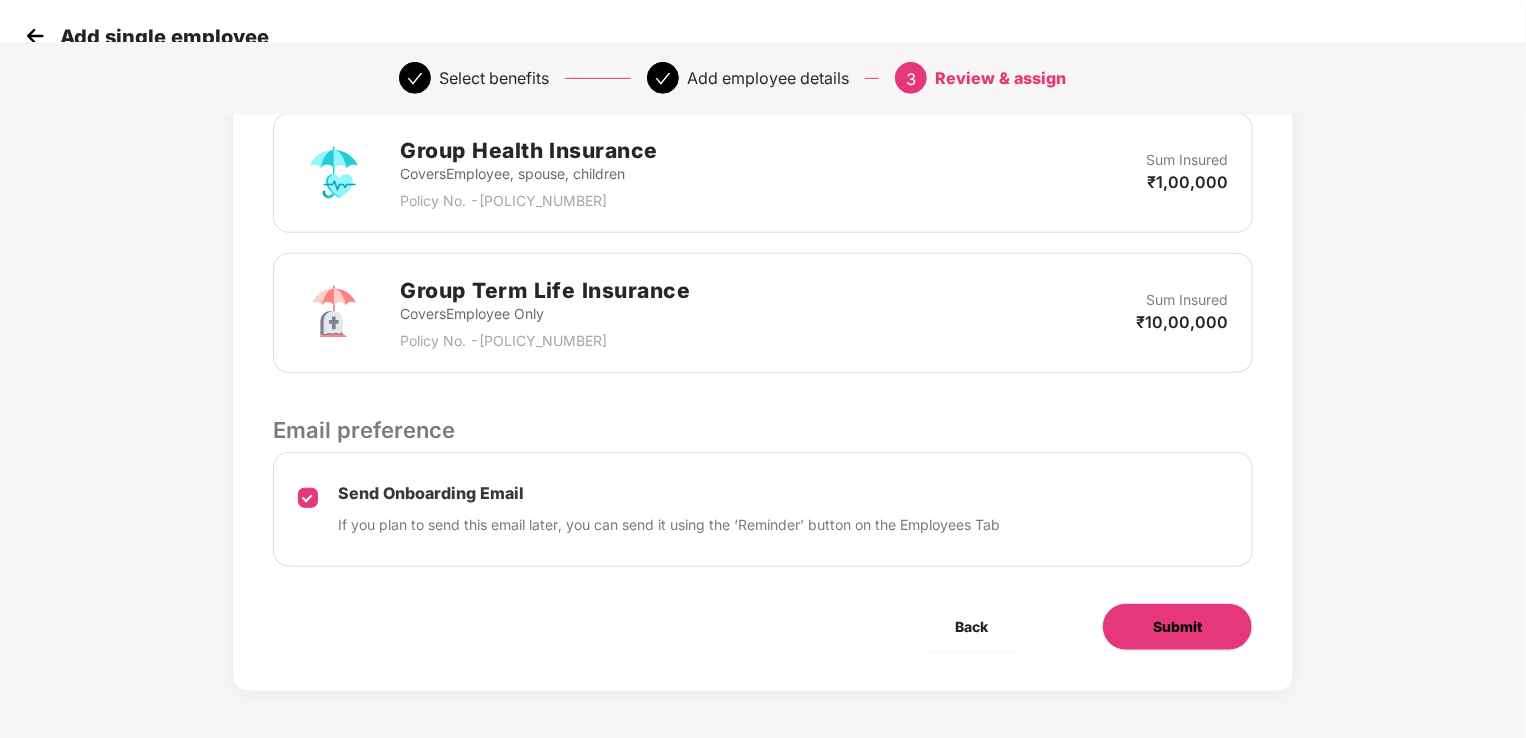 click on "Submit" at bounding box center (1177, 627) 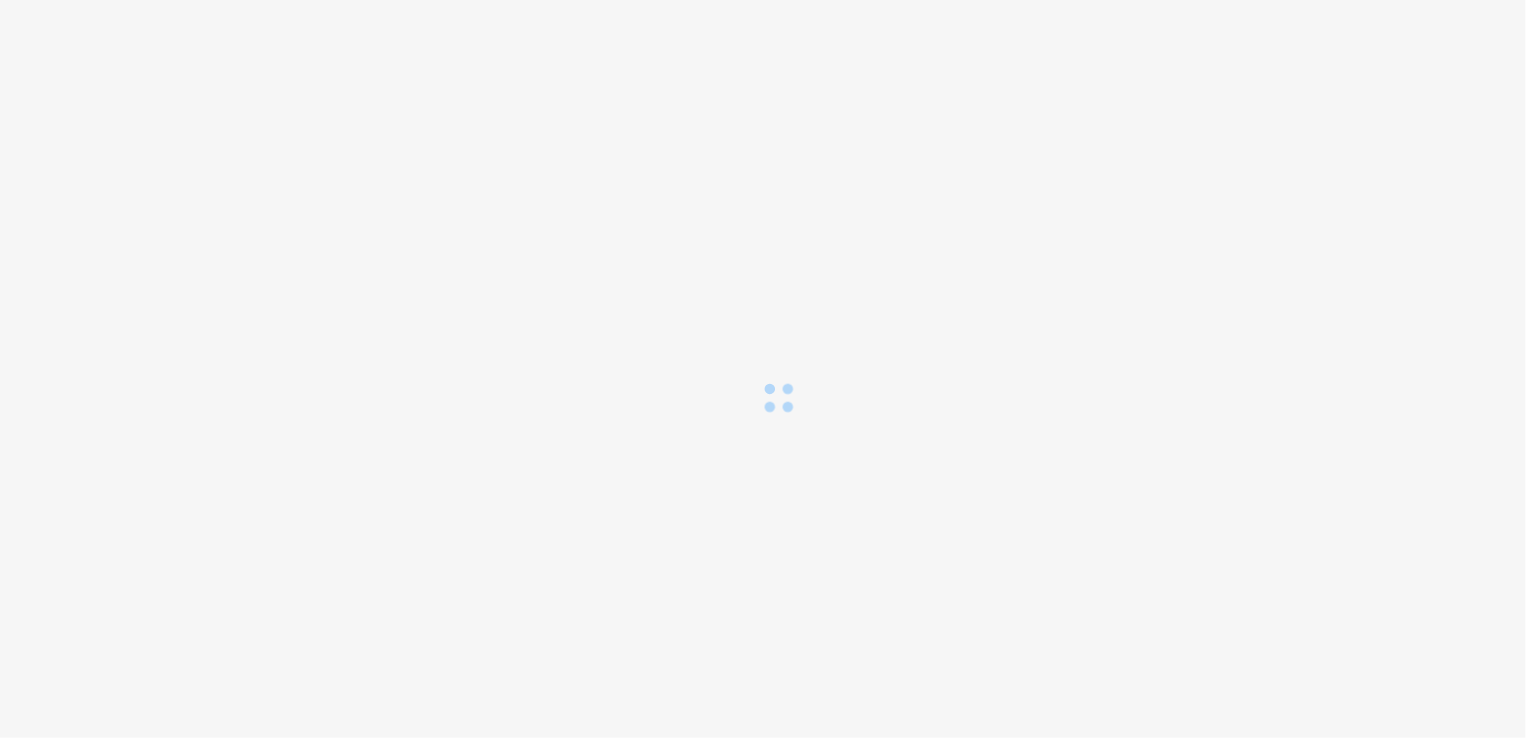 scroll, scrollTop: 0, scrollLeft: 0, axis: both 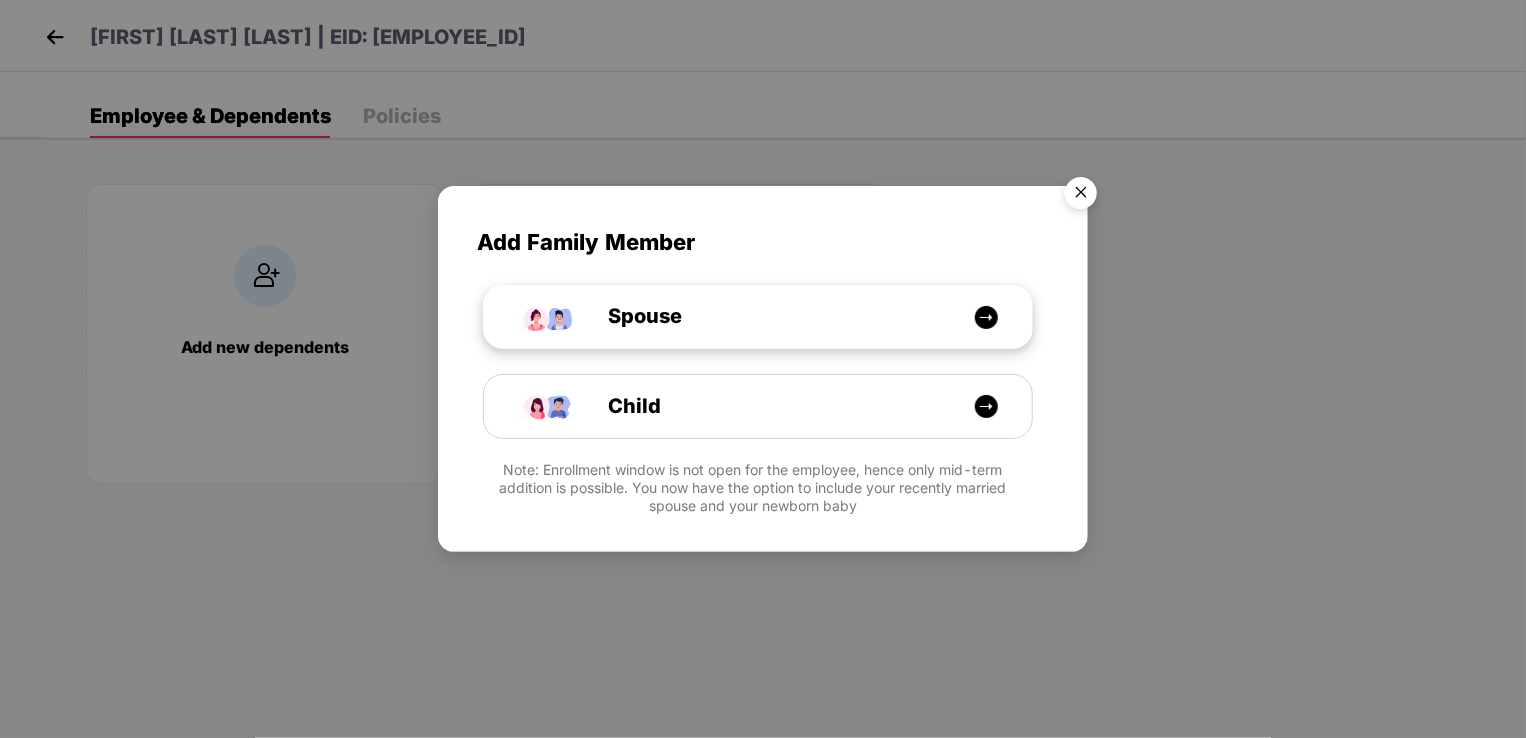 click at bounding box center [986, 317] 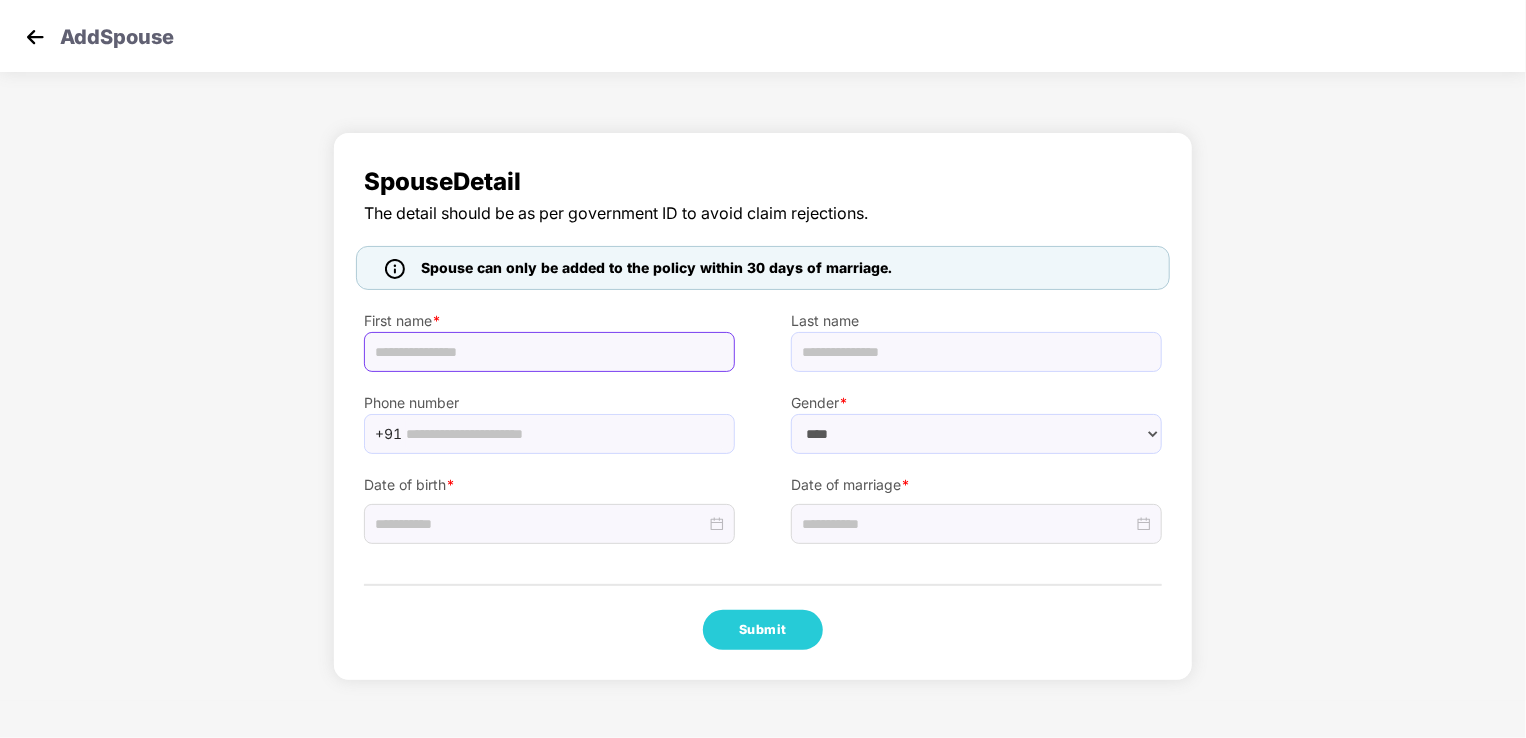 click at bounding box center [549, 352] 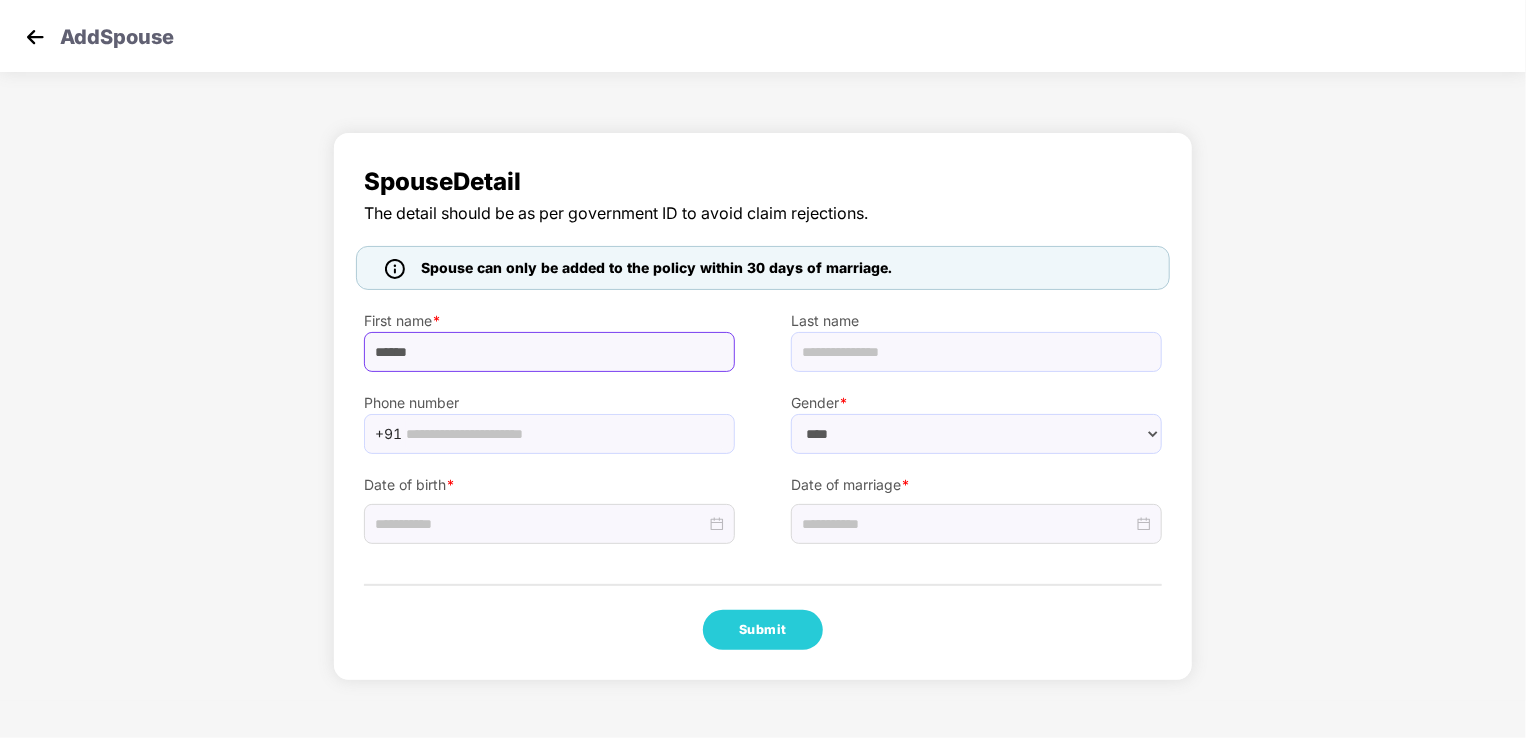 type on "******" 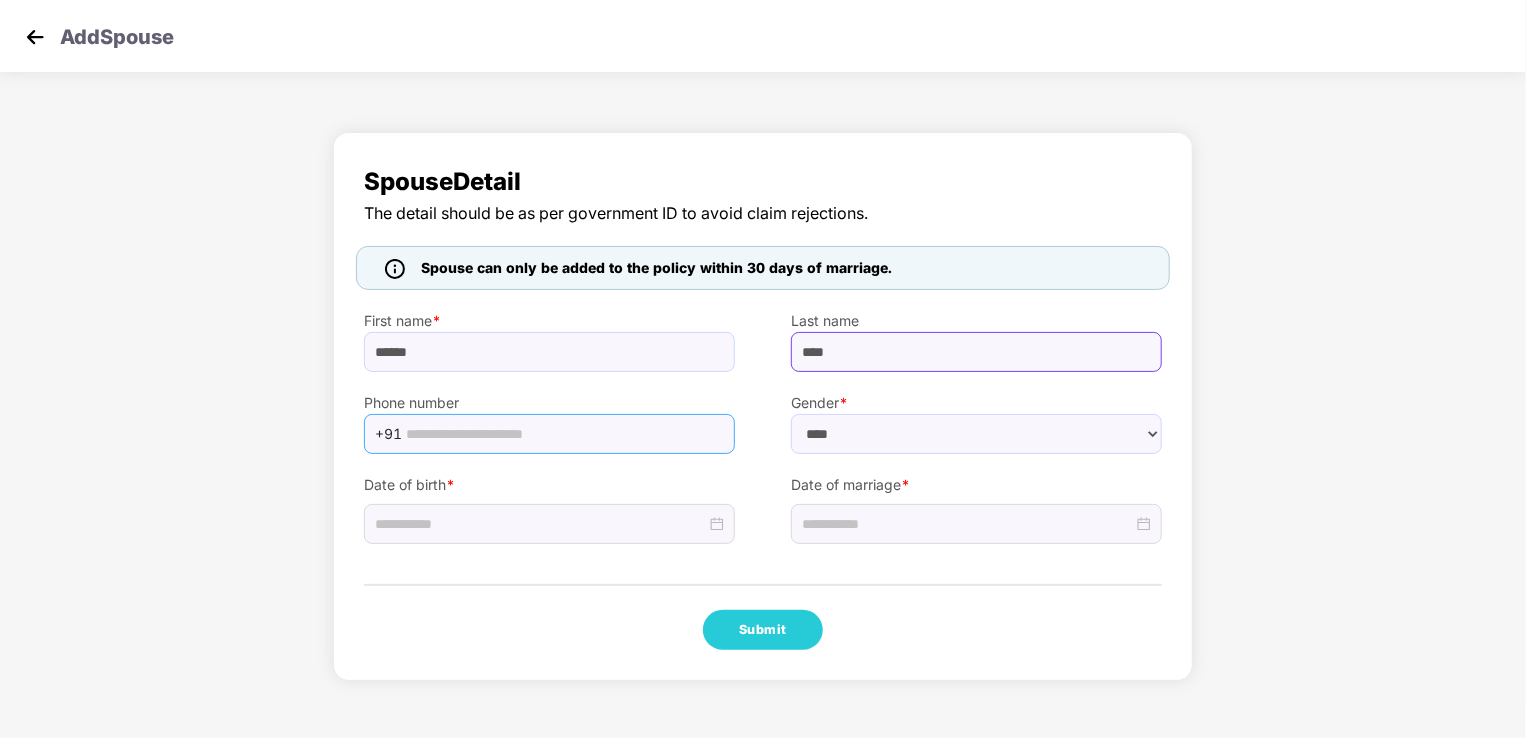 type on "****" 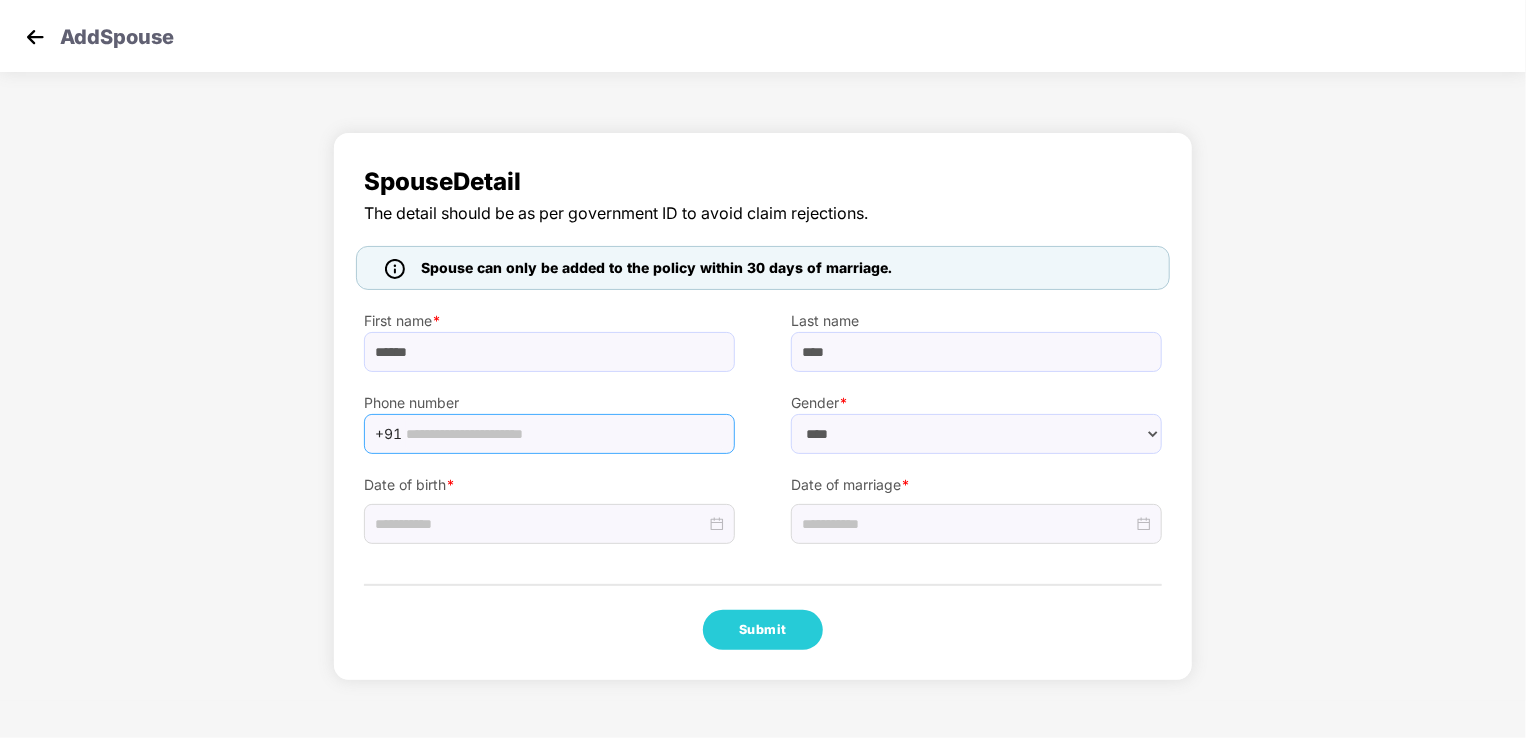click at bounding box center (564, 434) 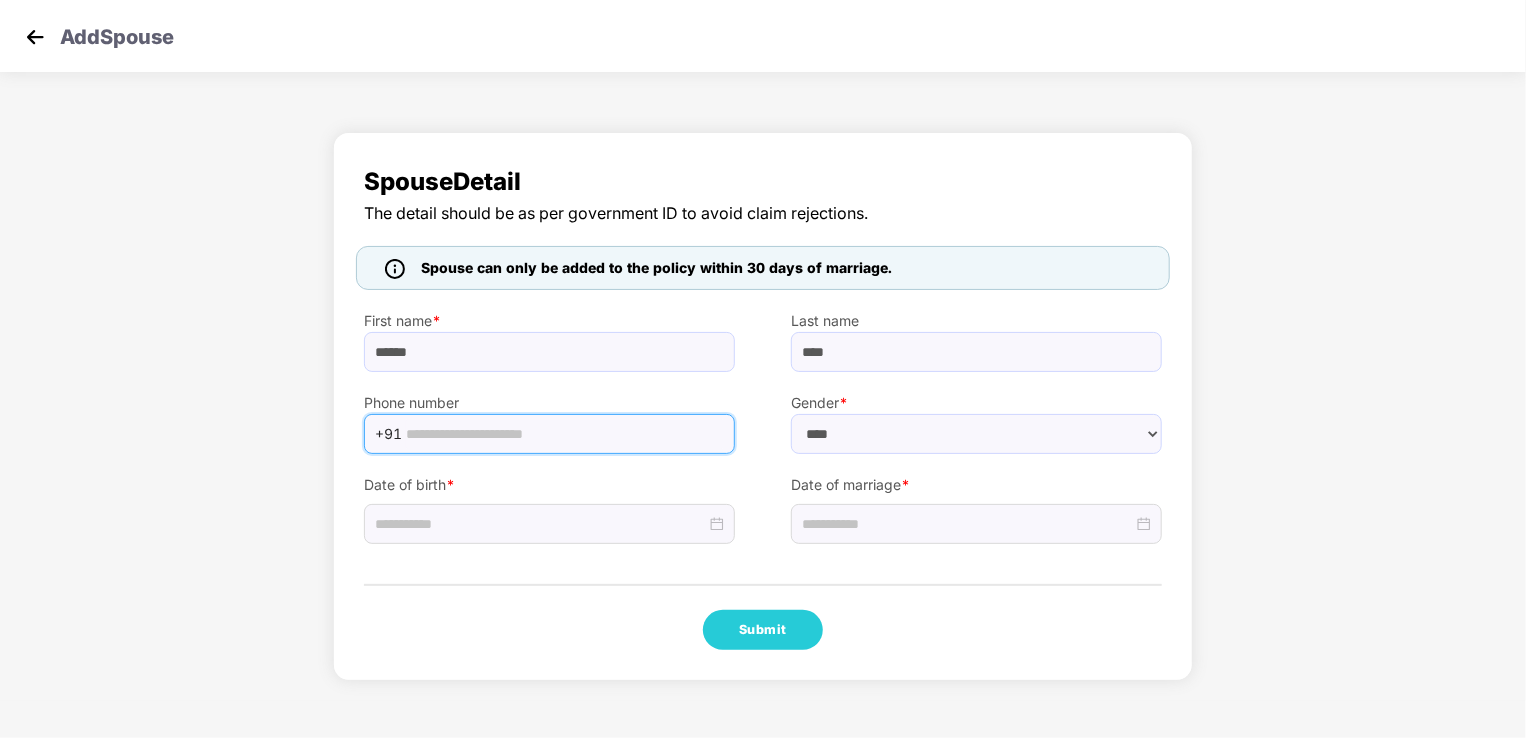 paste on "**********" 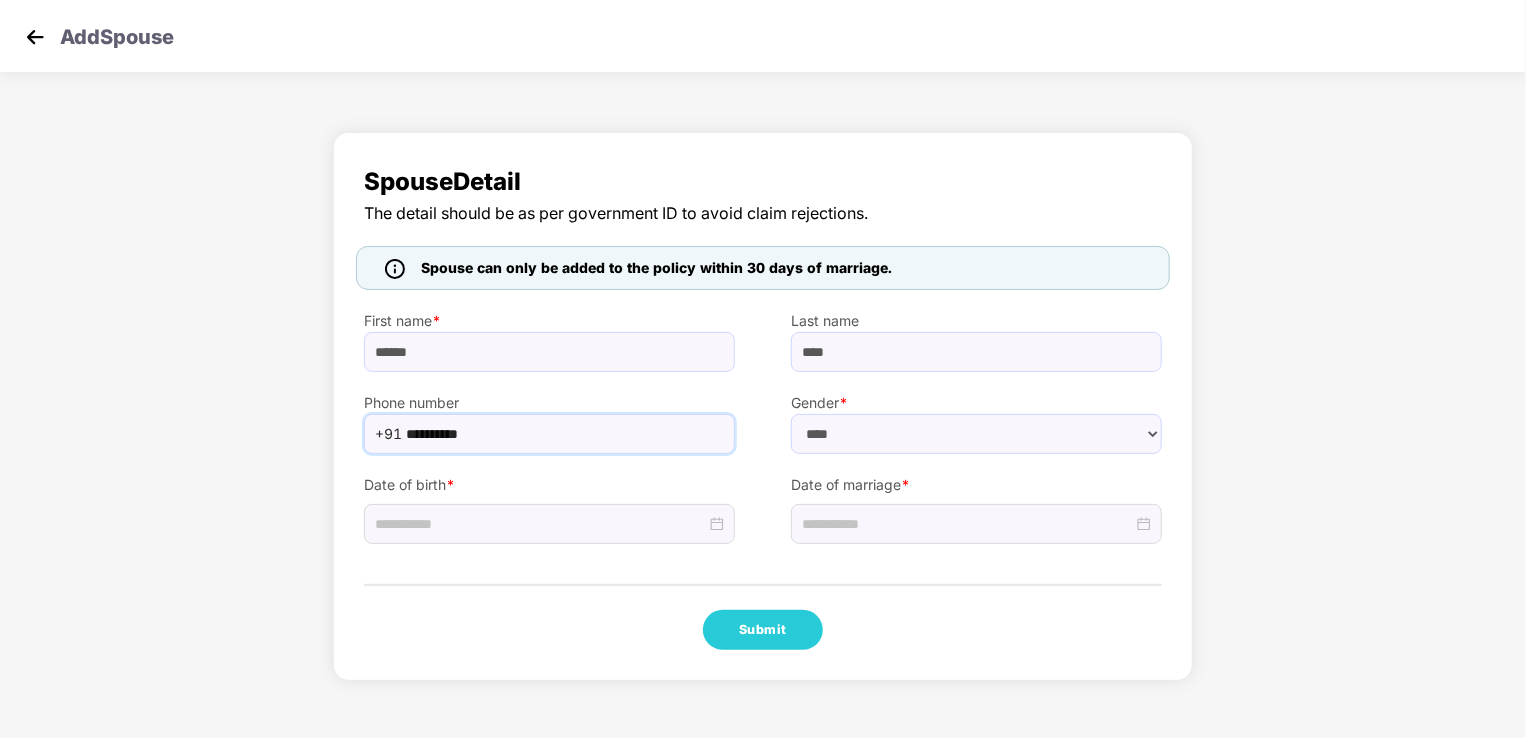 type on "**********" 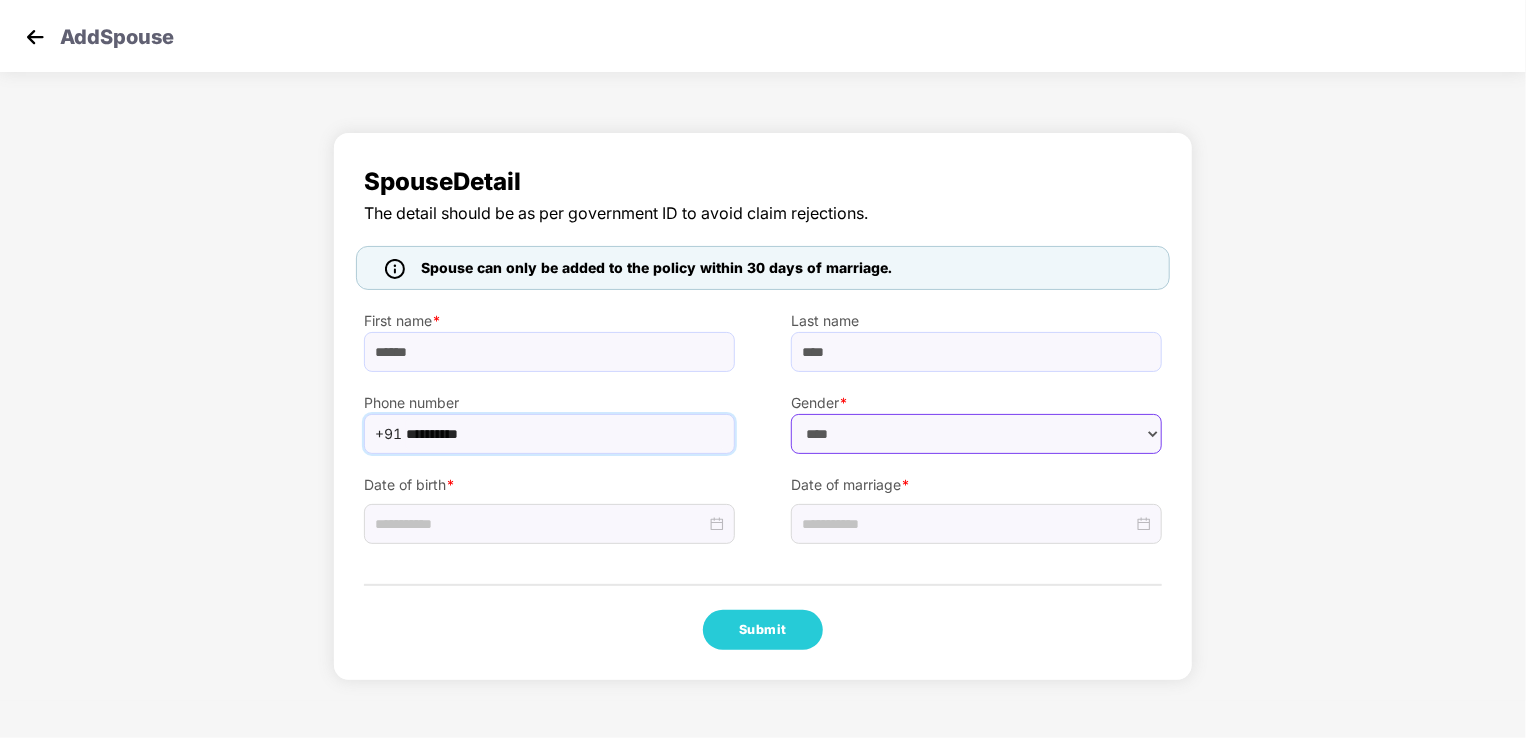 click on "****** **** ******" at bounding box center (976, 434) 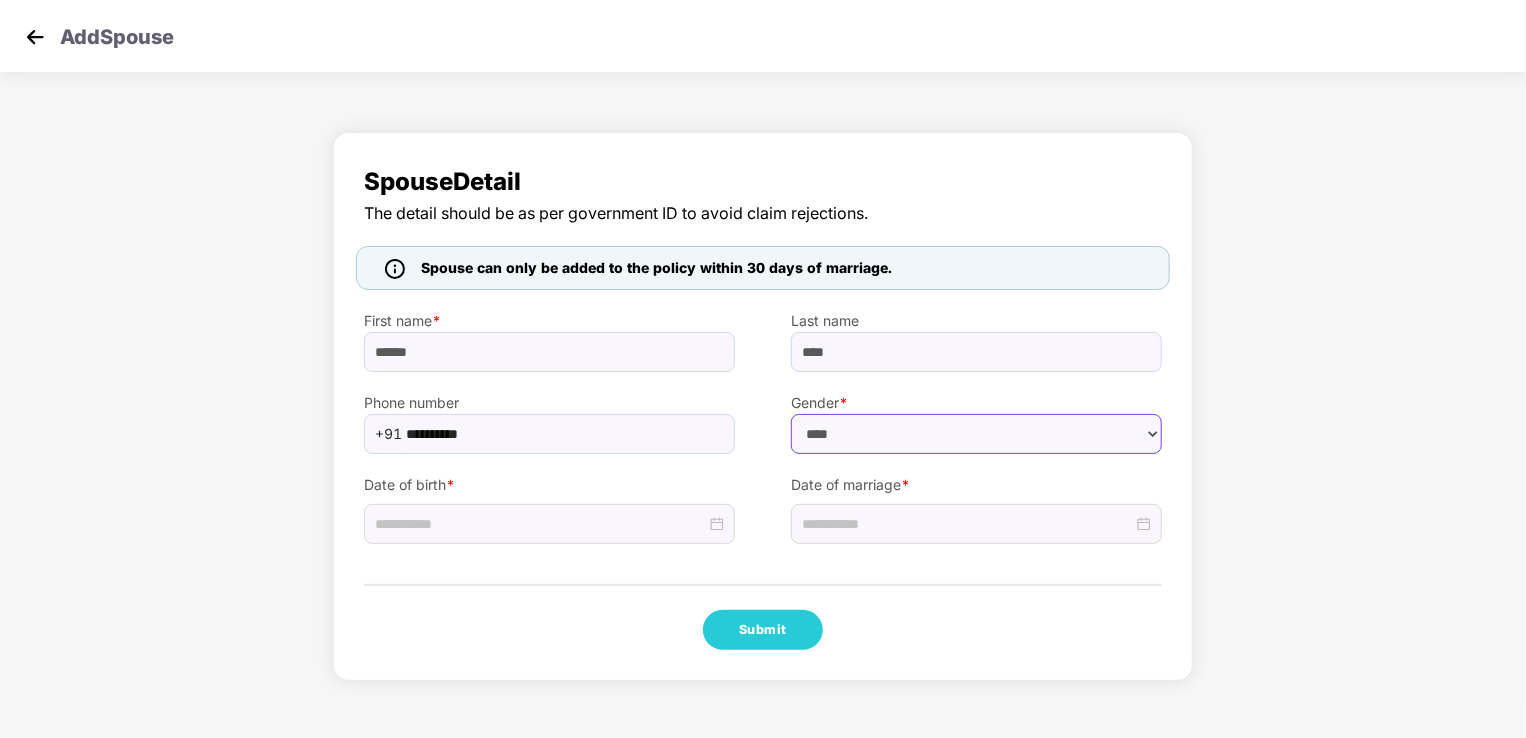 click on "****** **** ******" at bounding box center [976, 434] 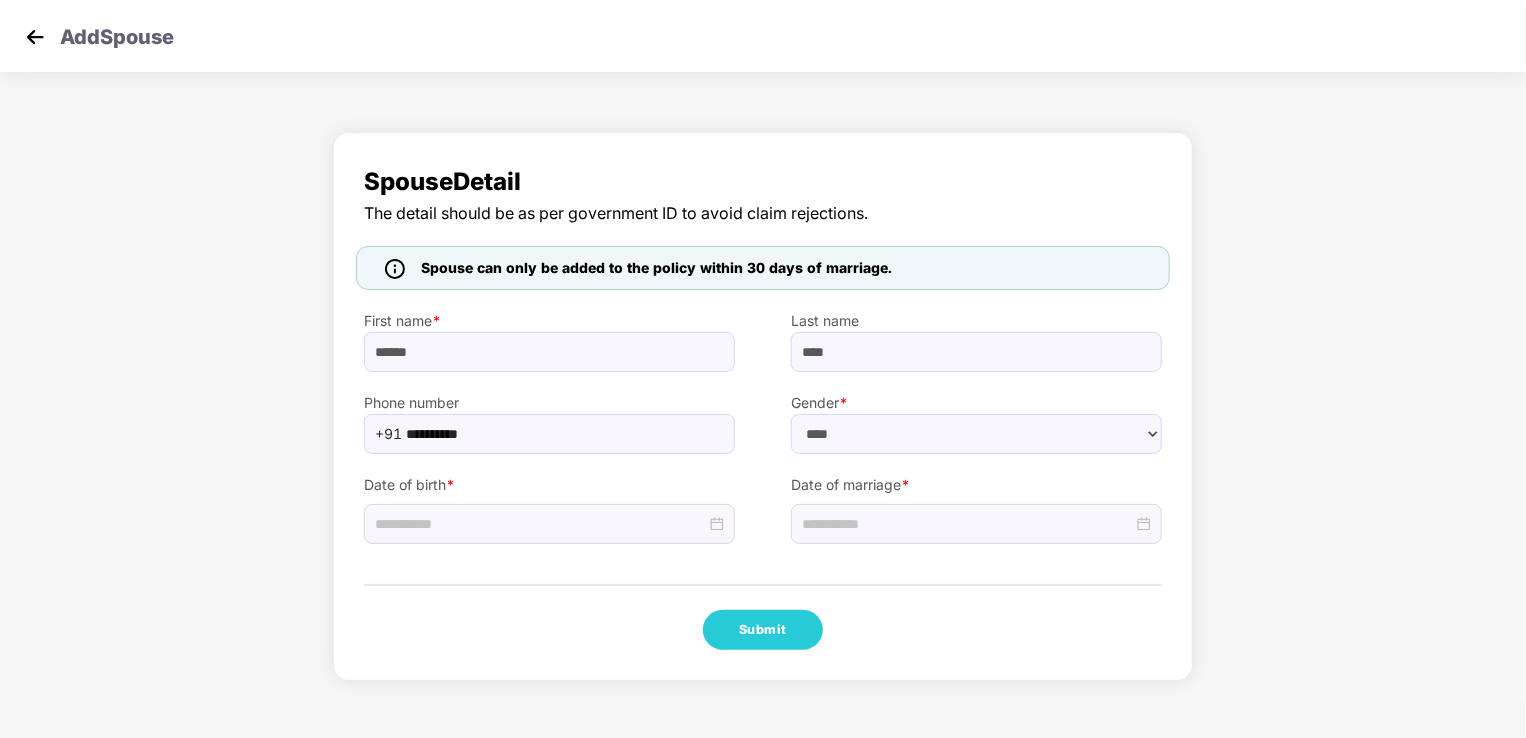 click on "Date of birth  *" at bounding box center (549, 485) 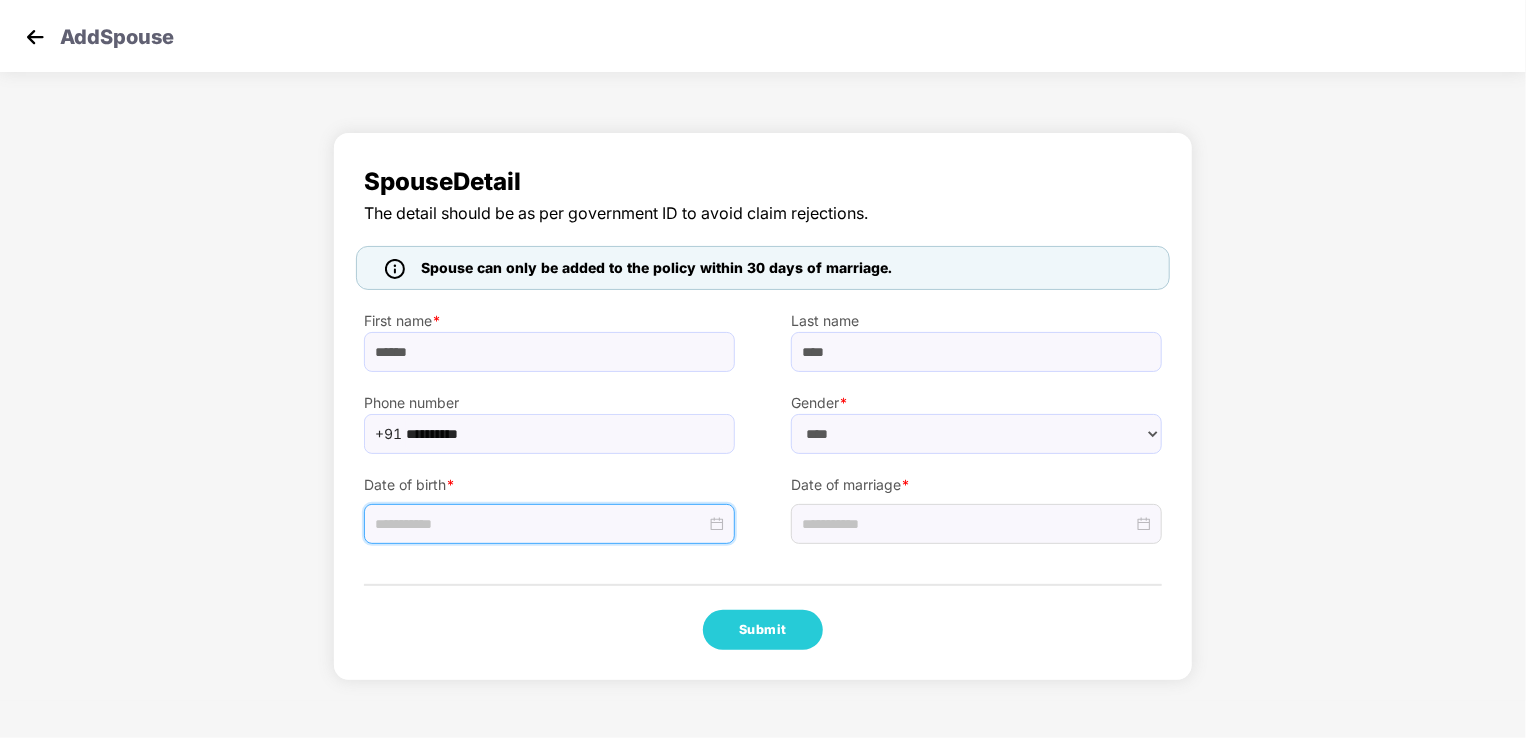 click at bounding box center (540, 524) 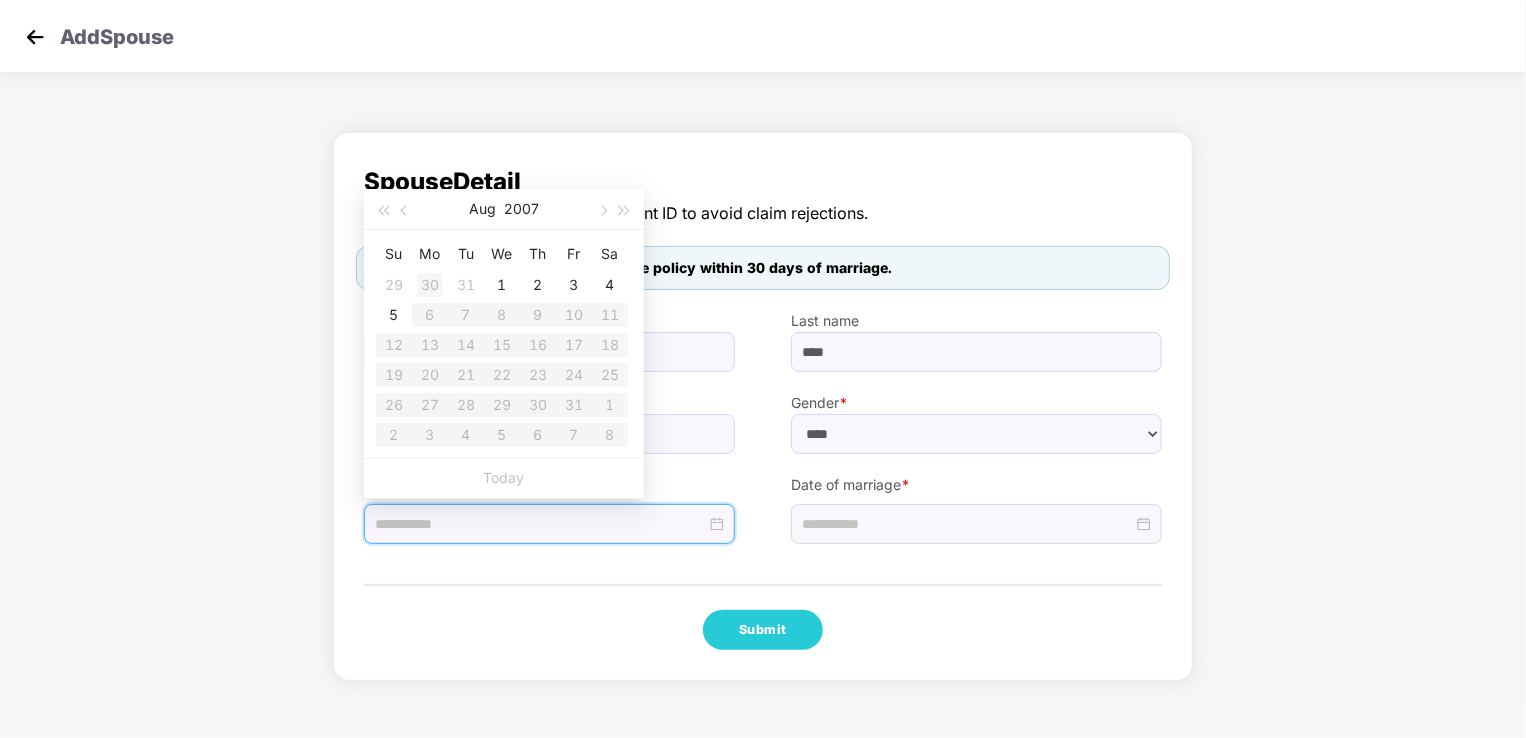 type on "**********" 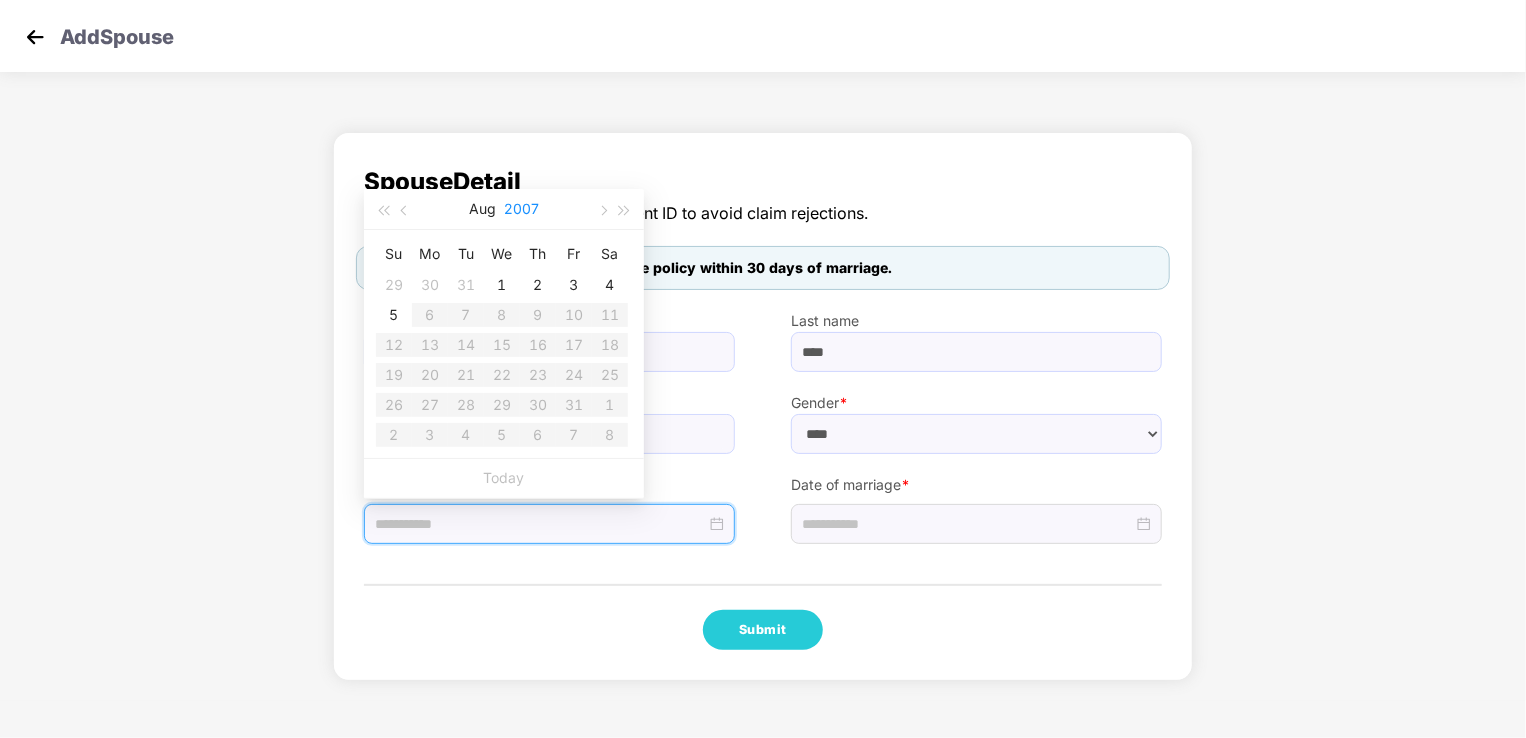 click on "2007" at bounding box center (521, 209) 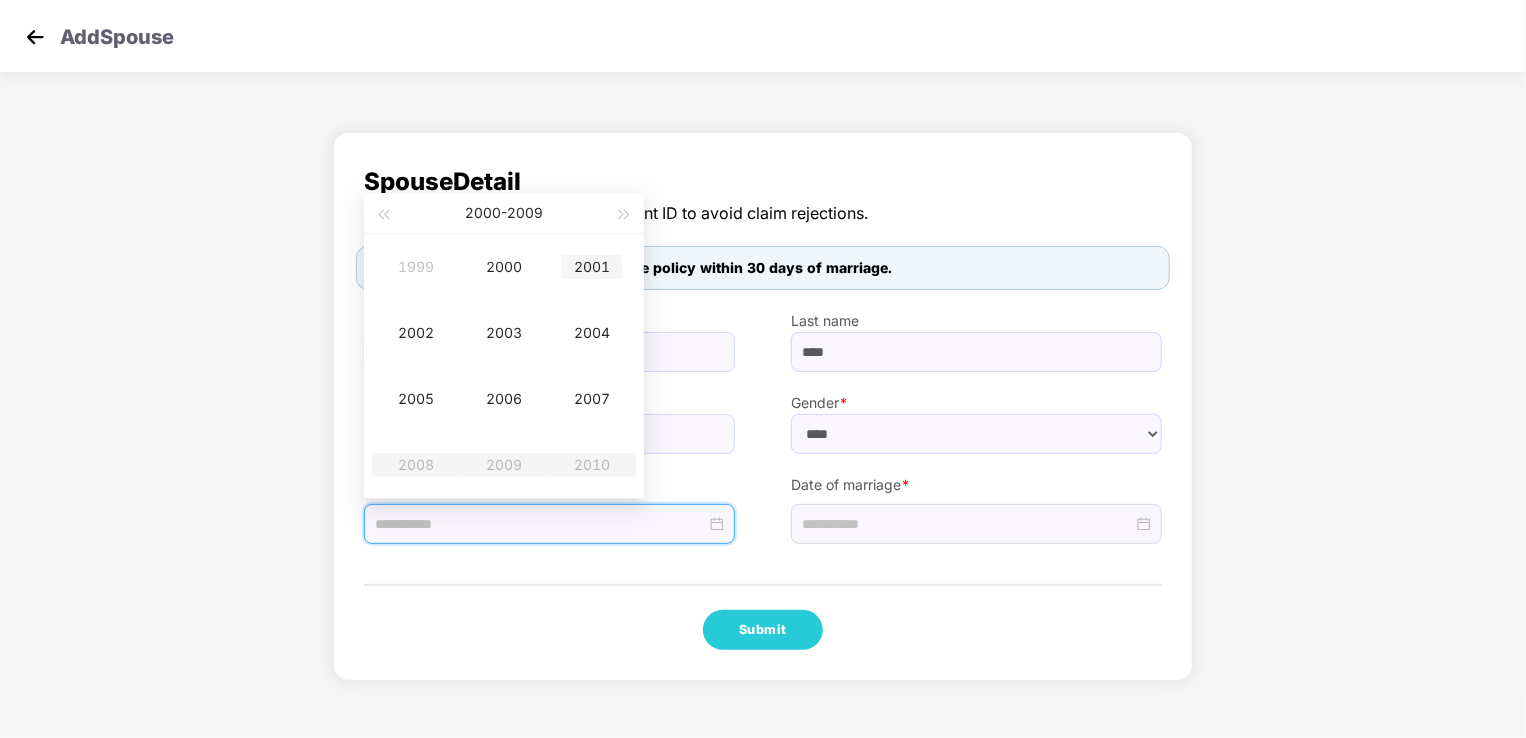type on "**********" 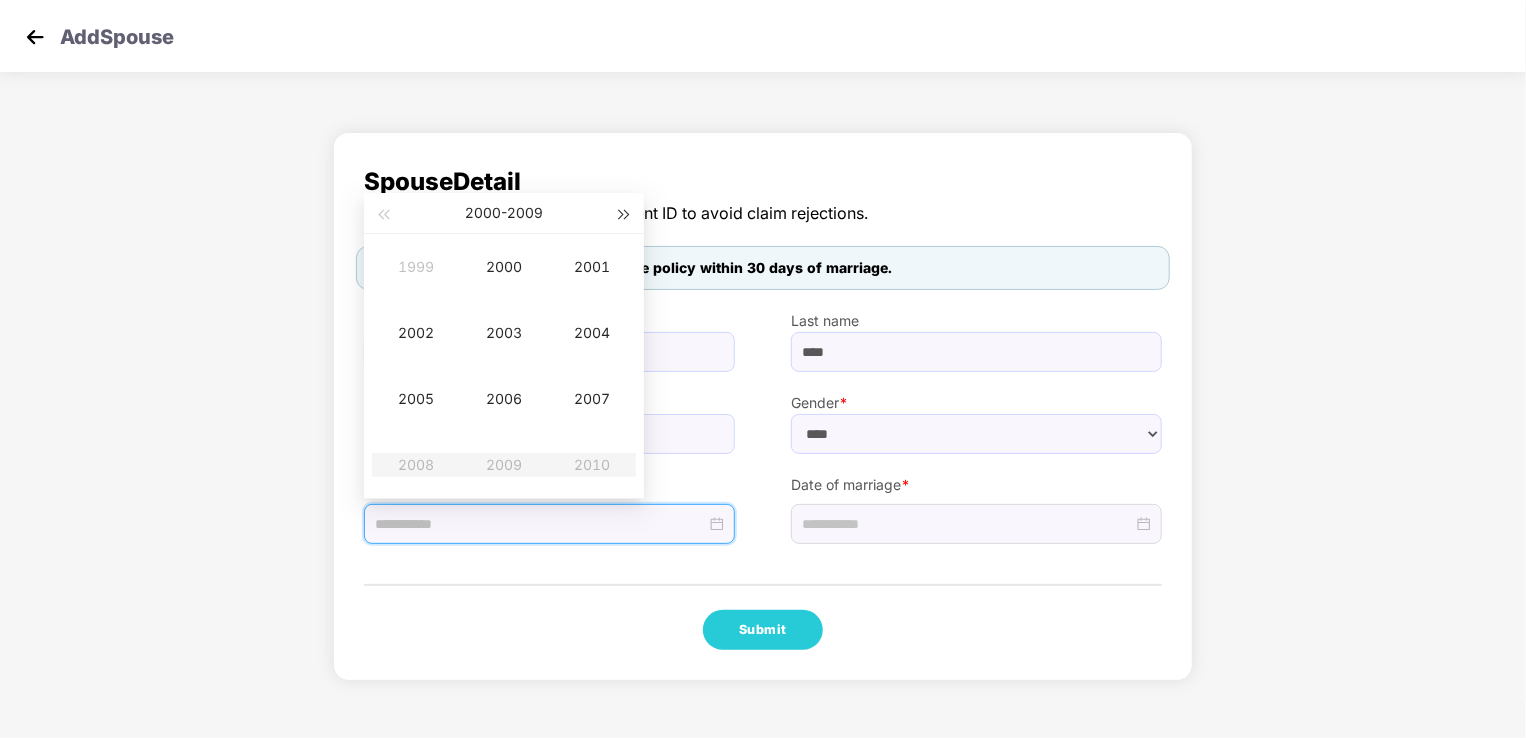 type 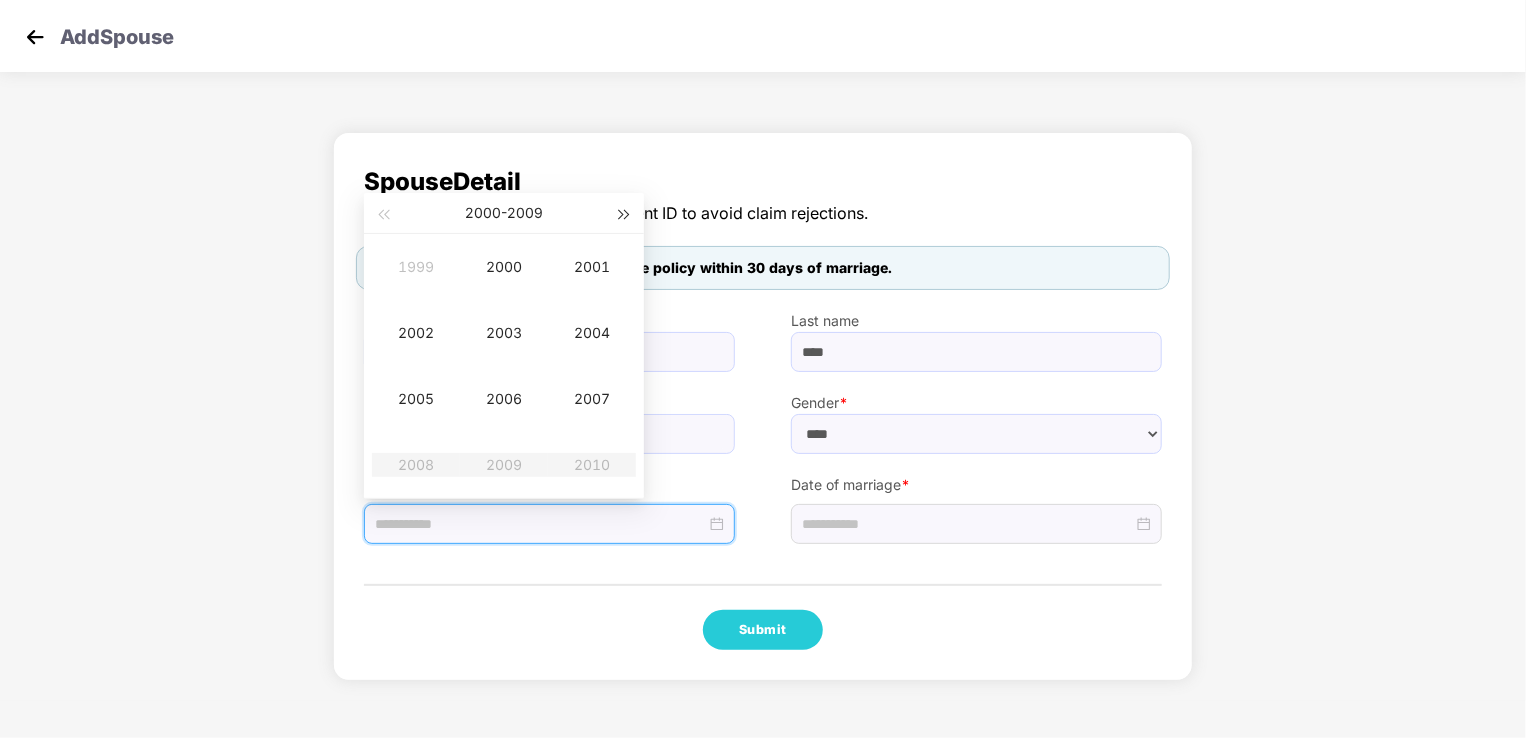 click at bounding box center [625, 215] 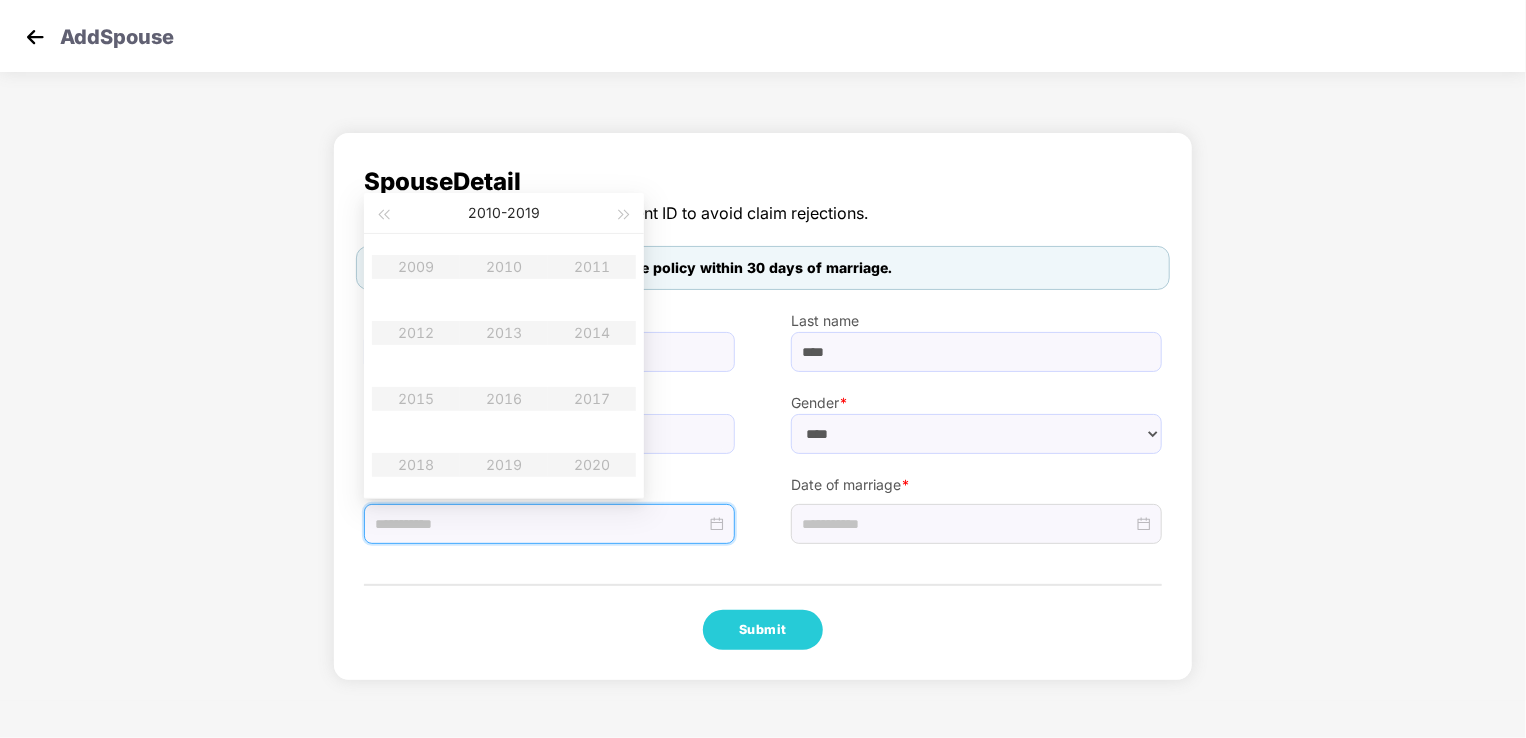 click on "Spouse  Detail" at bounding box center [763, 182] 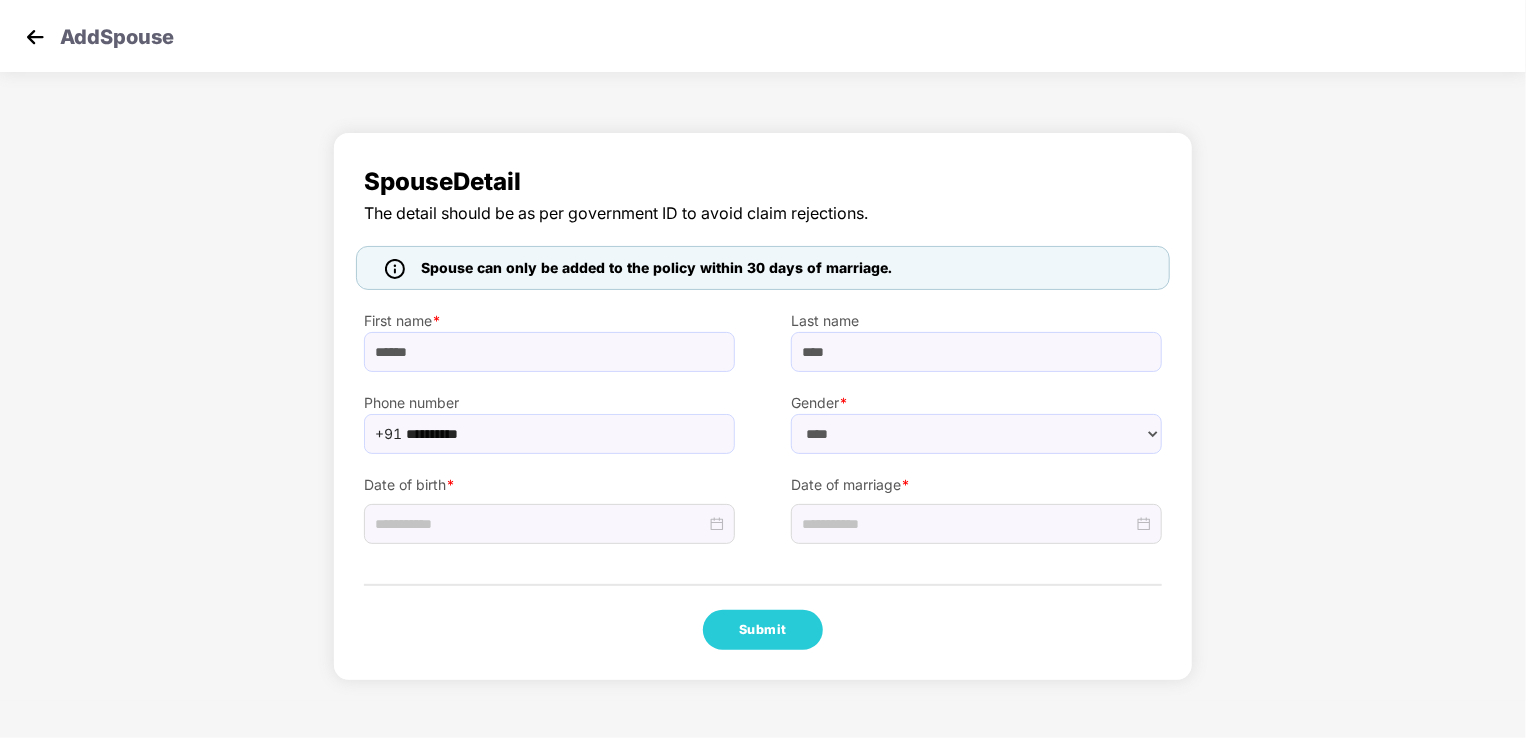 click at bounding box center [35, 37] 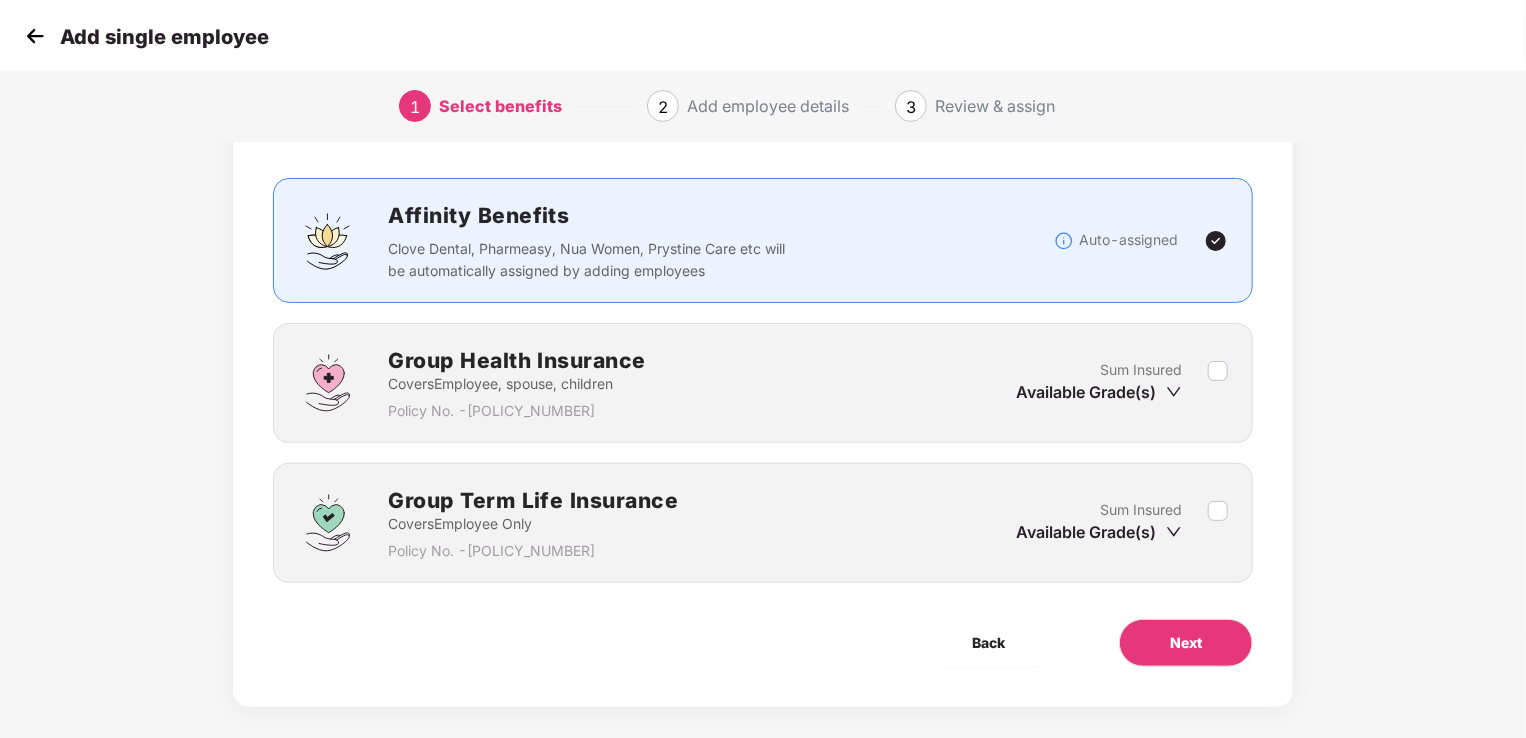 scroll, scrollTop: 117, scrollLeft: 0, axis: vertical 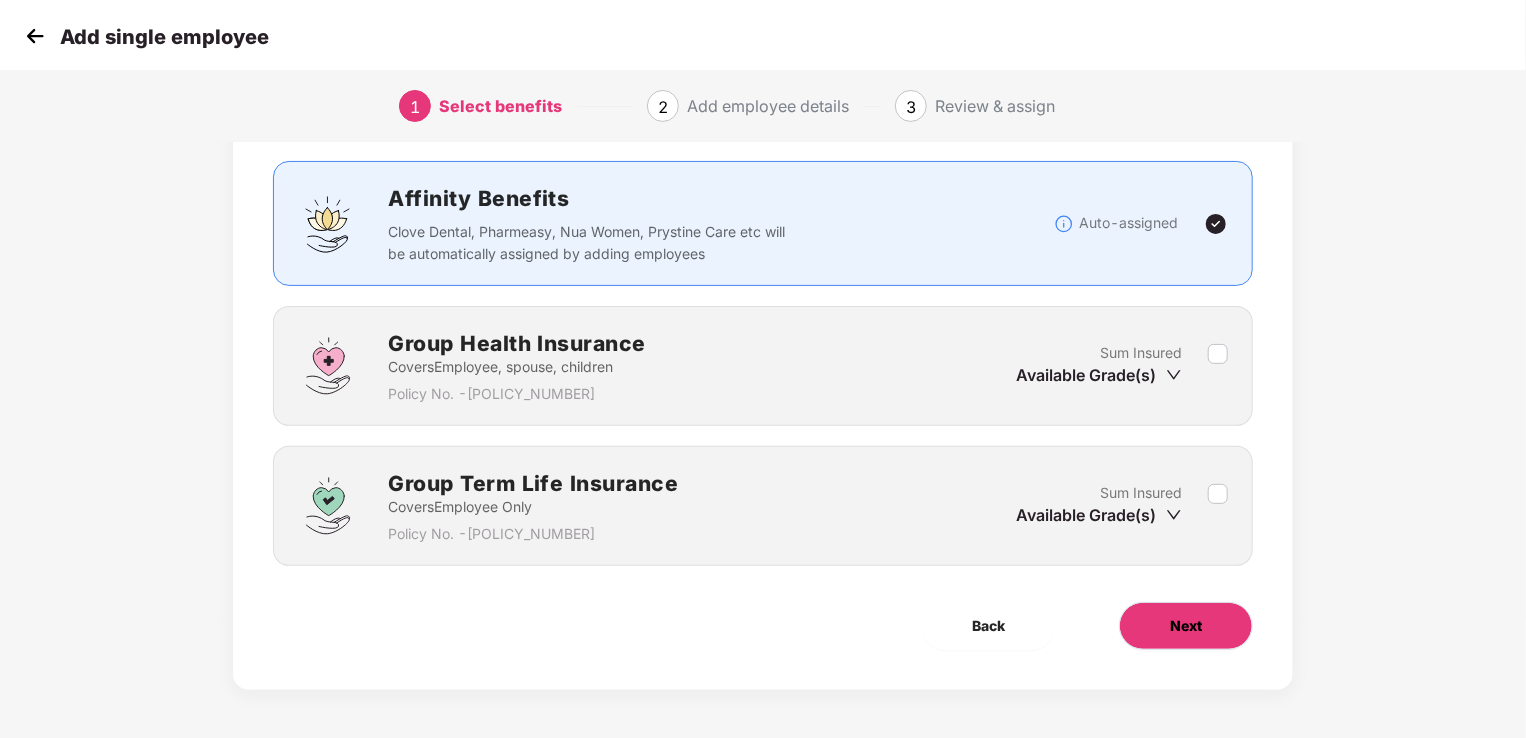 click on "Next" at bounding box center (1186, 626) 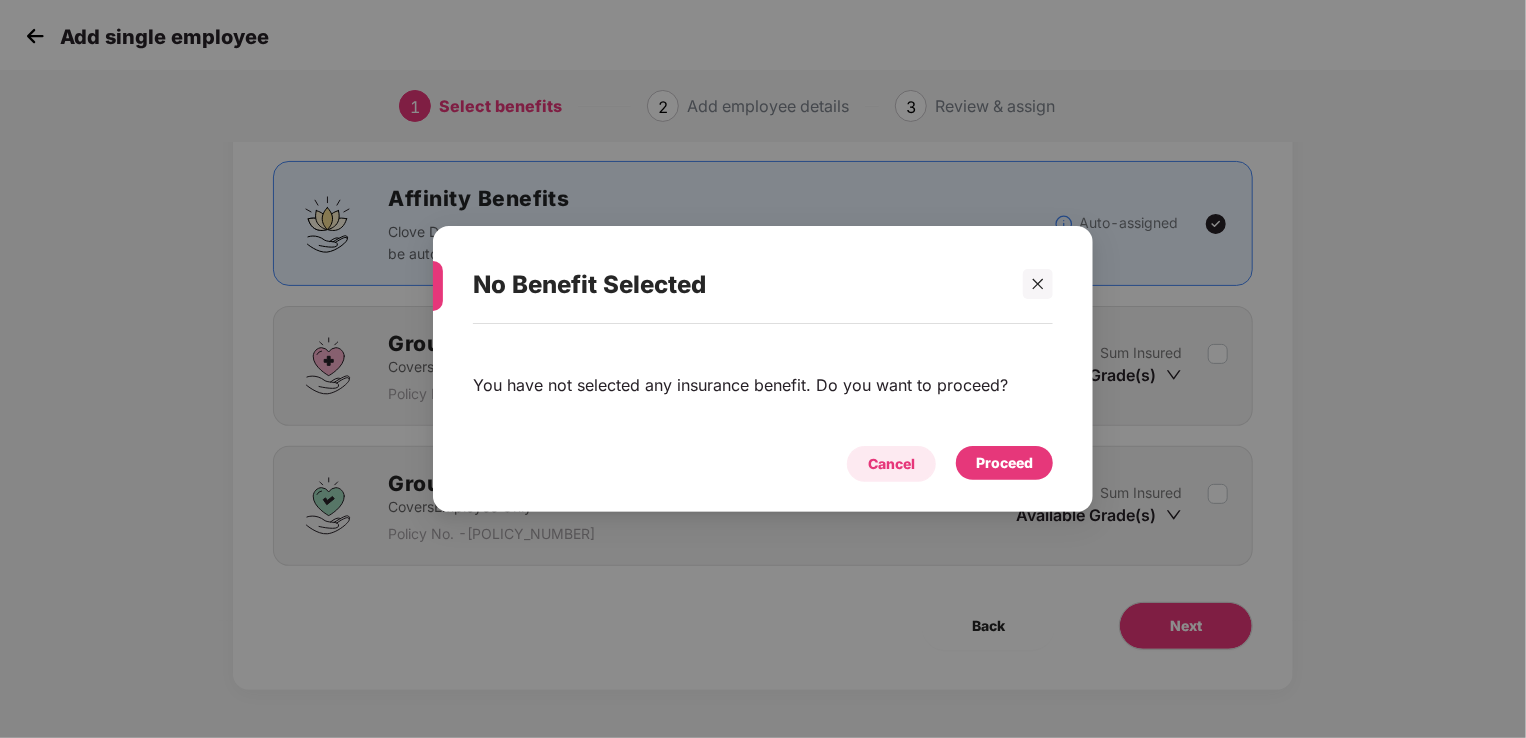 click on "Cancel" at bounding box center (891, 464) 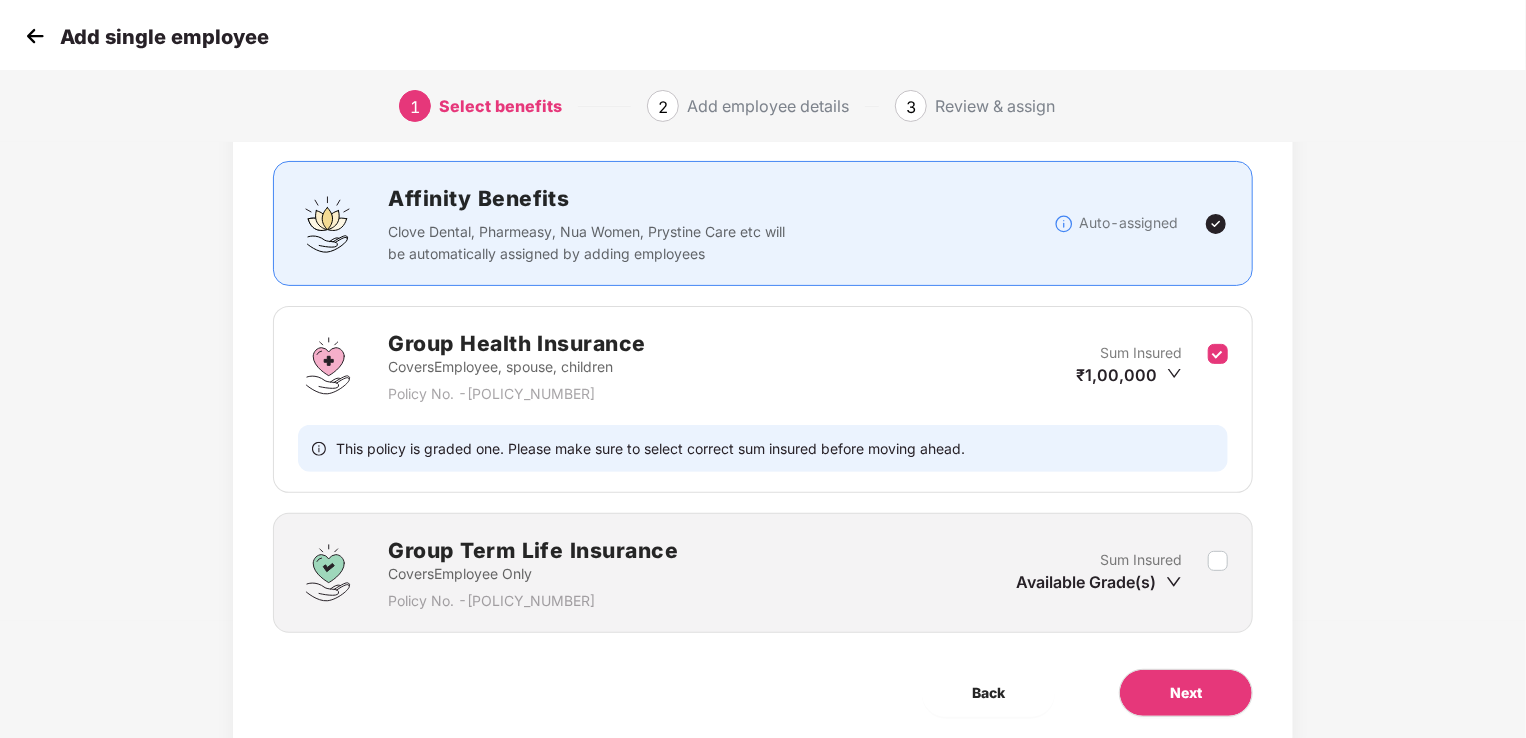 scroll, scrollTop: 184, scrollLeft: 0, axis: vertical 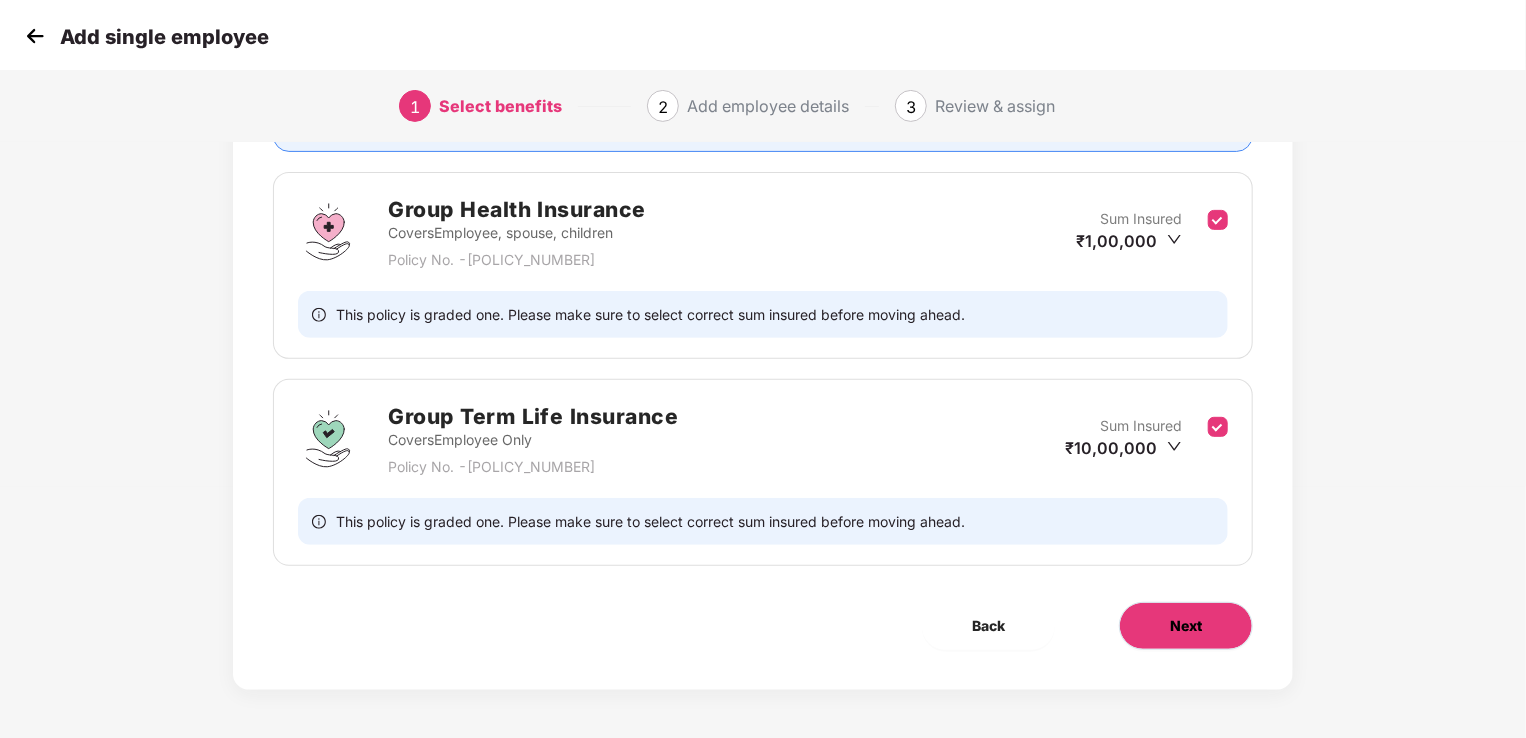 click on "Next" at bounding box center [1186, 626] 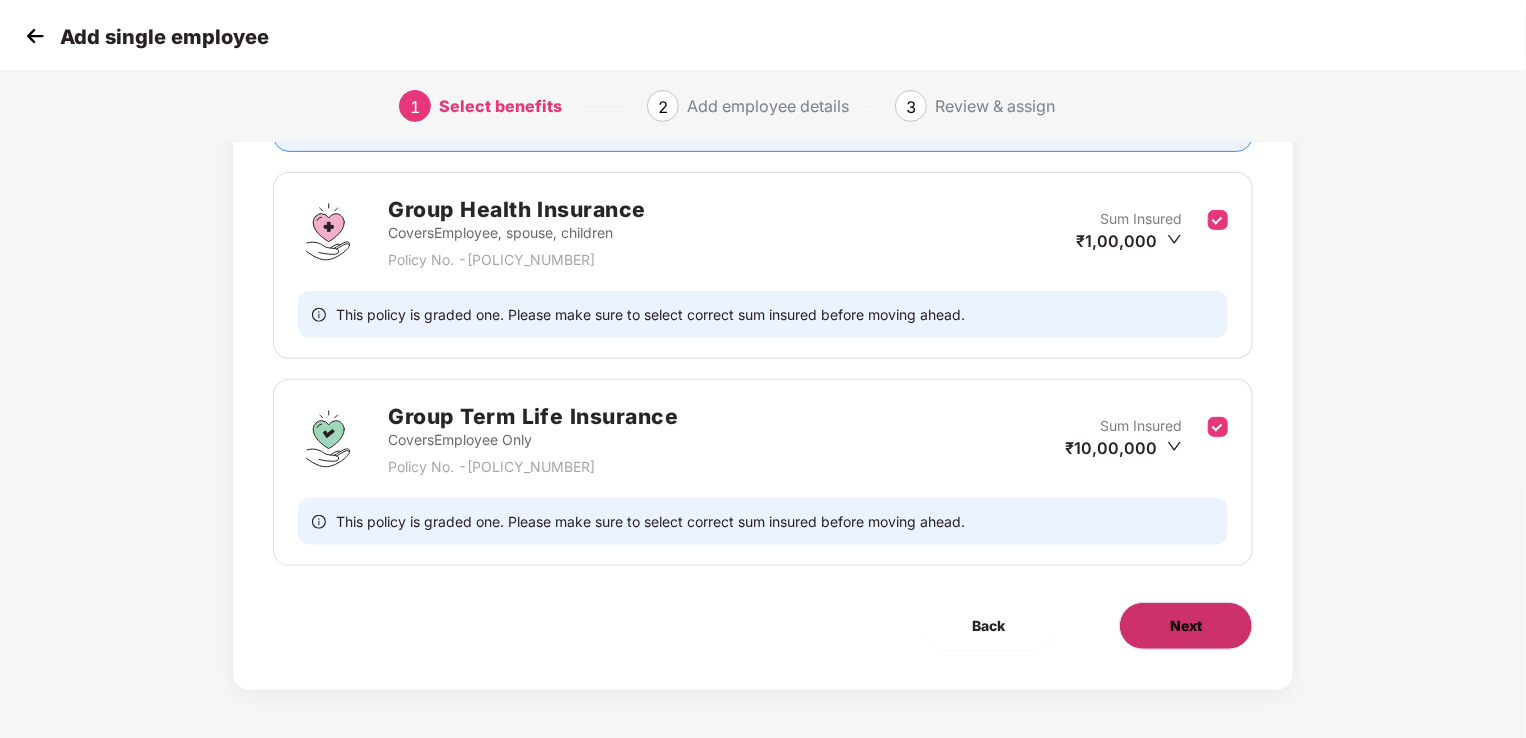scroll, scrollTop: 0, scrollLeft: 0, axis: both 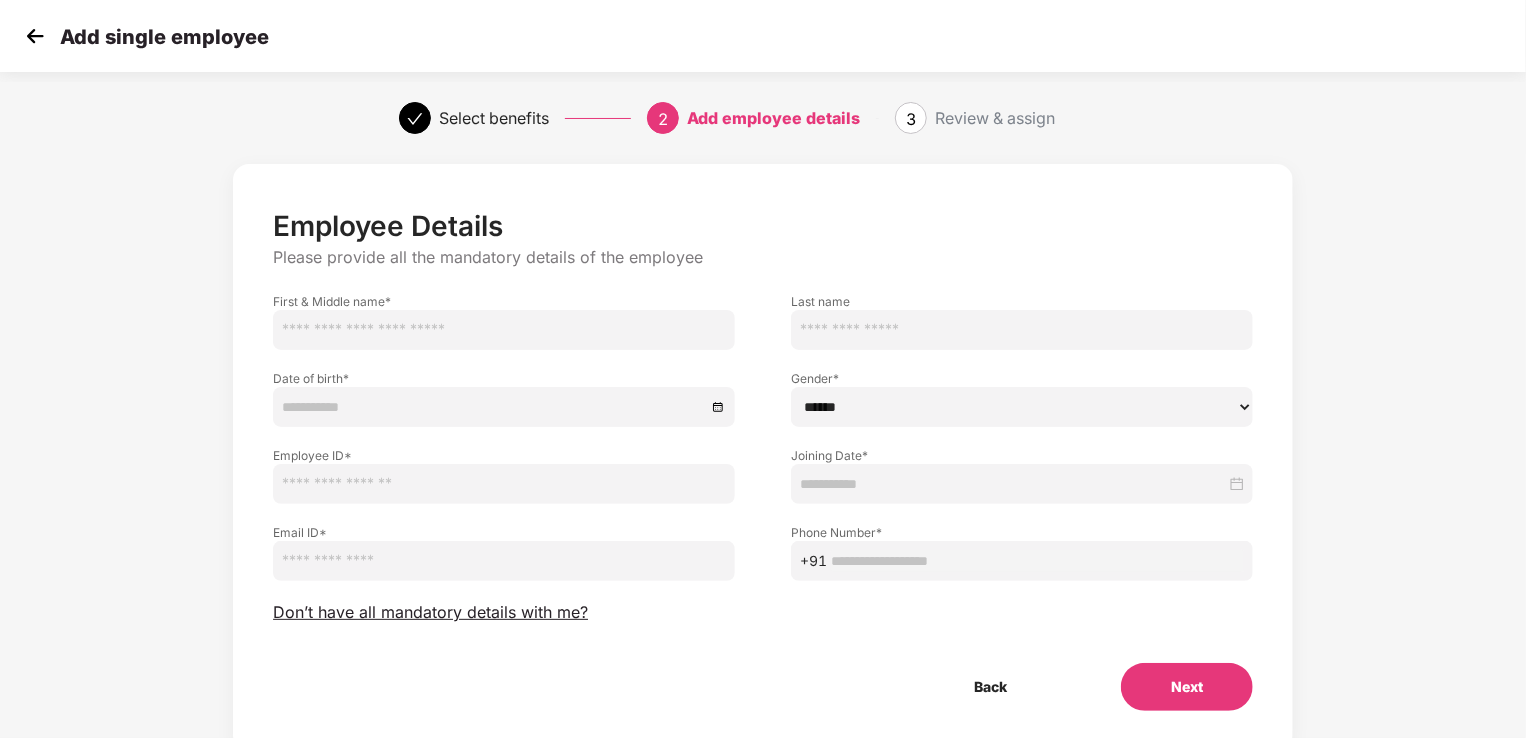 click at bounding box center (504, 330) 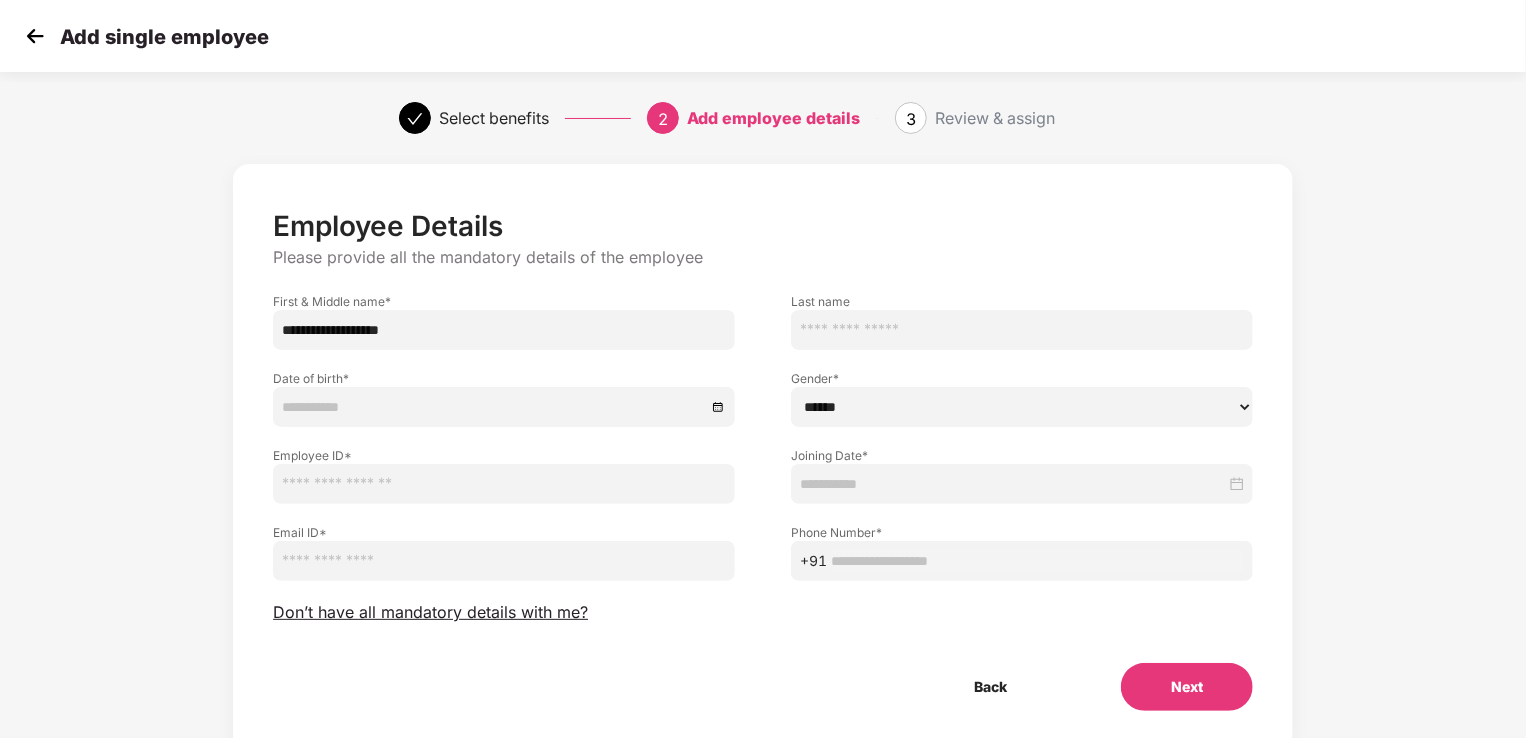 type on "**********" 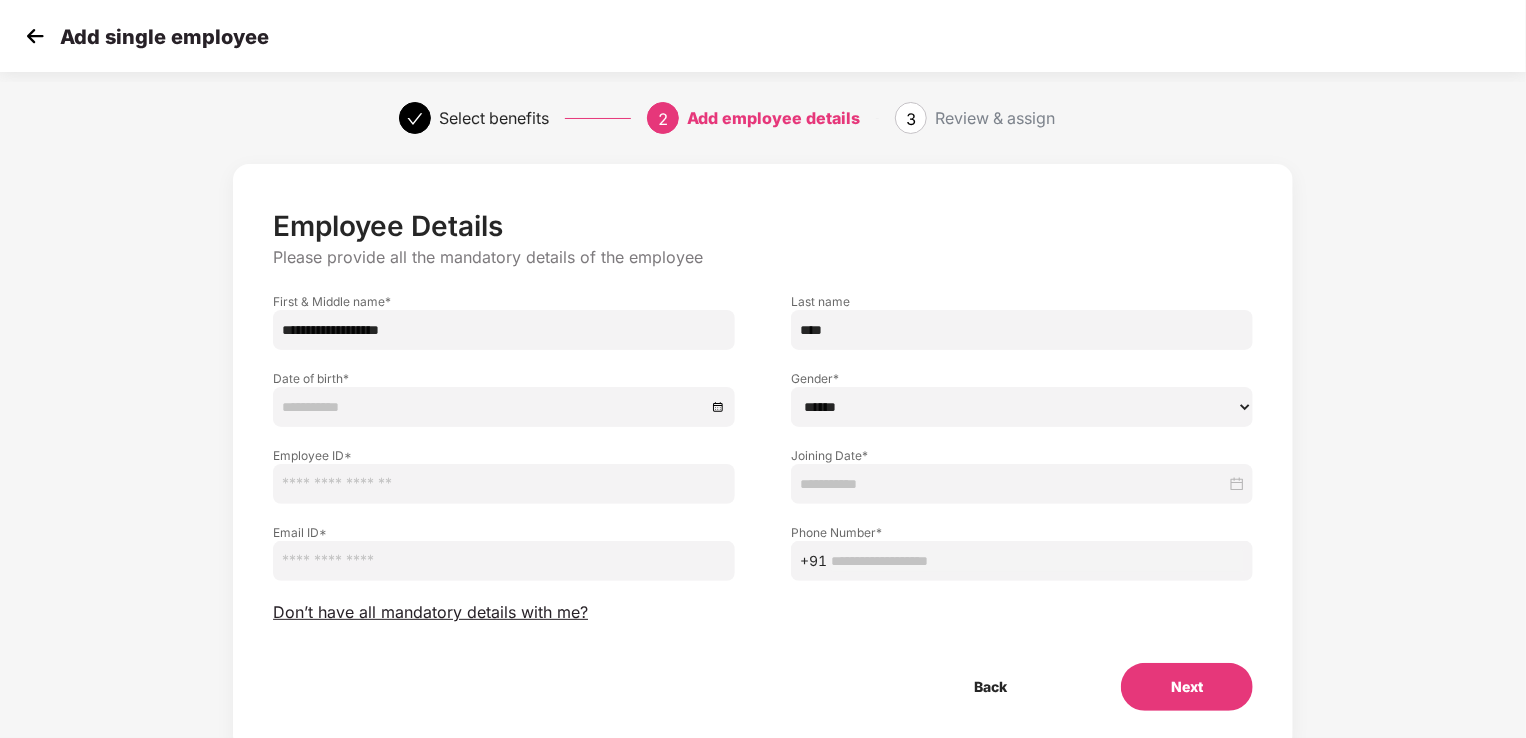 type on "****" 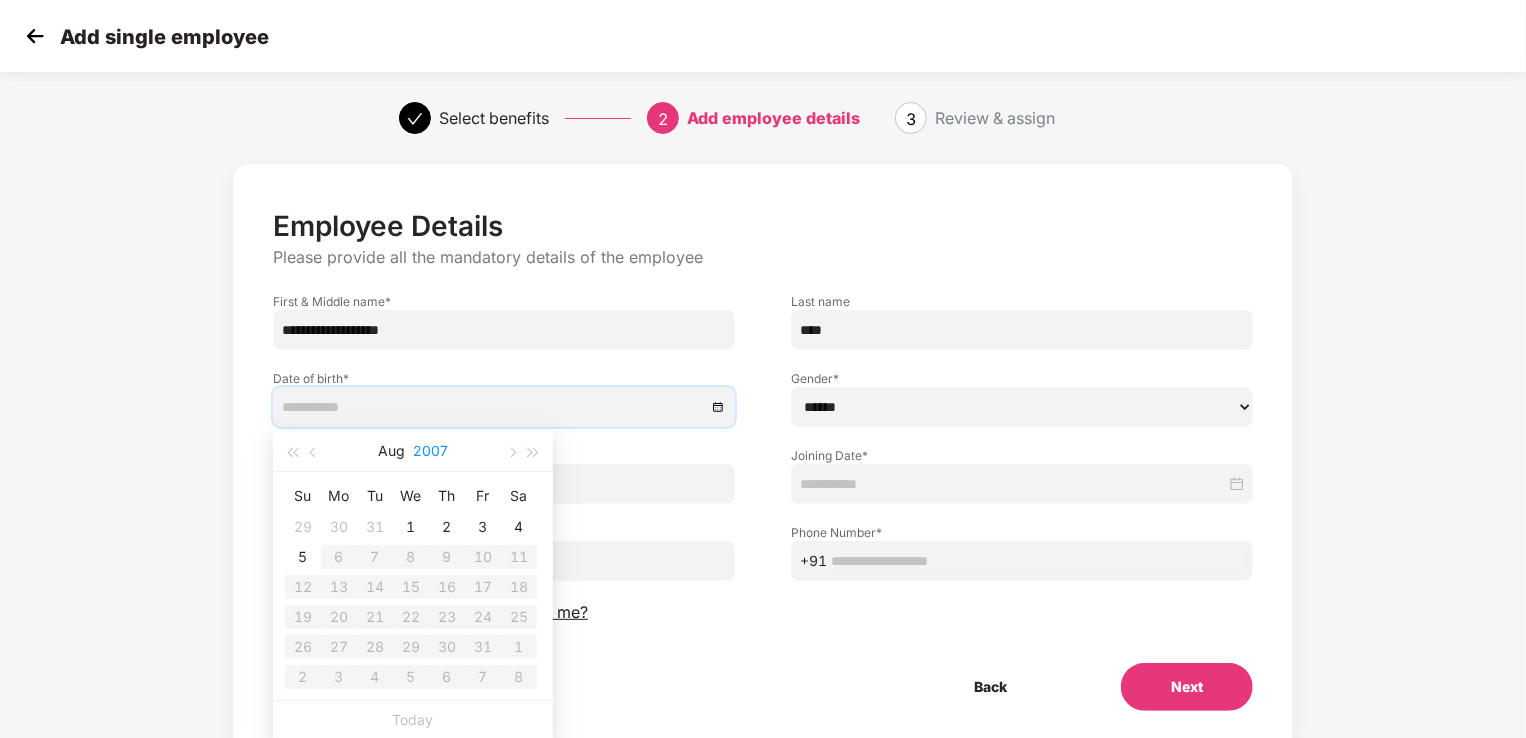 click on "2007" at bounding box center (430, 451) 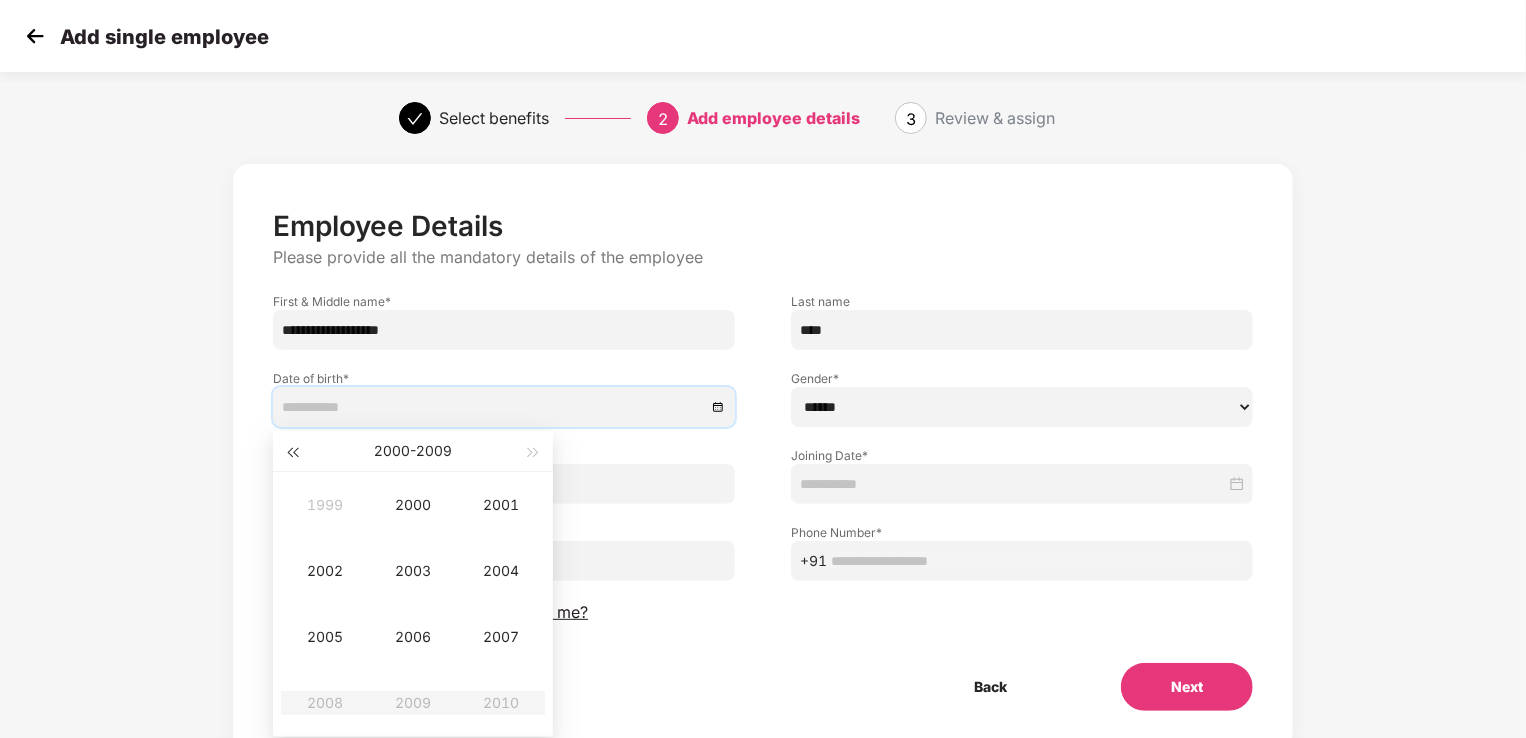 click at bounding box center [292, 453] 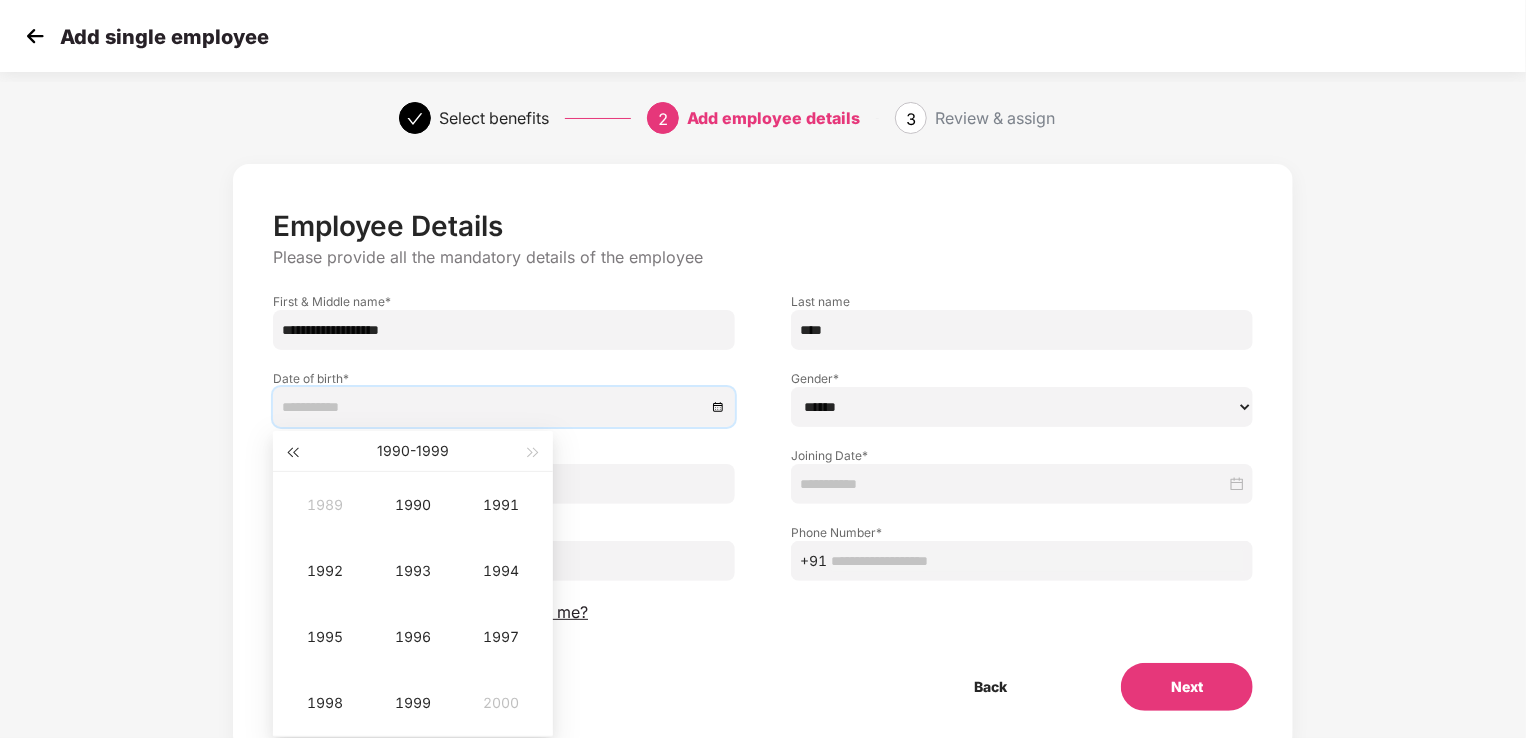 click at bounding box center [292, 453] 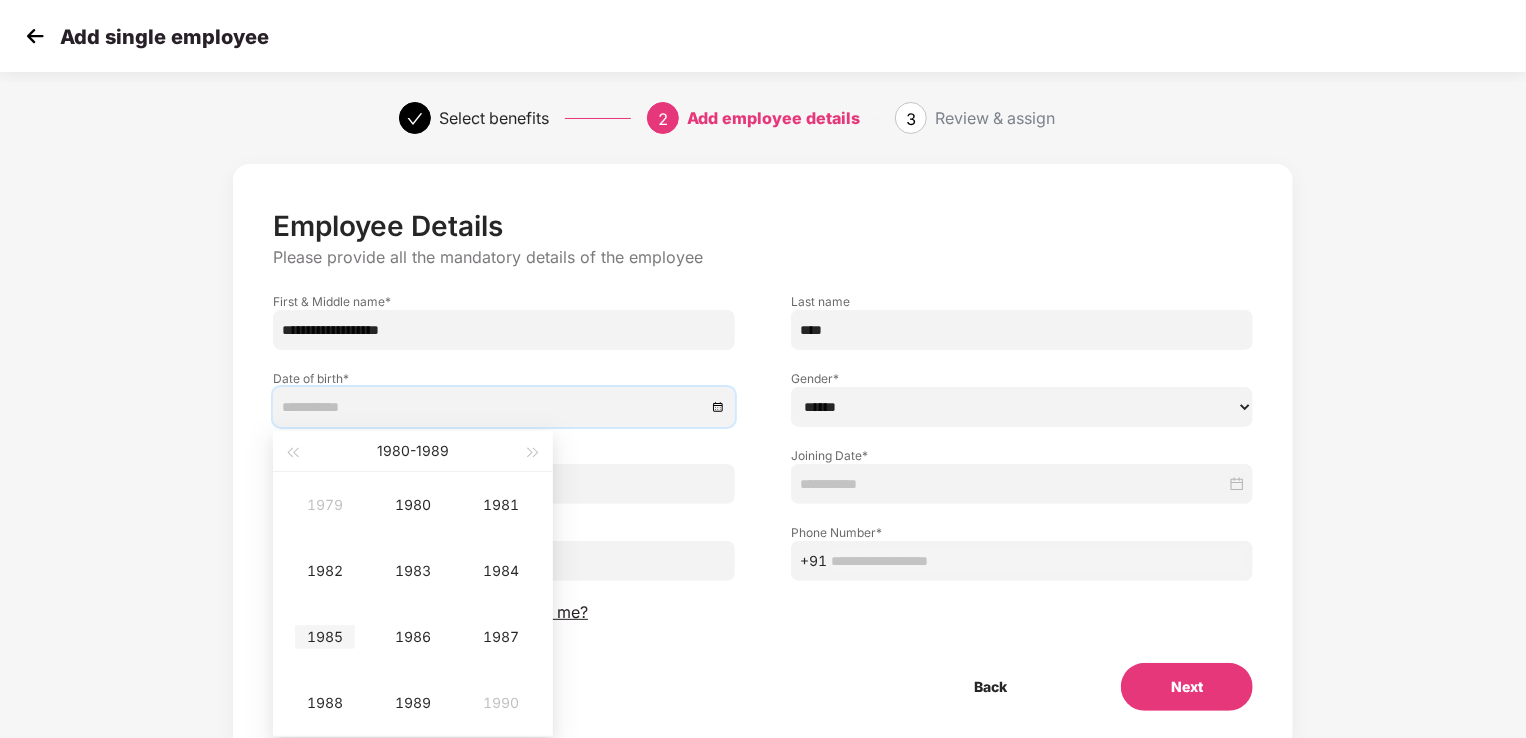 type on "**********" 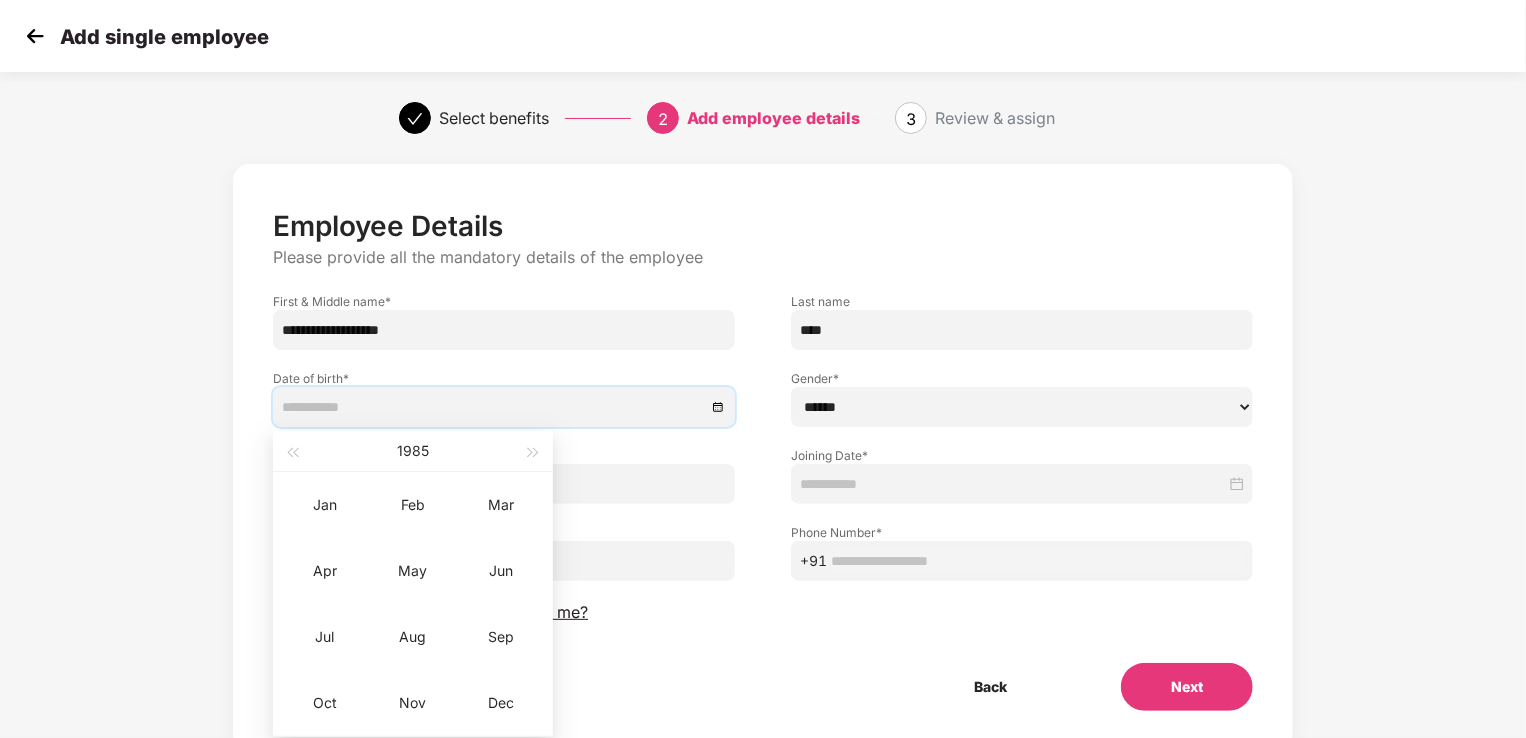 type on "**********" 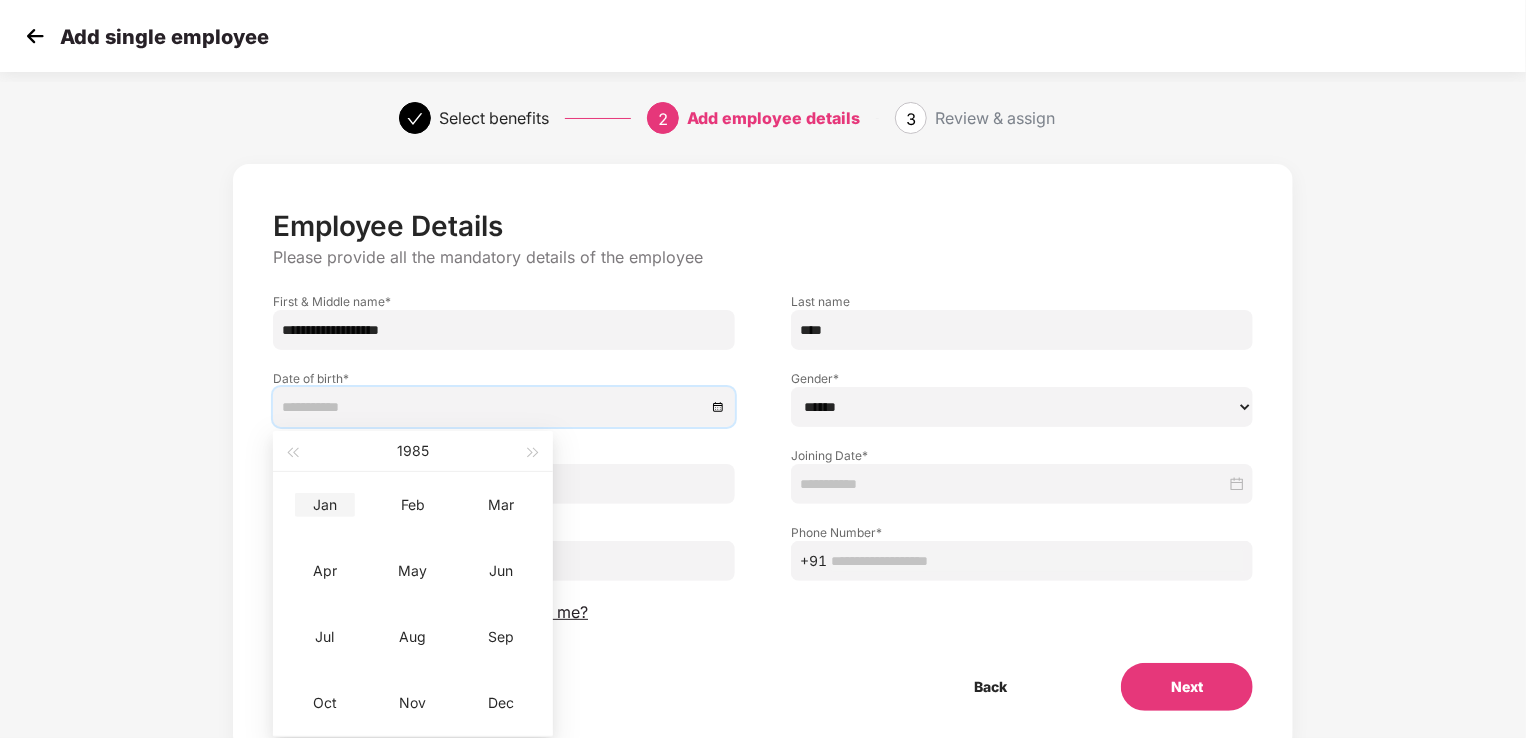 type on "**********" 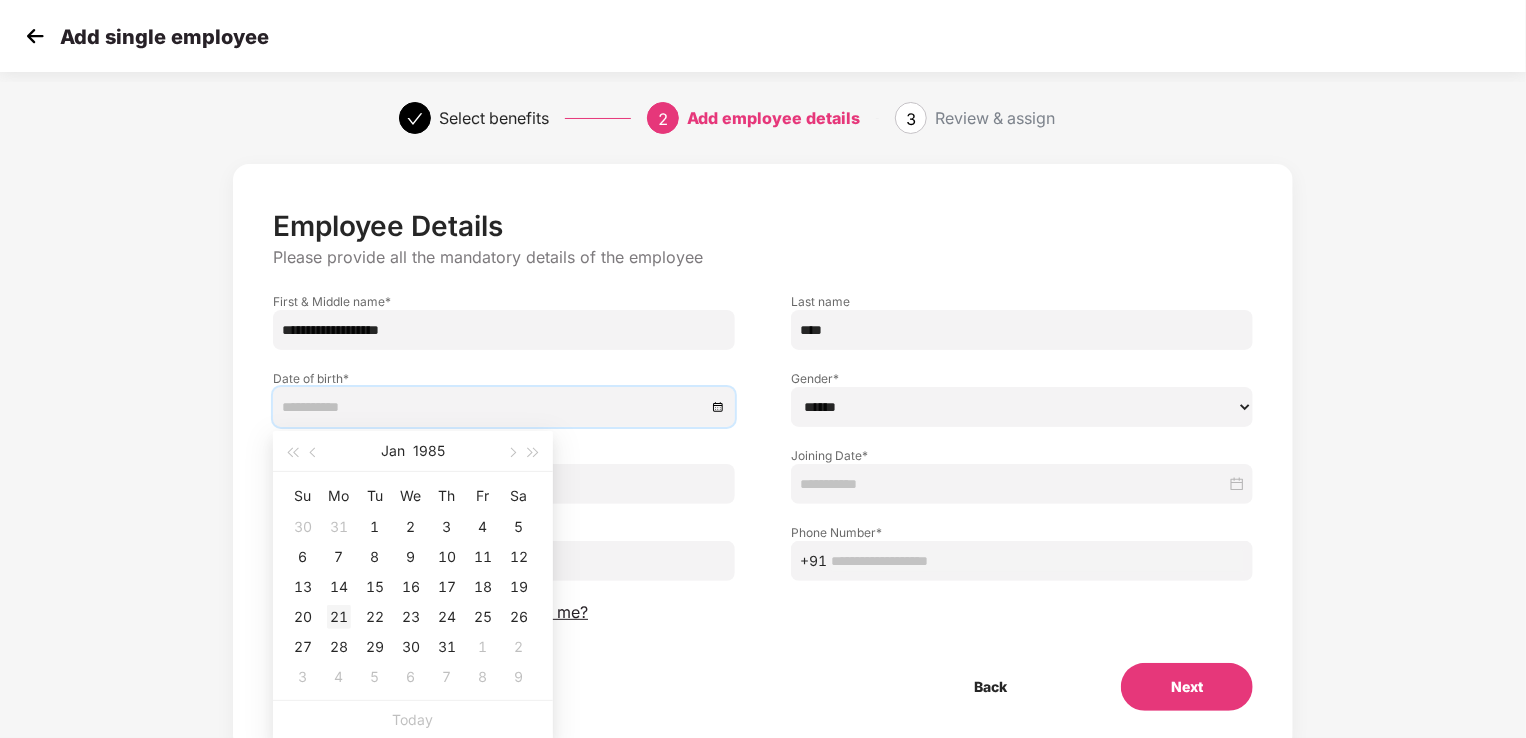 type on "**********" 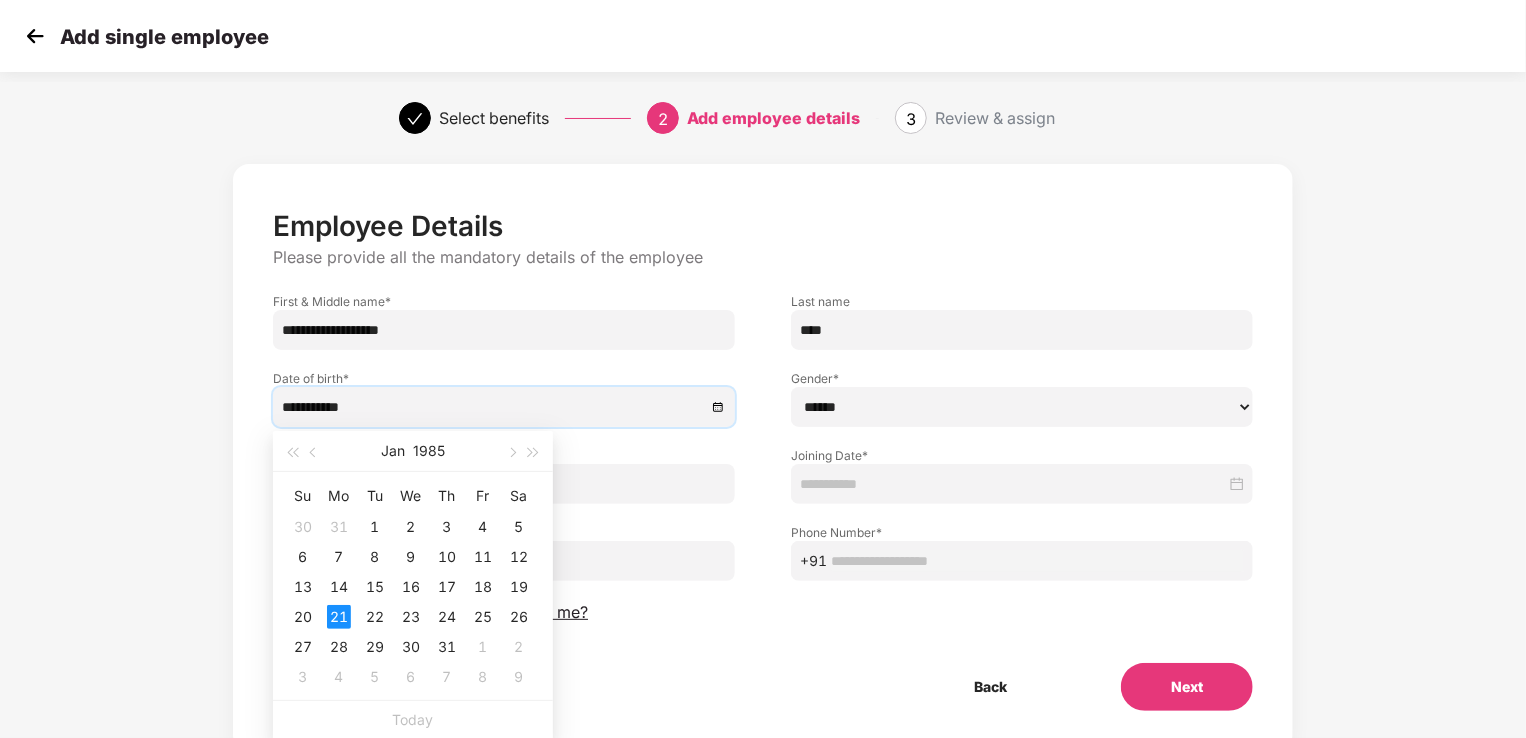 click on "****** **** ******" at bounding box center [1022, 407] 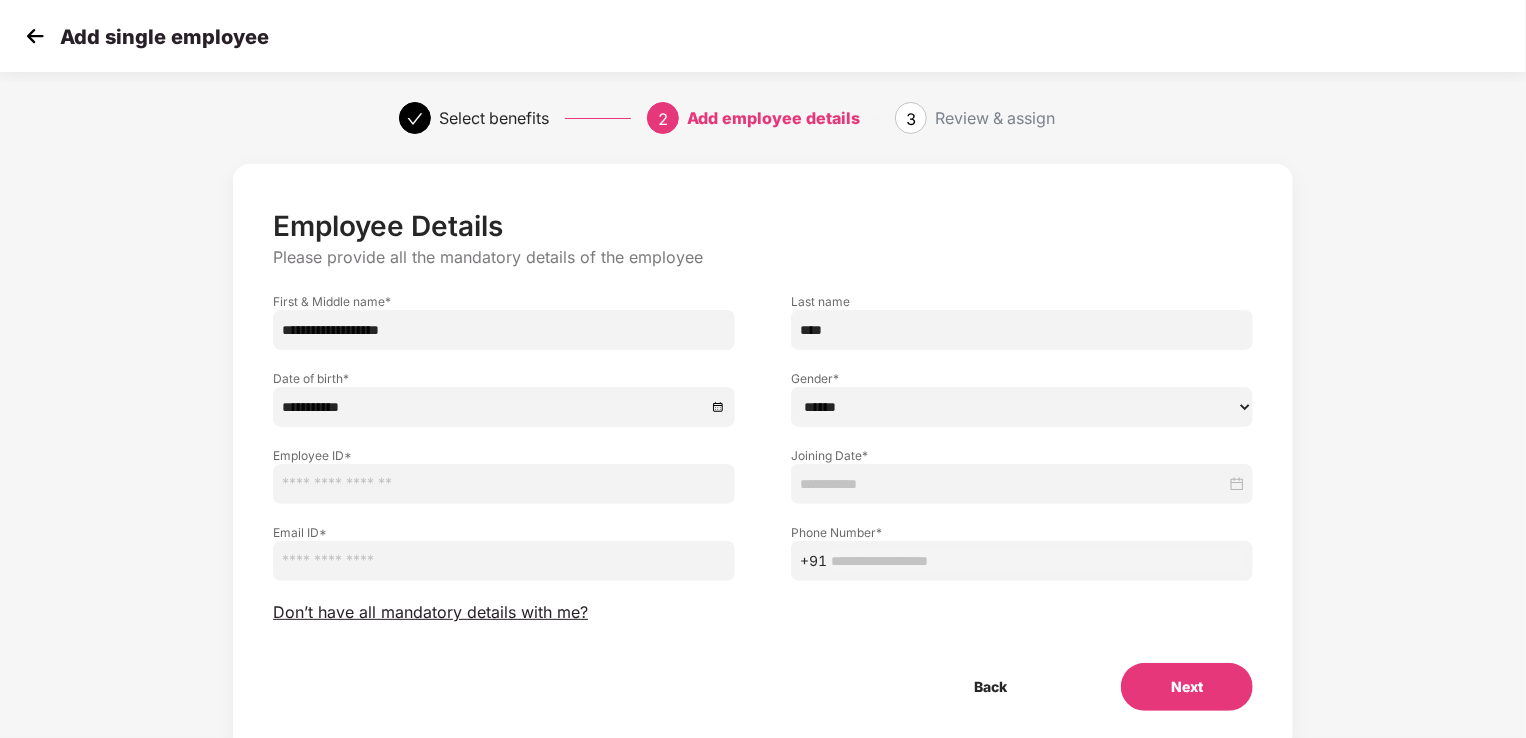 select on "******" 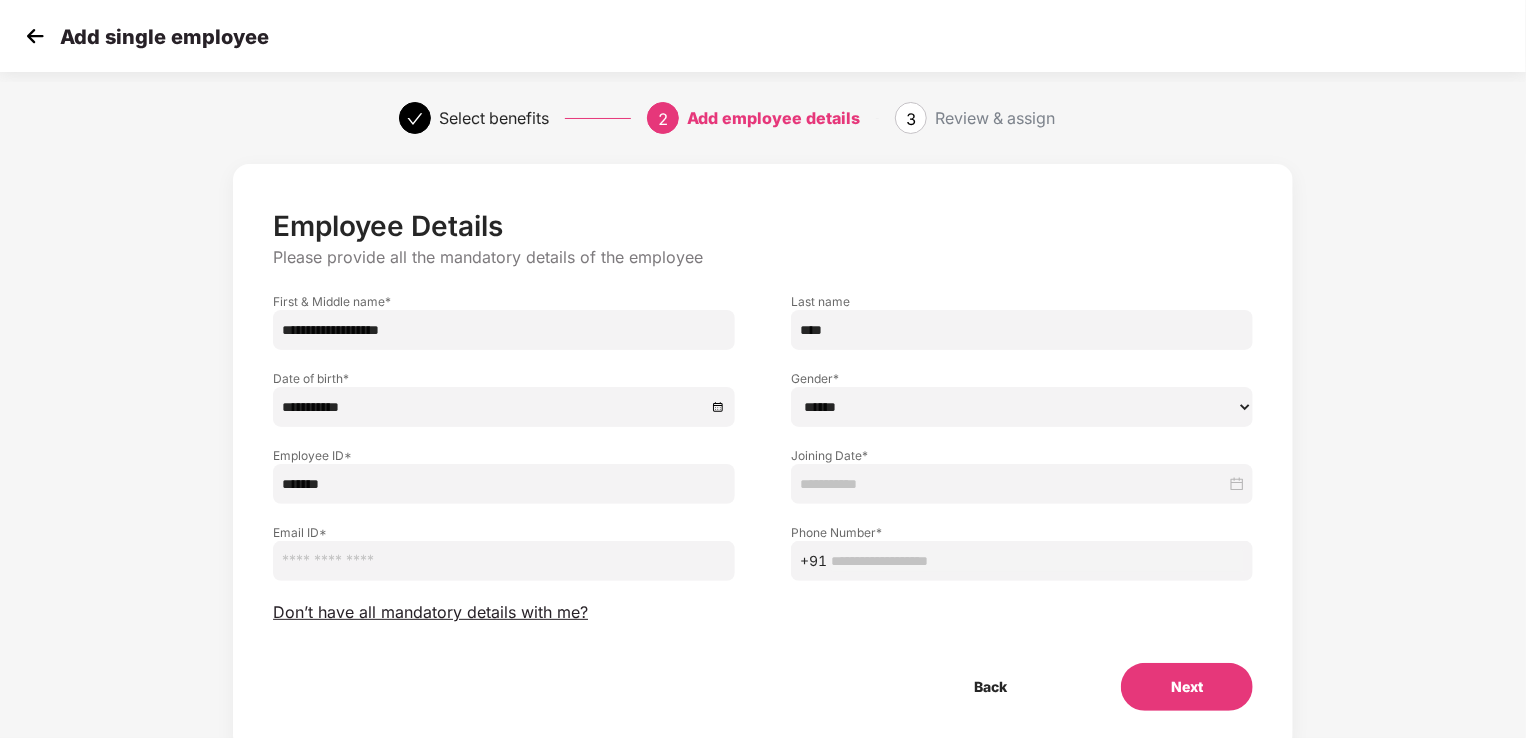 type on "*******" 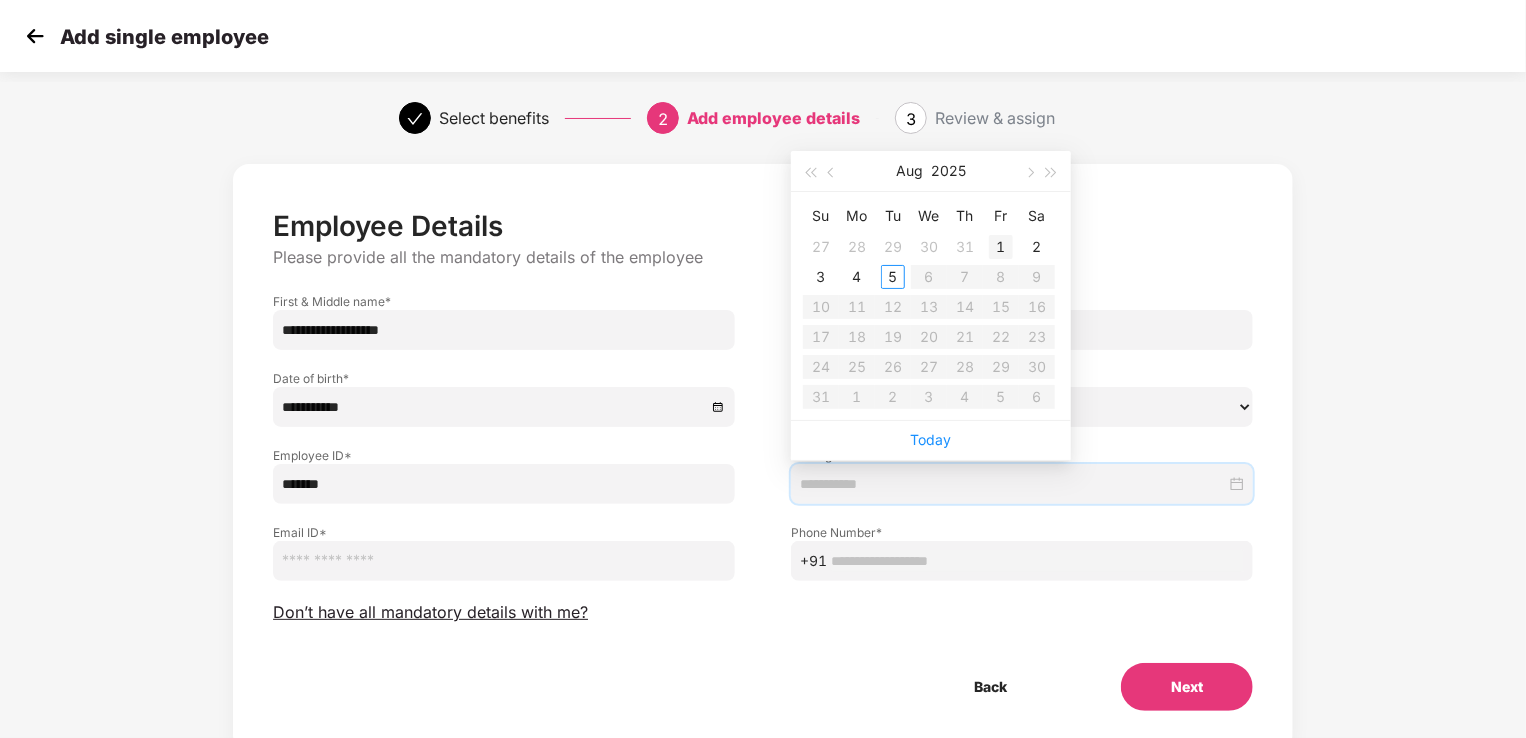 type on "**********" 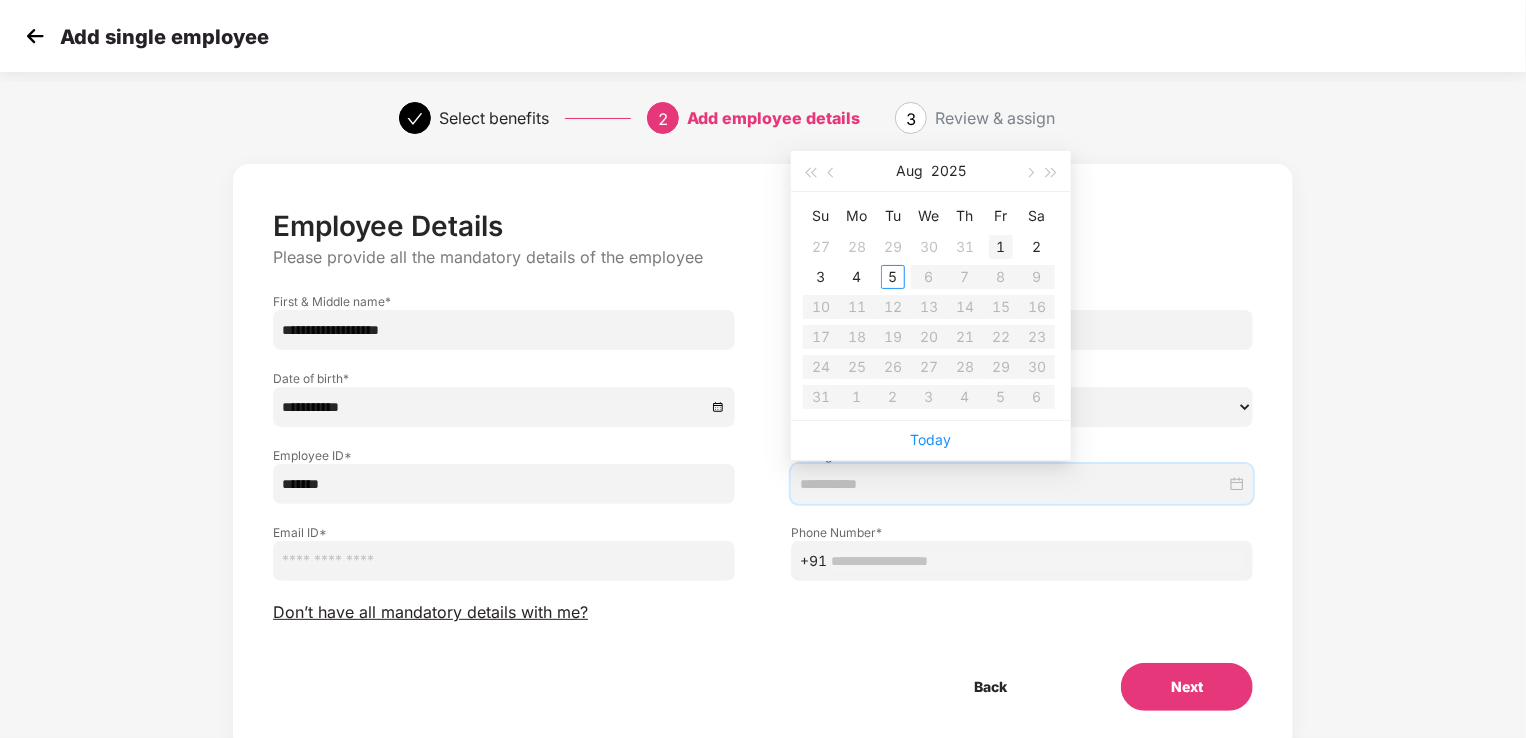 click on "1" at bounding box center [1001, 247] 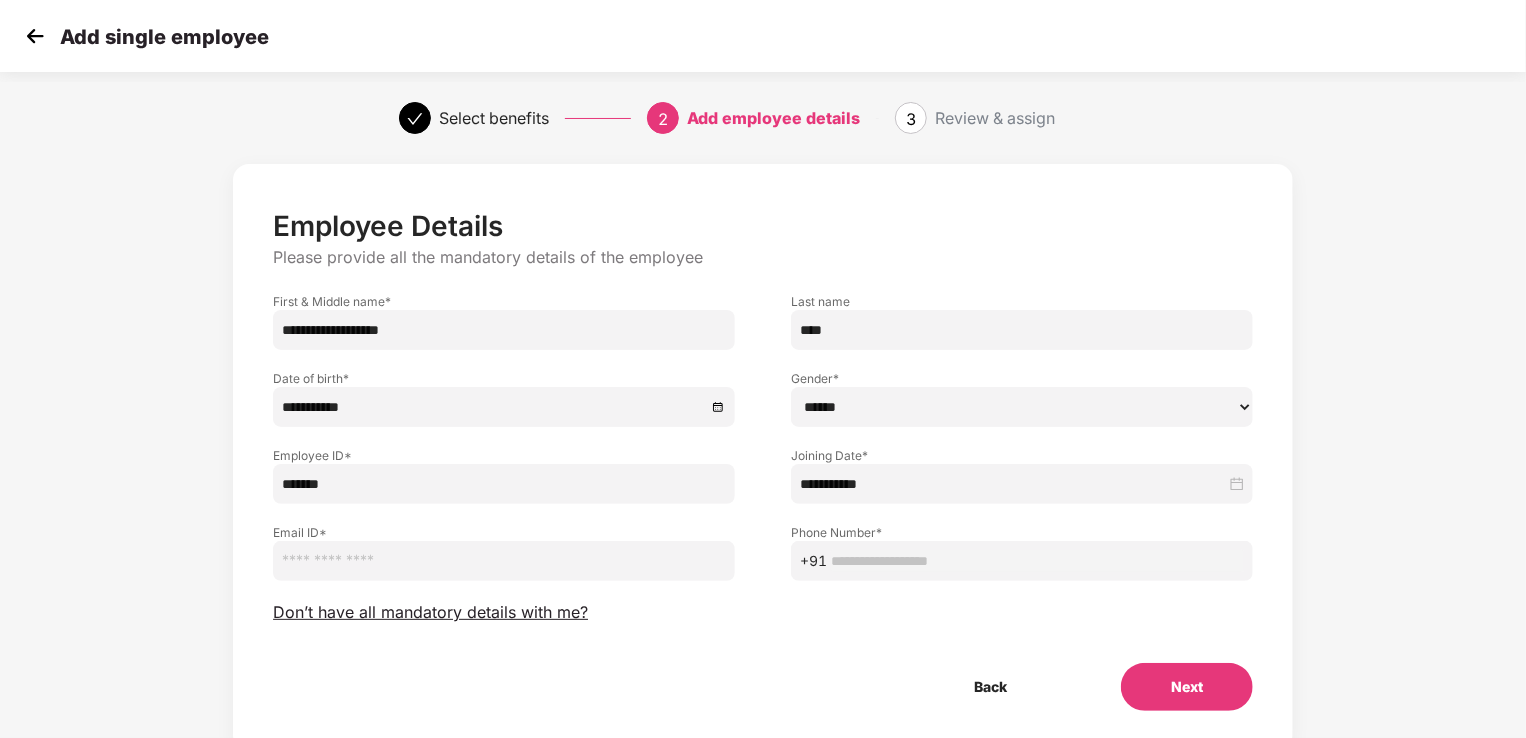 click at bounding box center (504, 561) 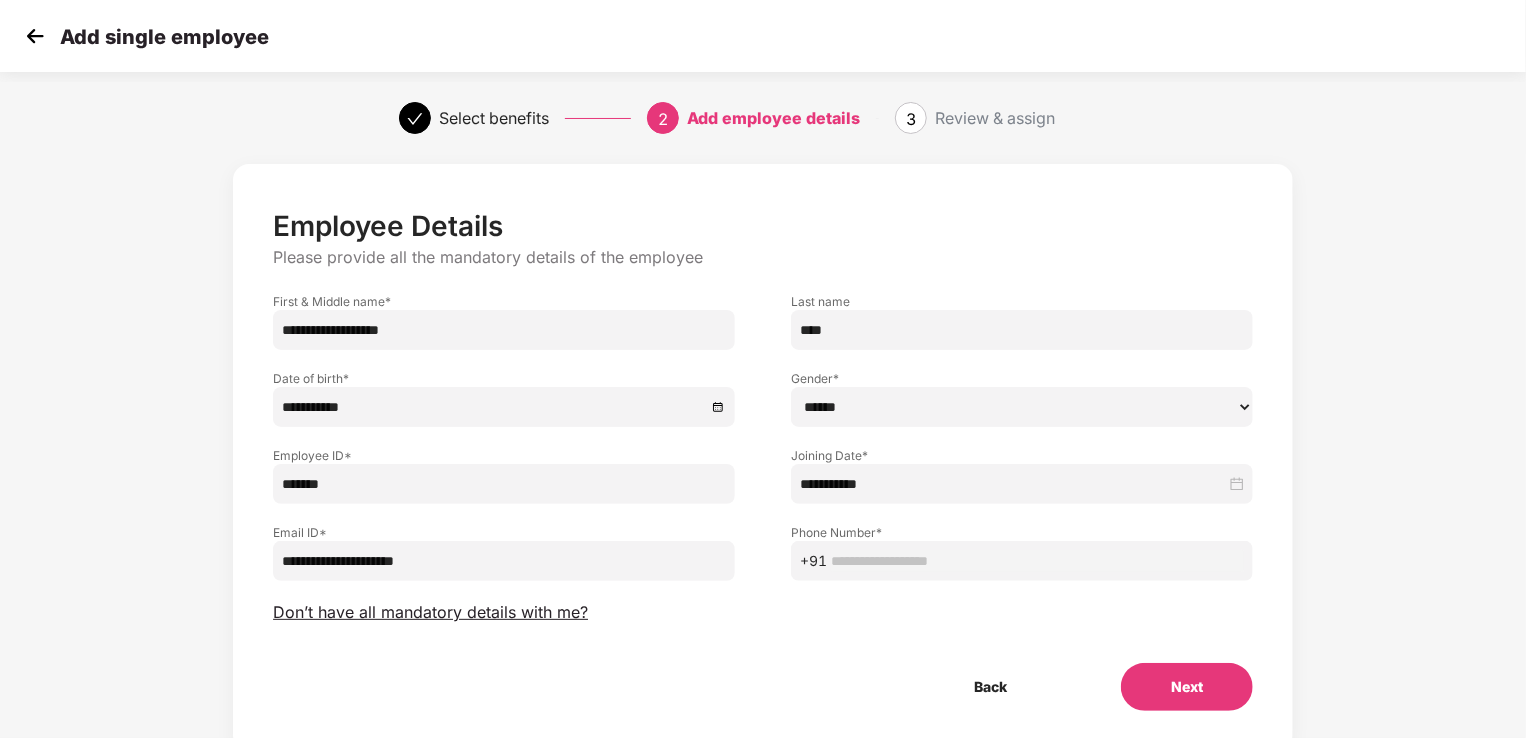 type on "**********" 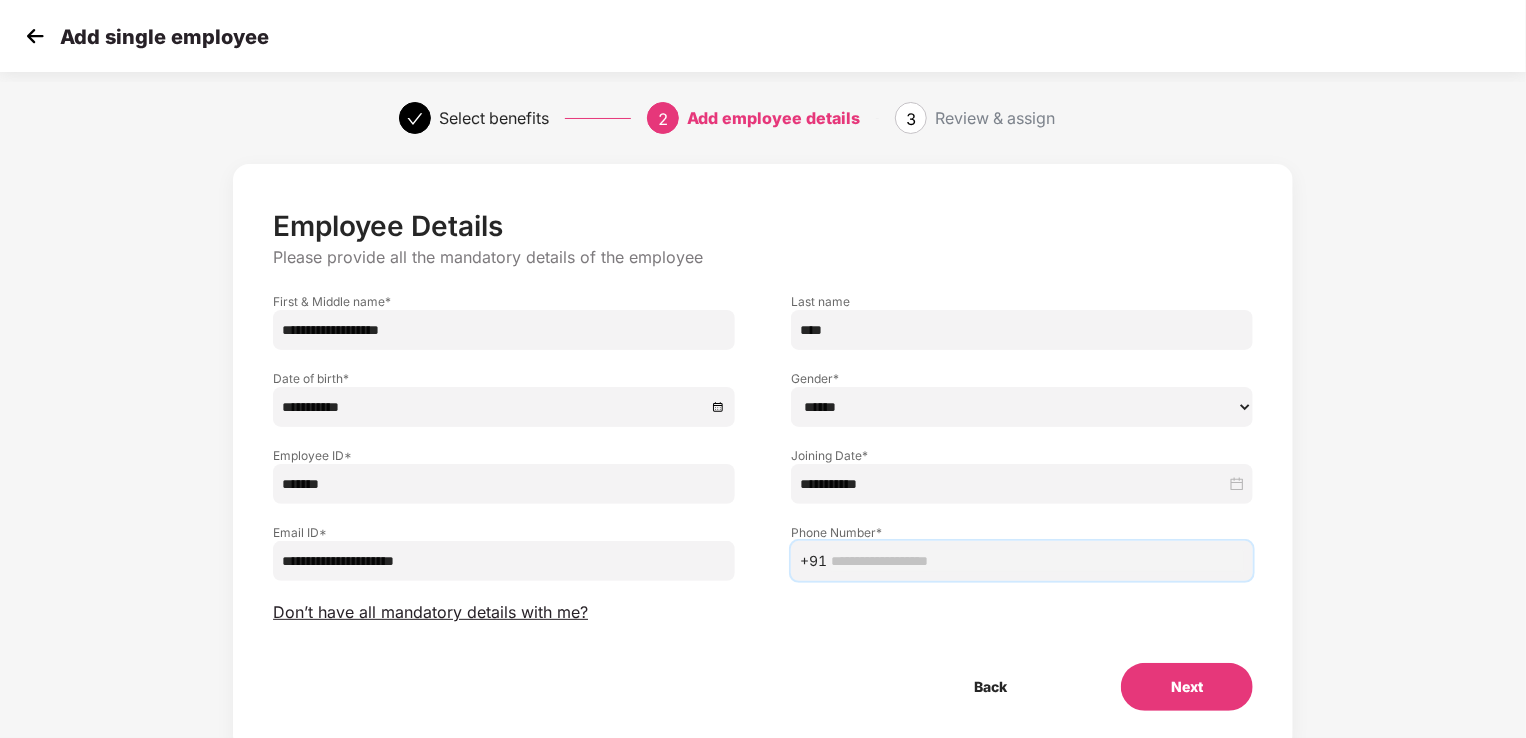 click at bounding box center [1037, 561] 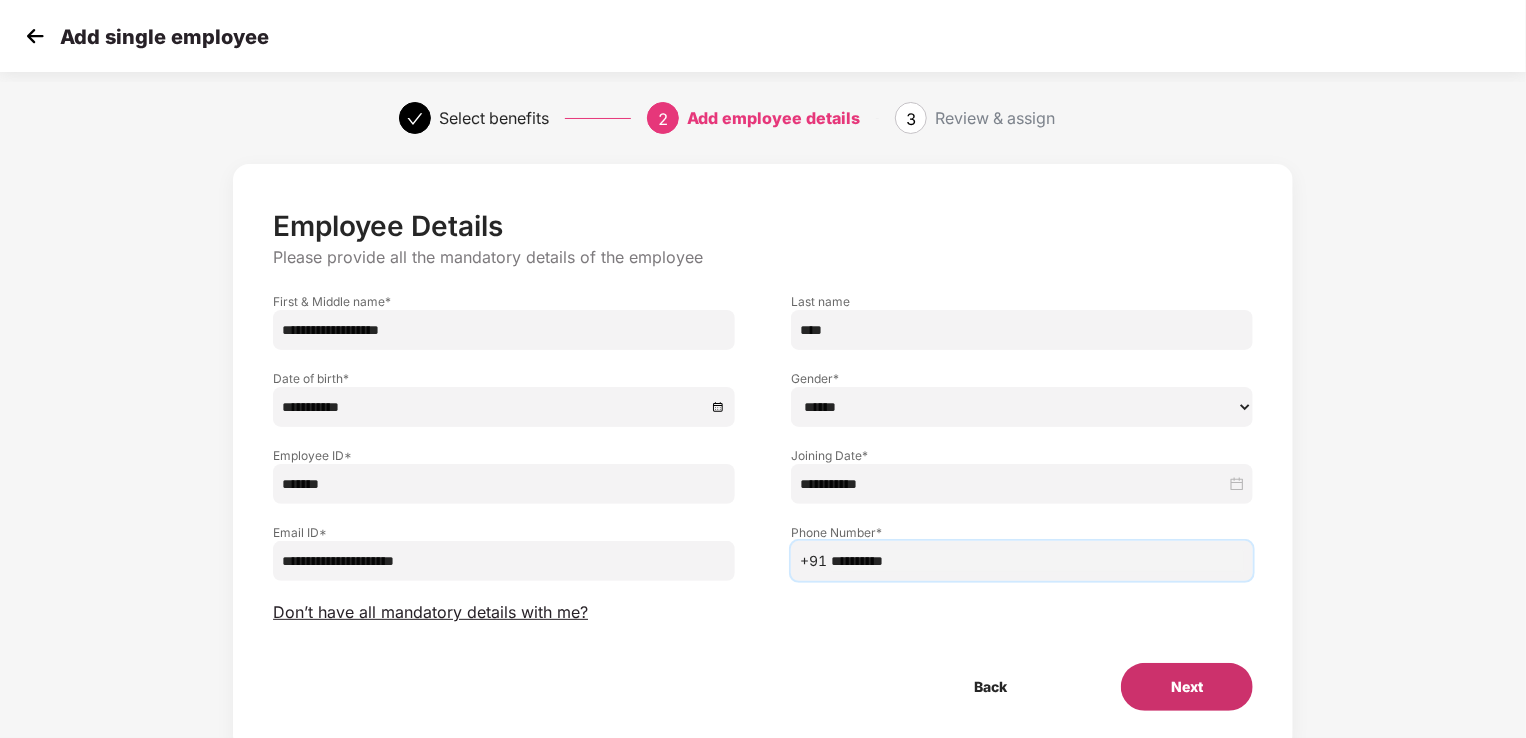 type on "**********" 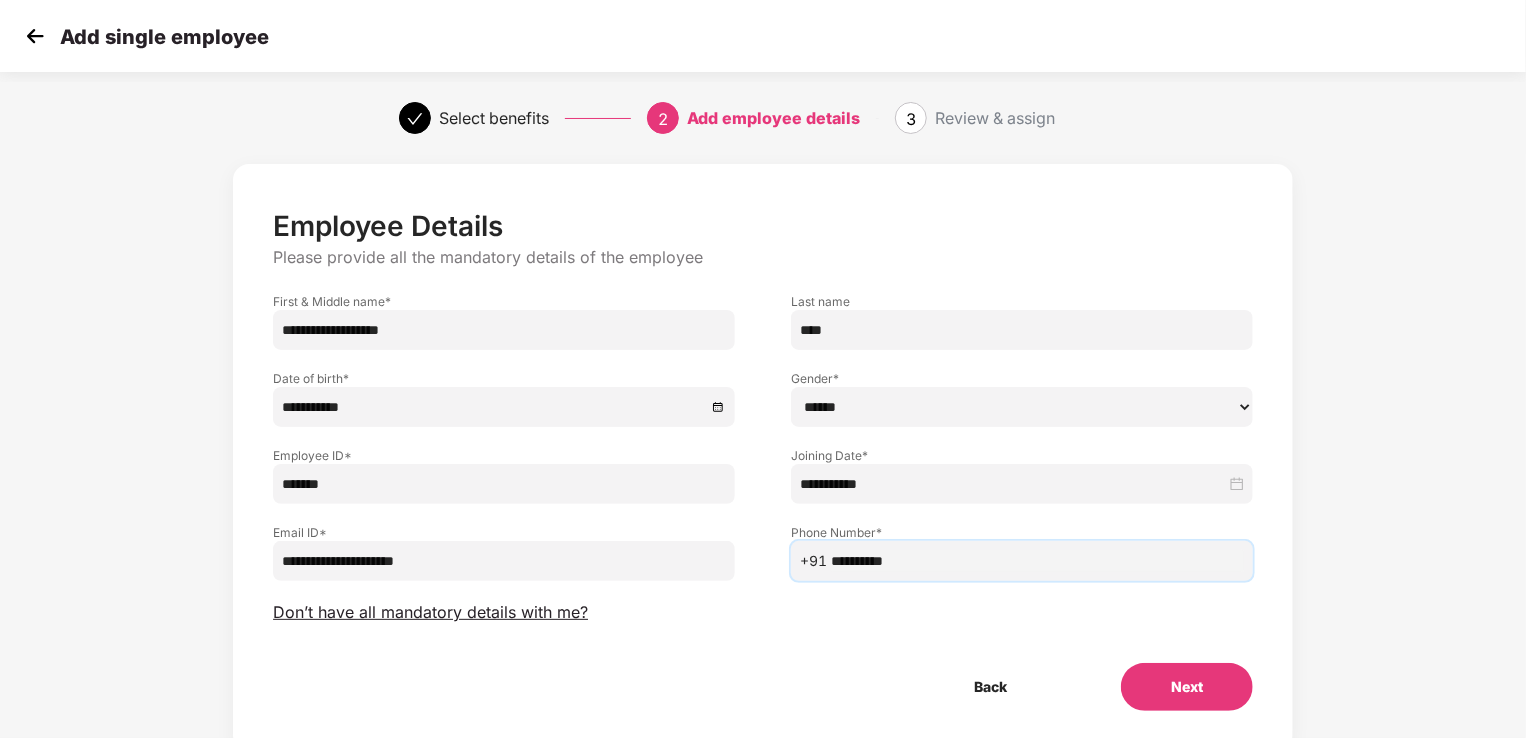 click on "Next" at bounding box center (1187, 687) 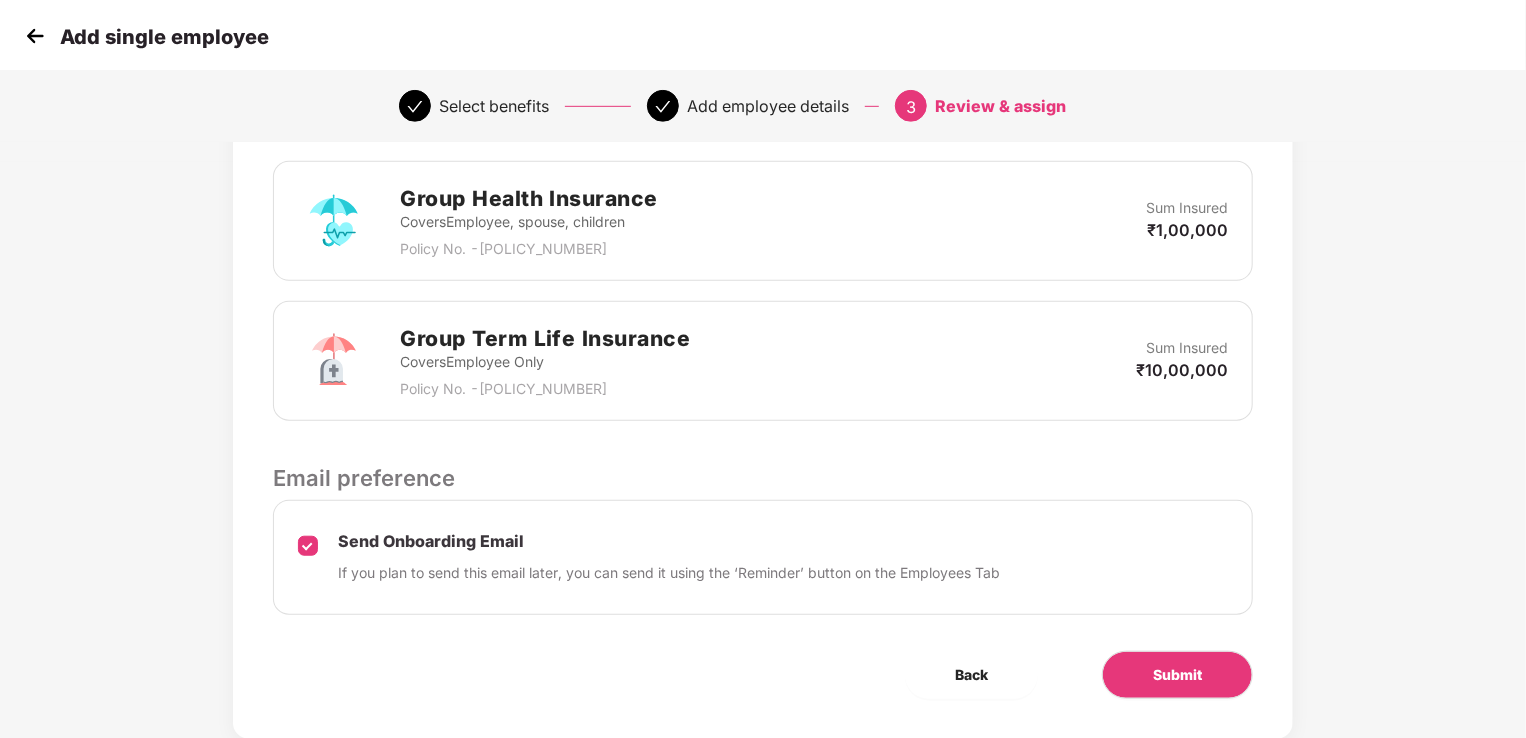 scroll, scrollTop: 600, scrollLeft: 0, axis: vertical 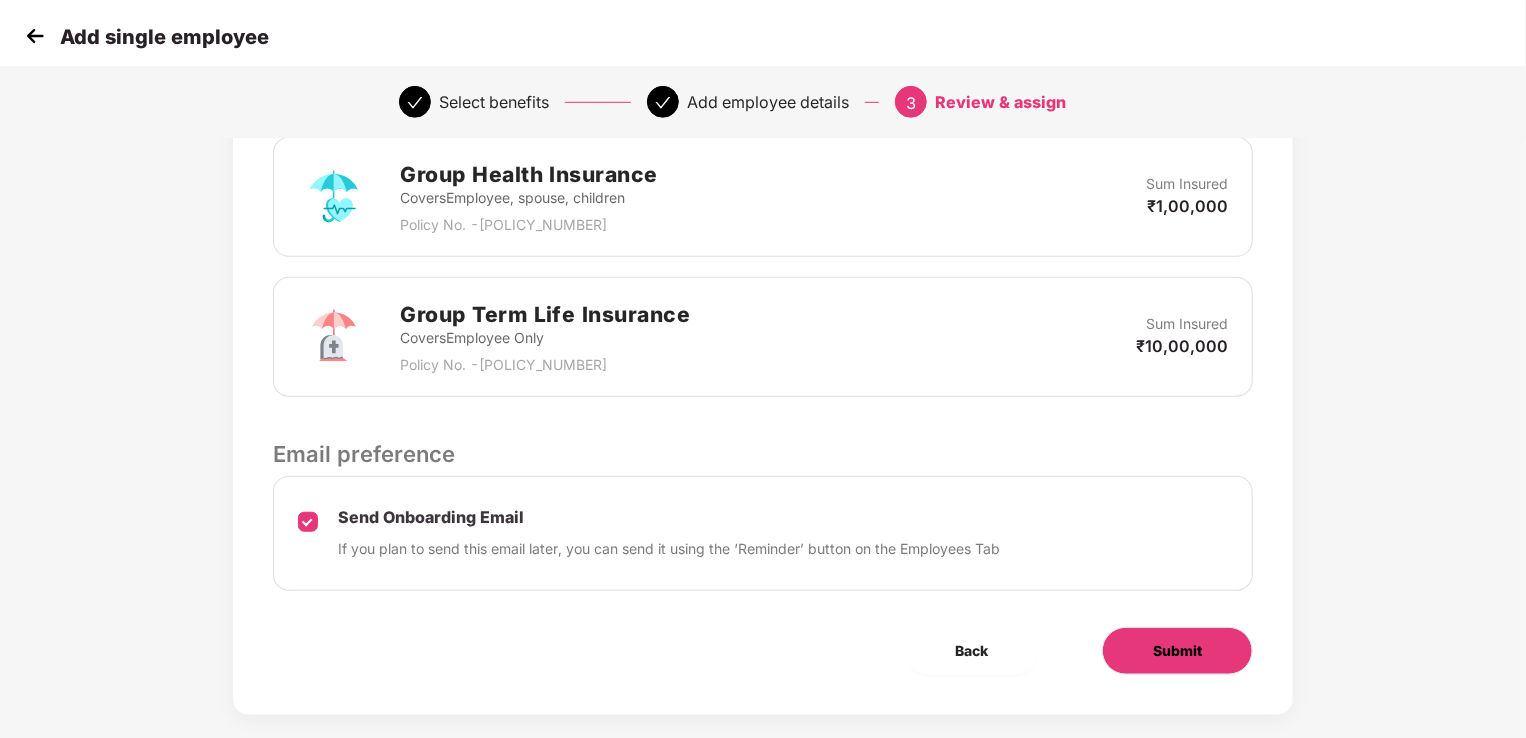 click on "Submit" at bounding box center (1177, 651) 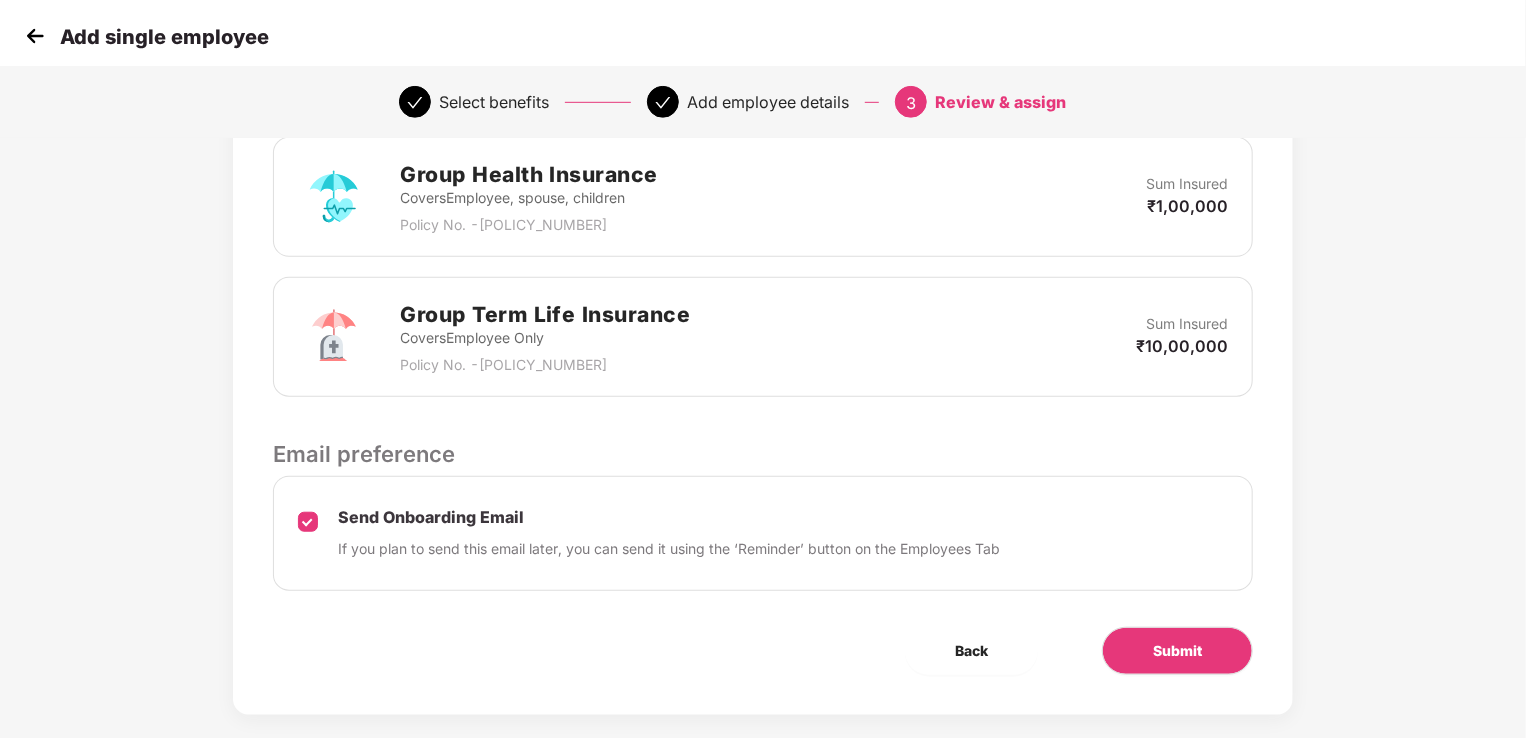 click at bounding box center (35, 36) 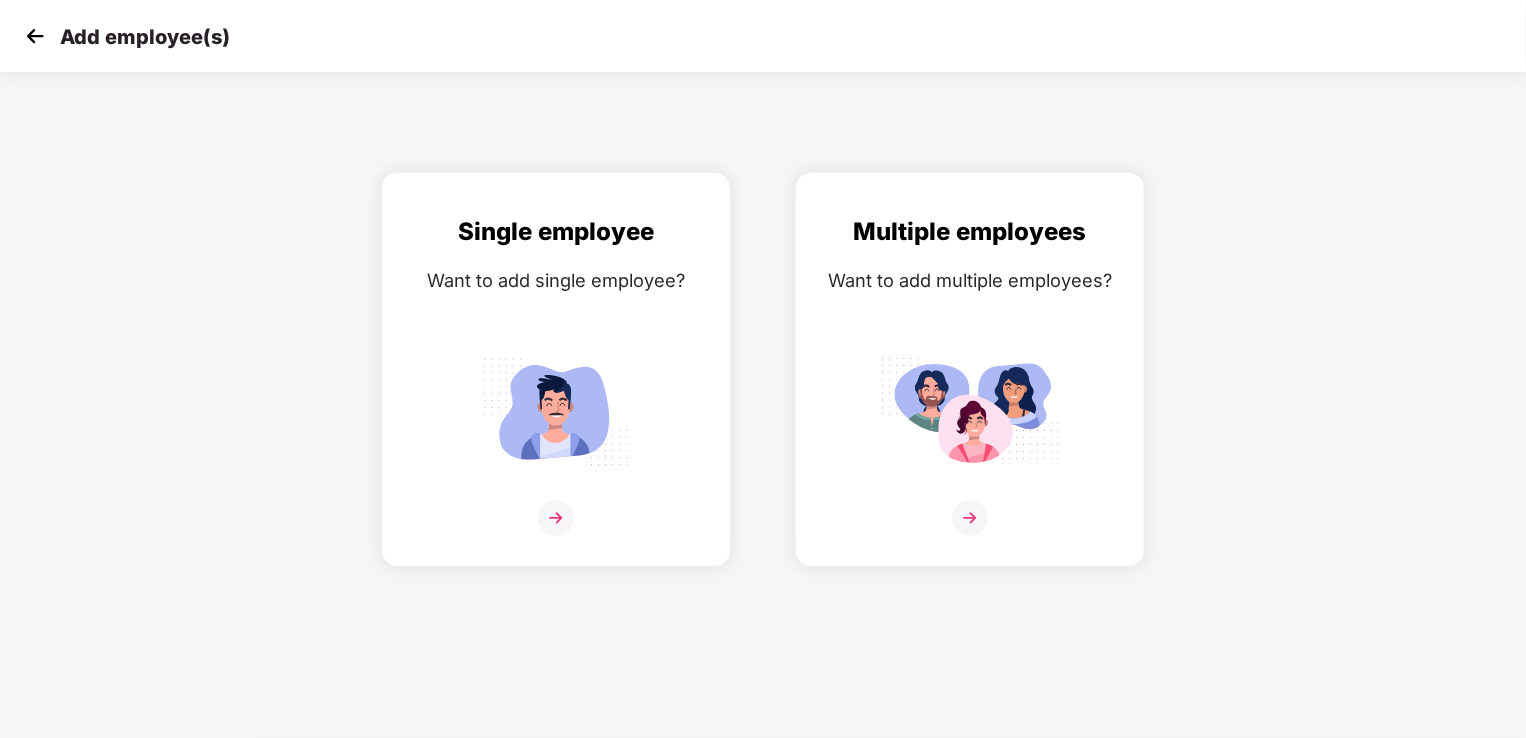 click at bounding box center [35, 36] 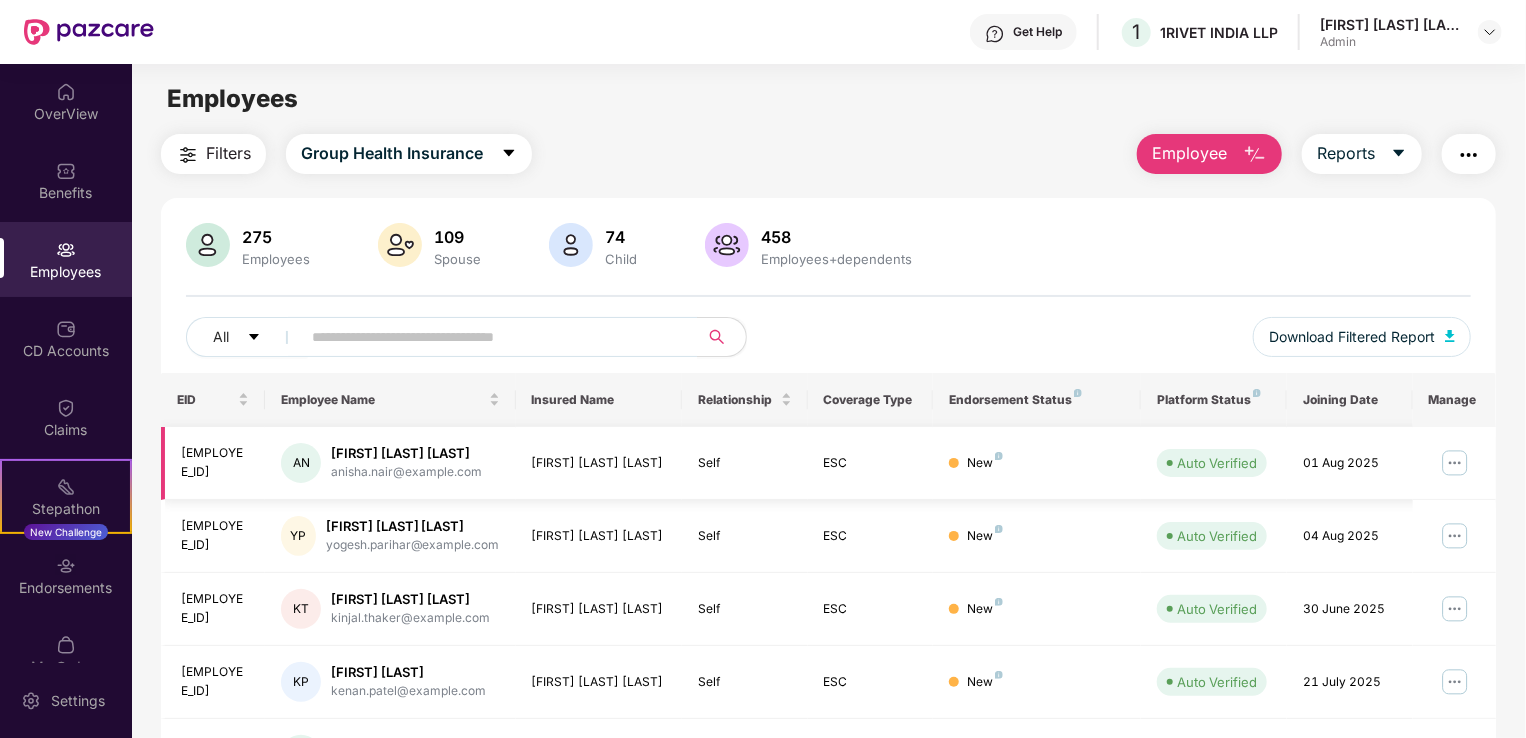 click at bounding box center [1455, 463] 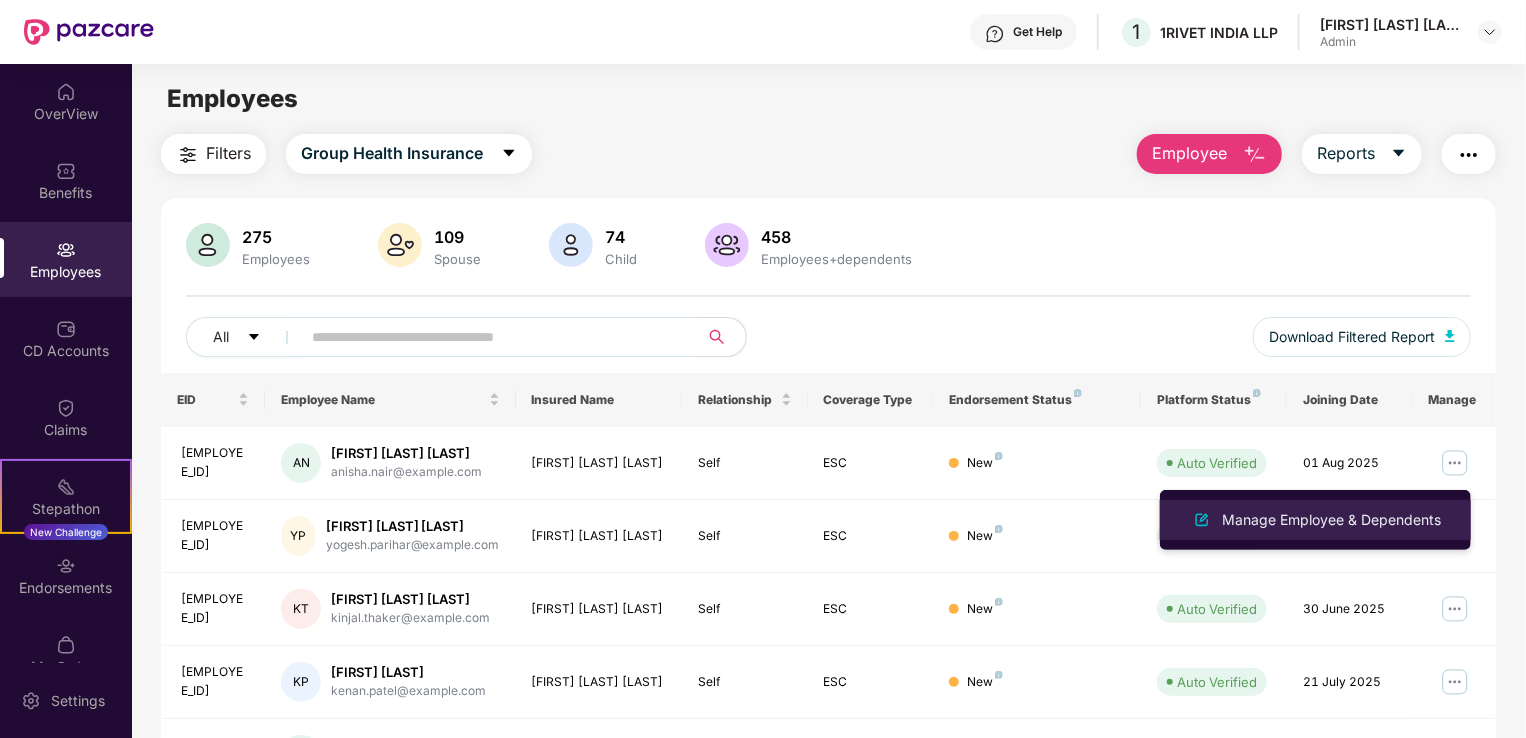 click on "Manage Employee & Dependents" at bounding box center (1331, 520) 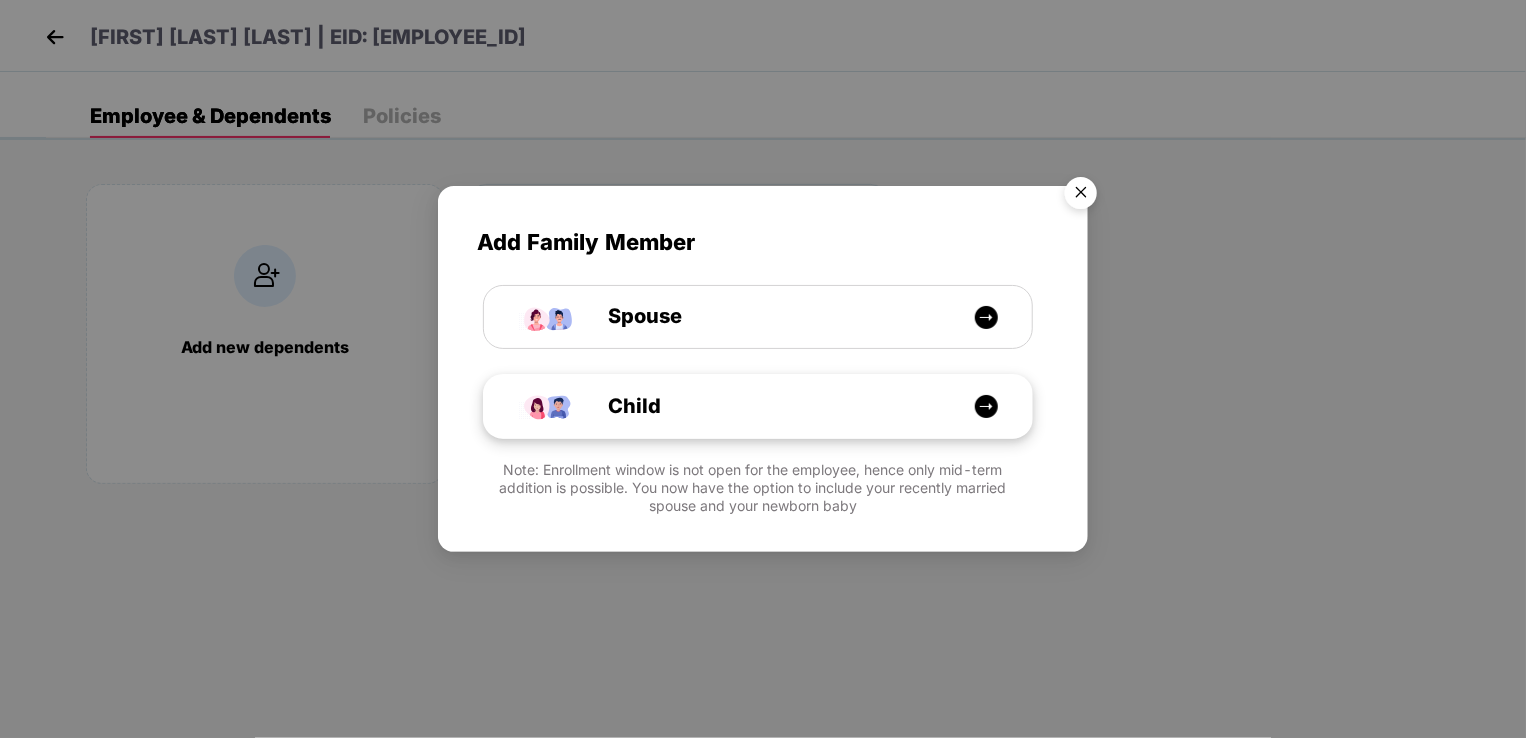 click on "Child" at bounding box center [768, 406] 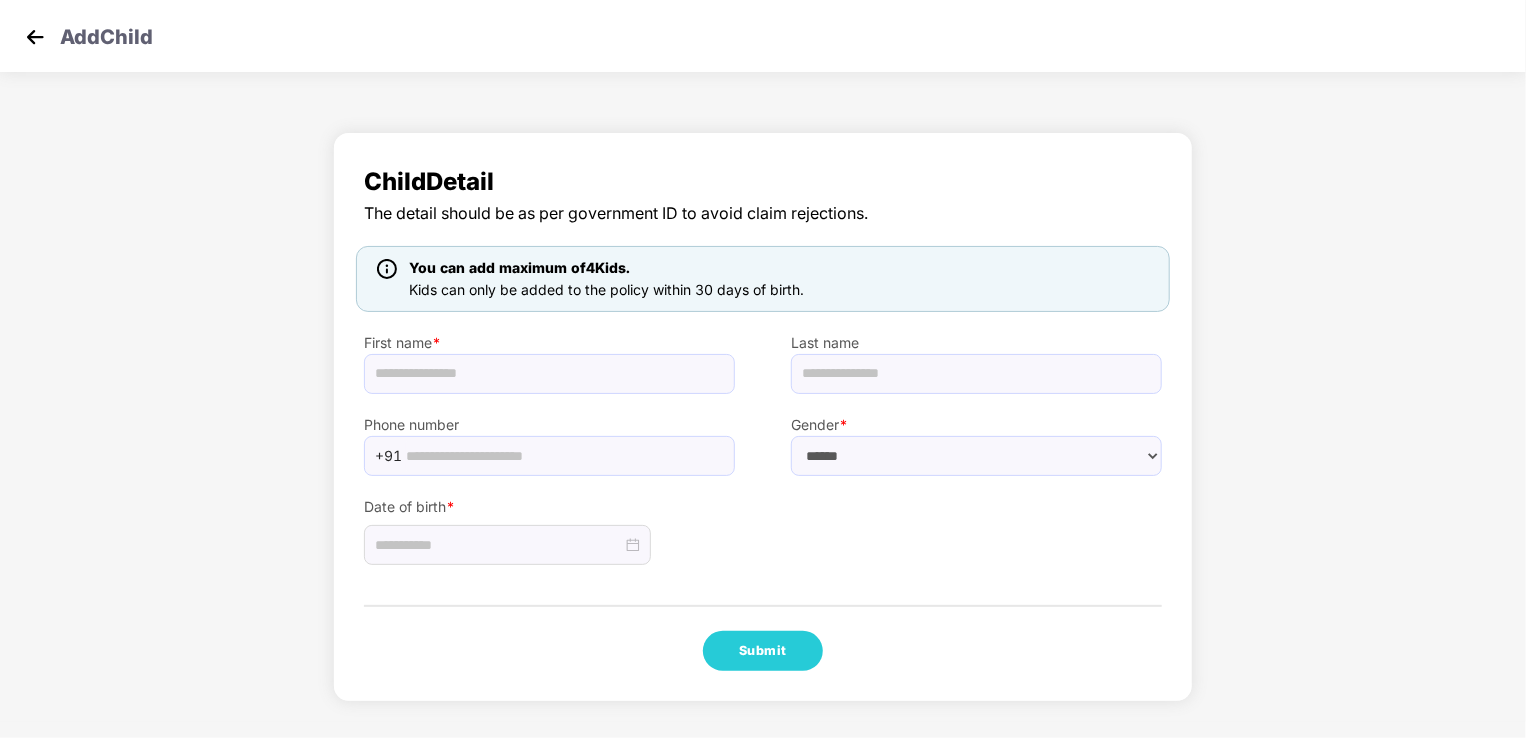 click at bounding box center [35, 37] 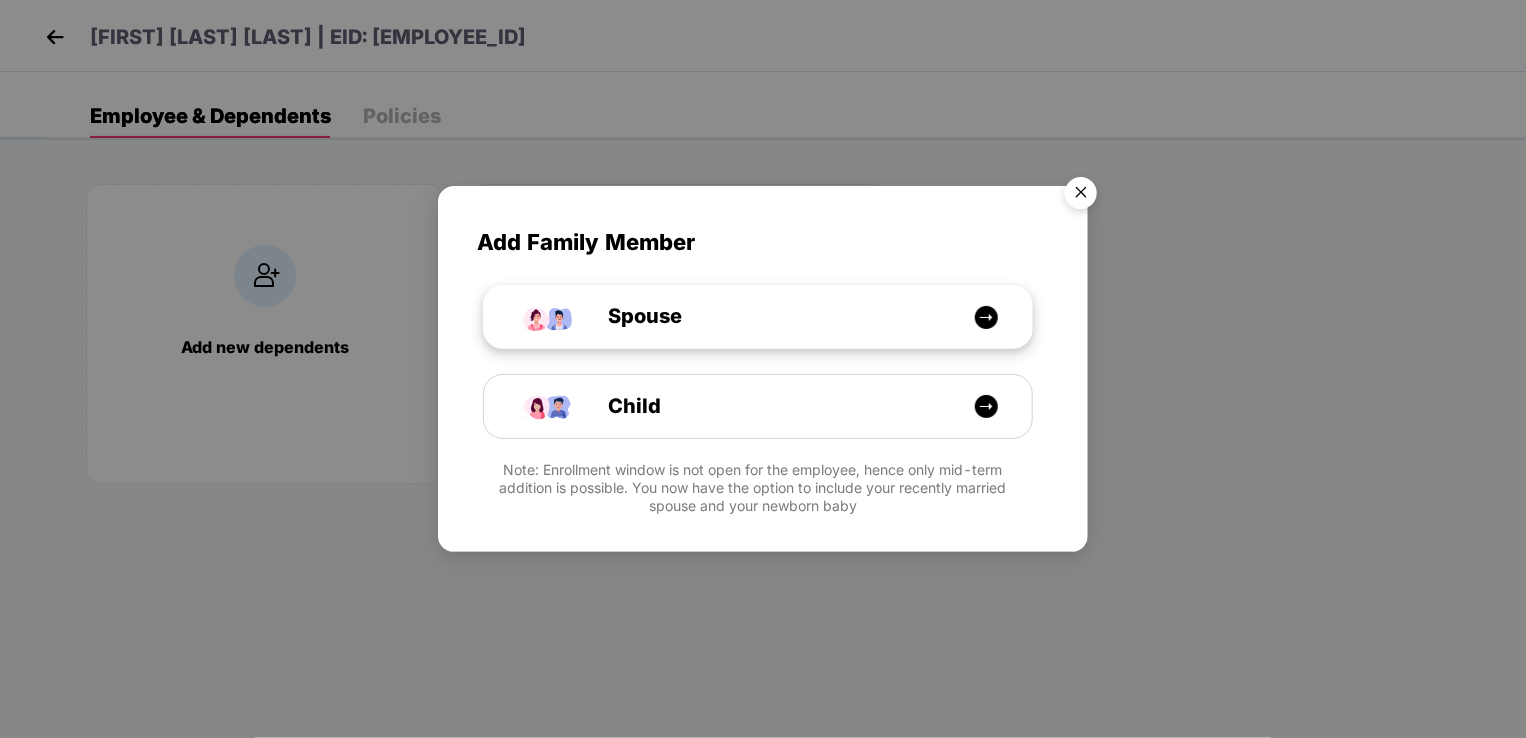 click on "Spouse" at bounding box center (622, 316) 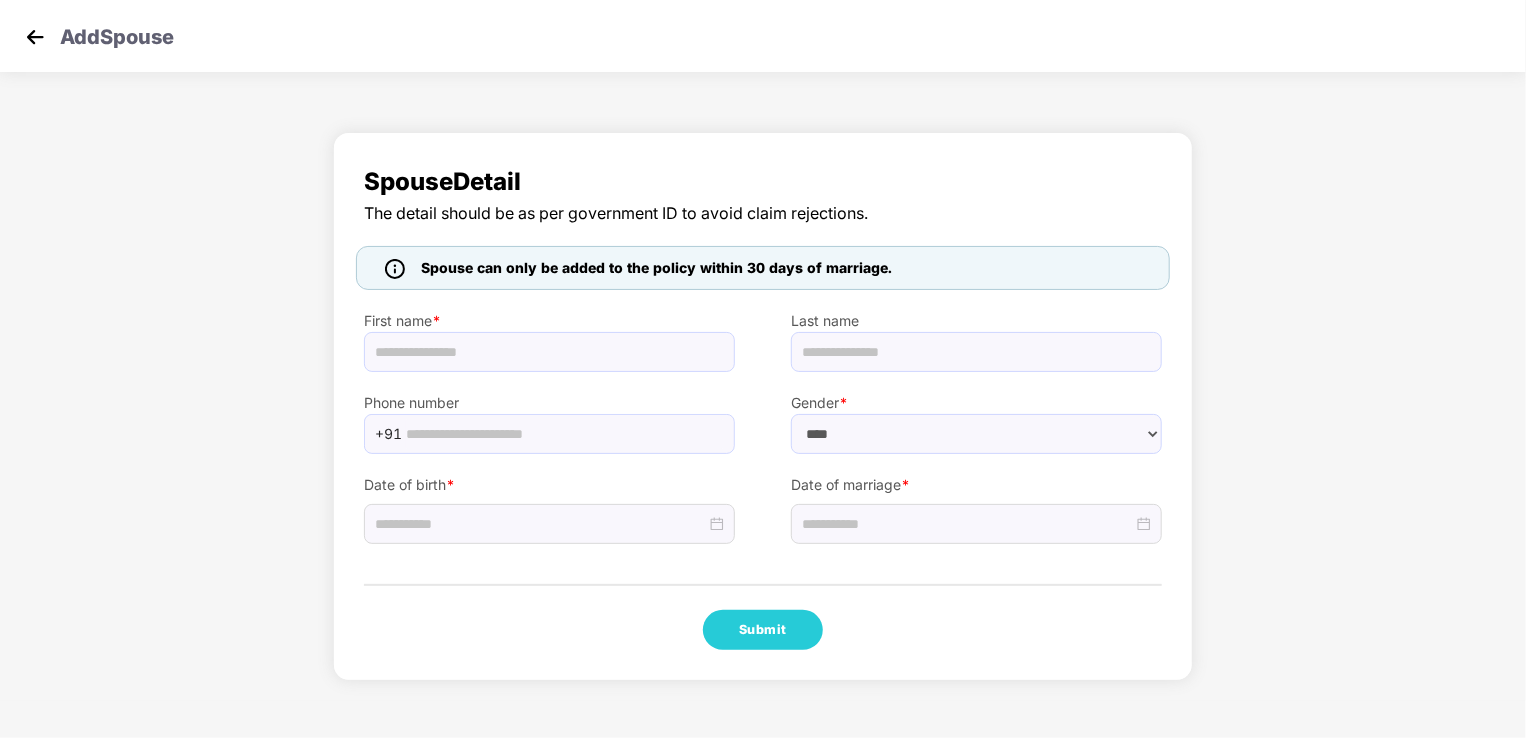 click at bounding box center (35, 37) 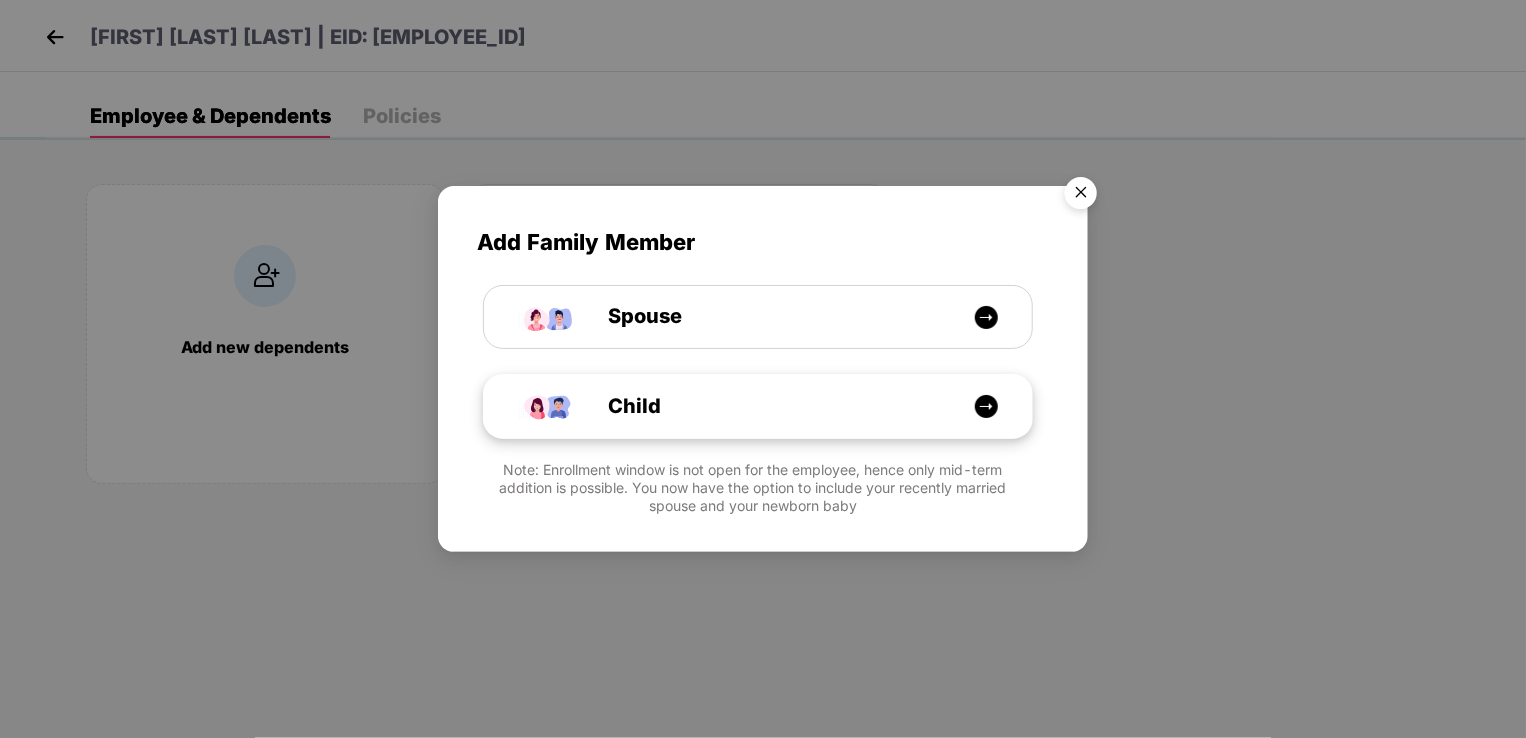 click on "Child" at bounding box center (612, 406) 